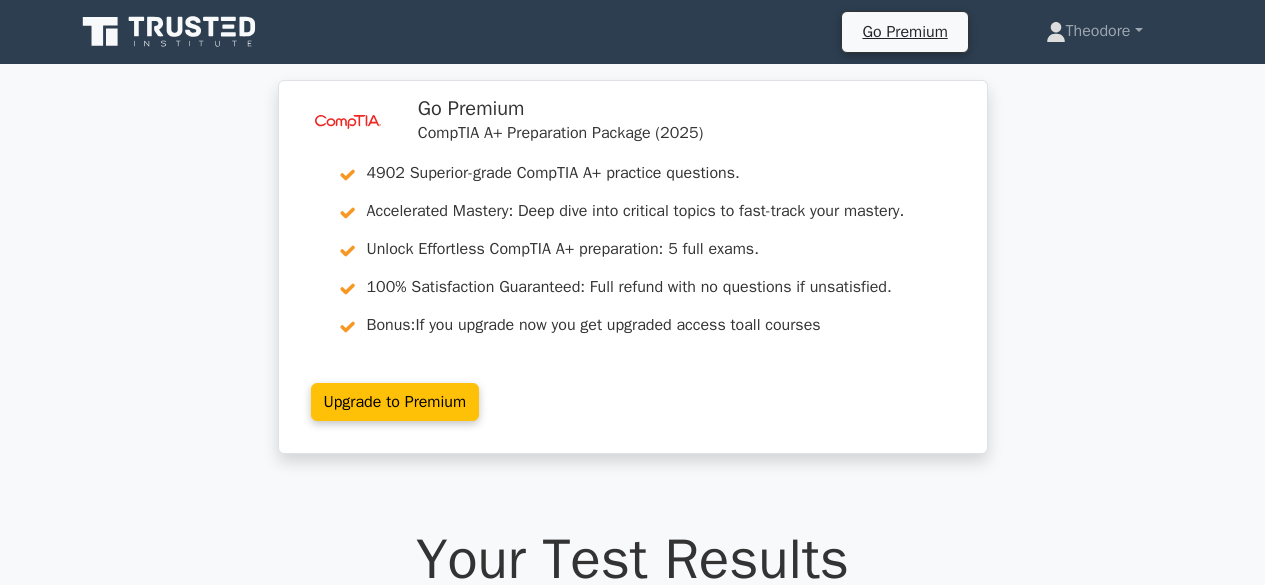 scroll, scrollTop: 0, scrollLeft: 0, axis: both 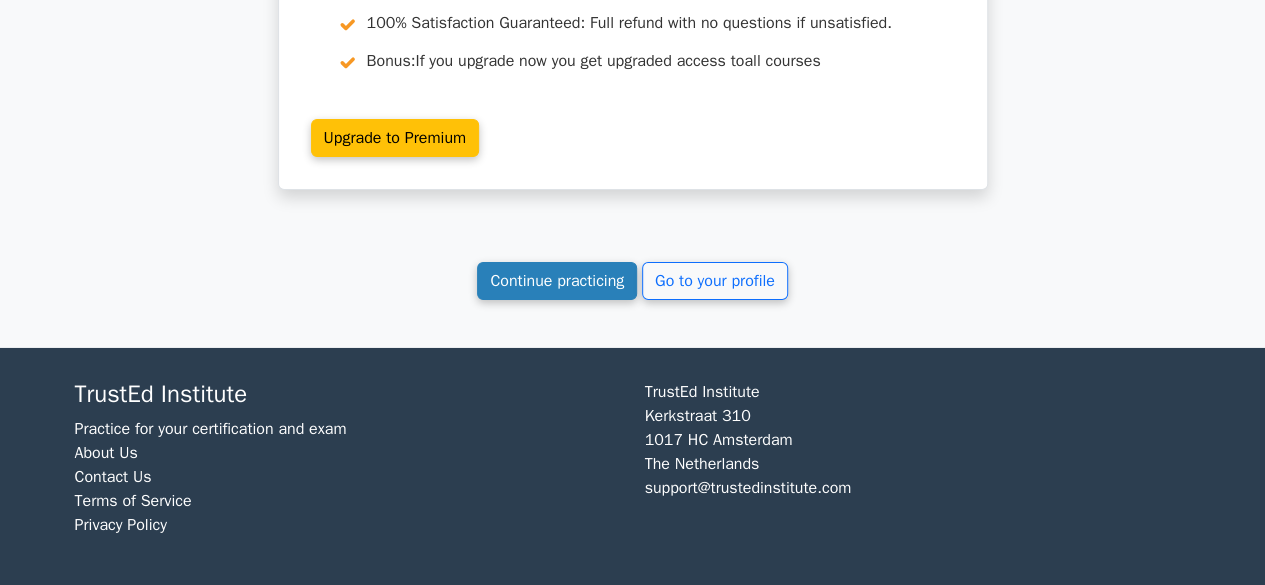 click on "Continue practicing" at bounding box center (557, 281) 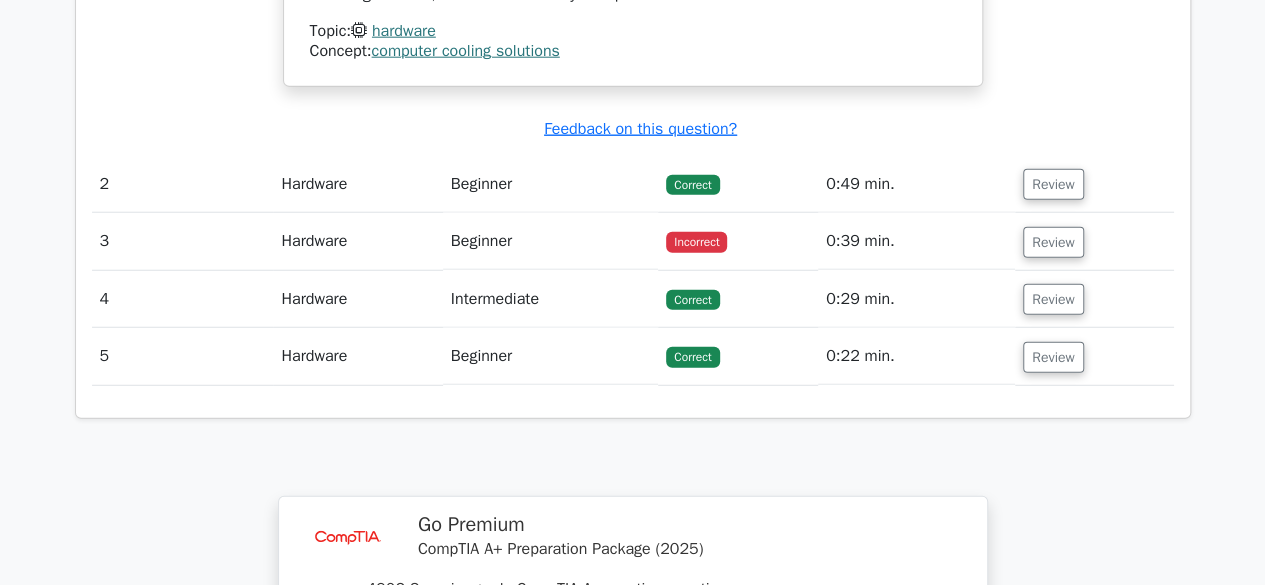 scroll, scrollTop: 2732, scrollLeft: 0, axis: vertical 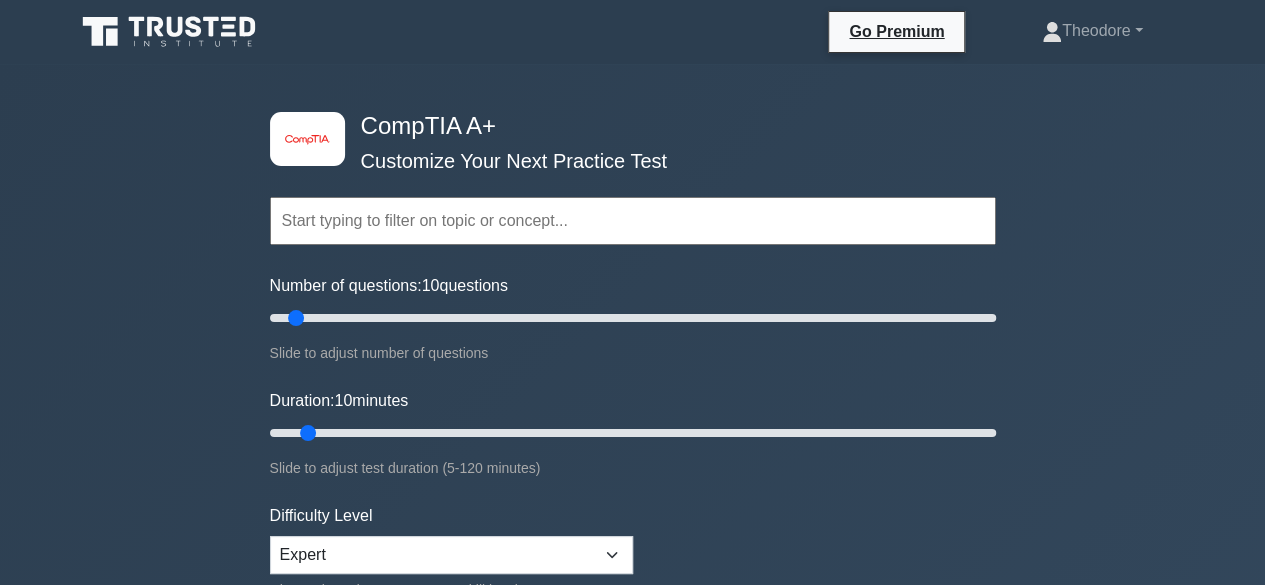 click on "Topics
Hardware
Operating Systems
Networking
Security
Troubleshooting
Mobile Devices
Virtualization and Cloud Computing
Hardware and Network Troubleshooting
Operational Procedures
Software Troubleshooting" at bounding box center [633, 193] 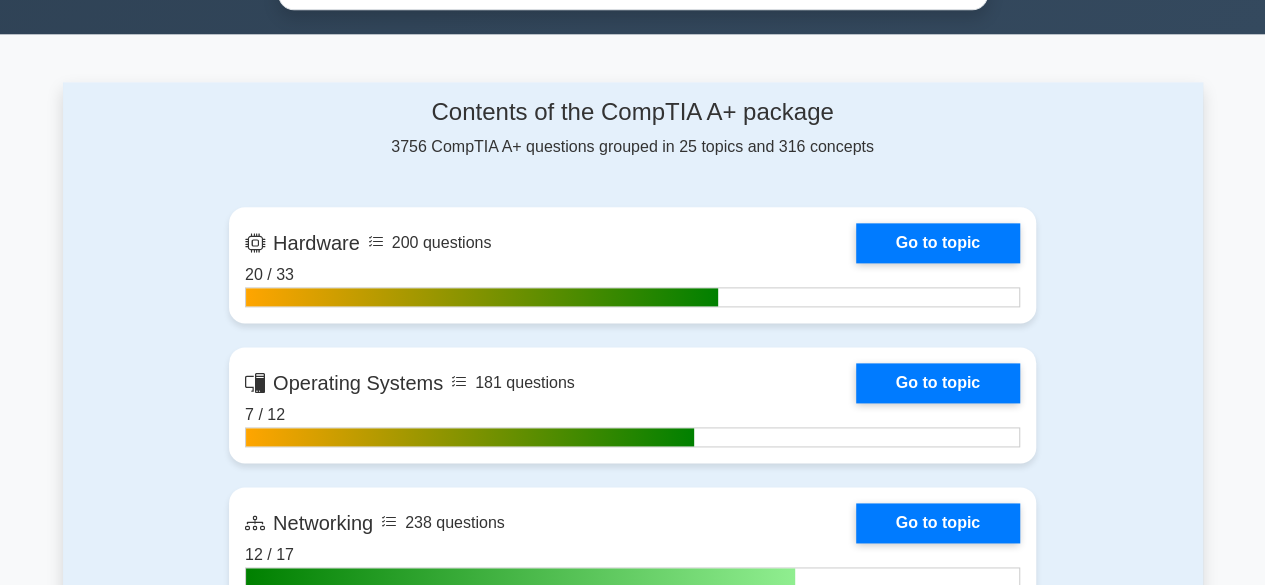 scroll, scrollTop: 1200, scrollLeft: 0, axis: vertical 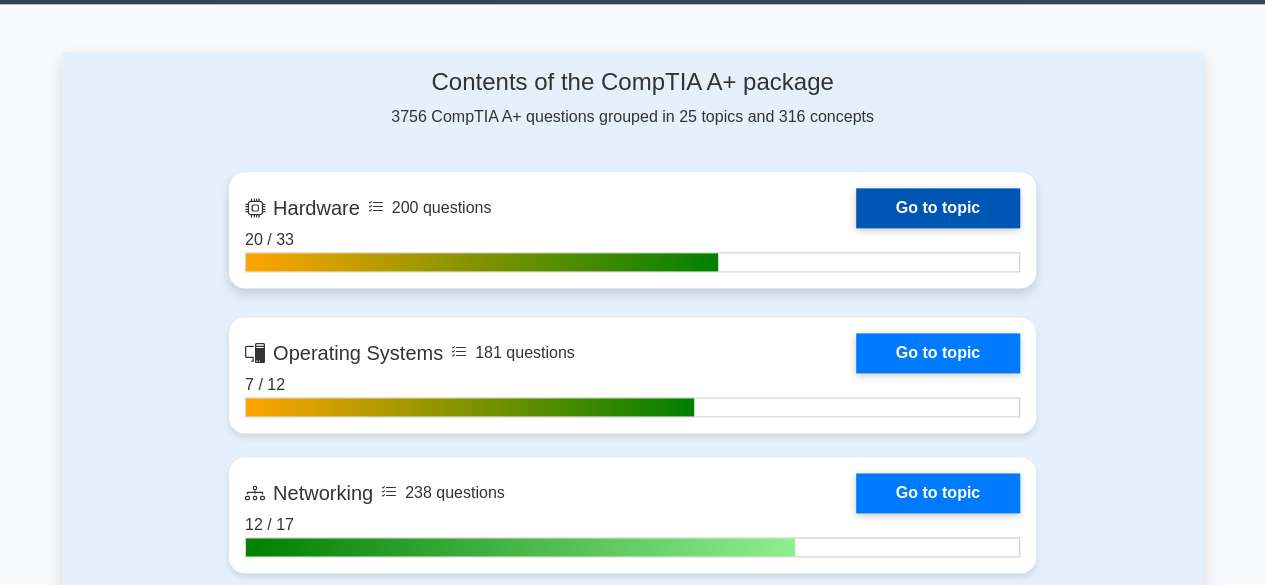 click on "Go to topic" at bounding box center (938, 208) 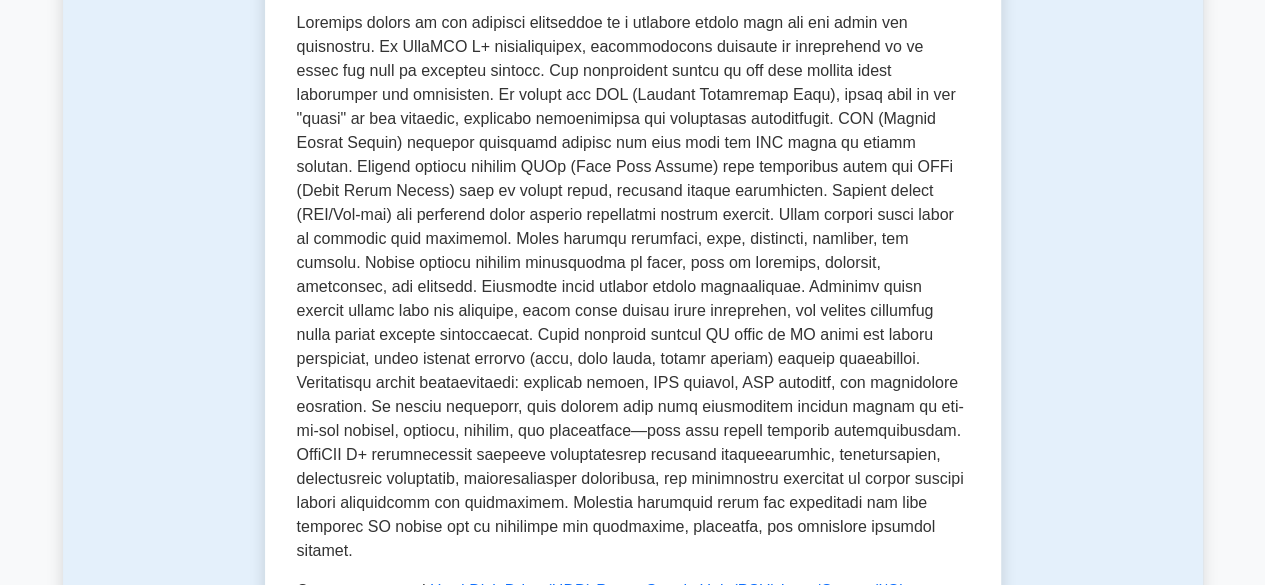 scroll, scrollTop: 0, scrollLeft: 0, axis: both 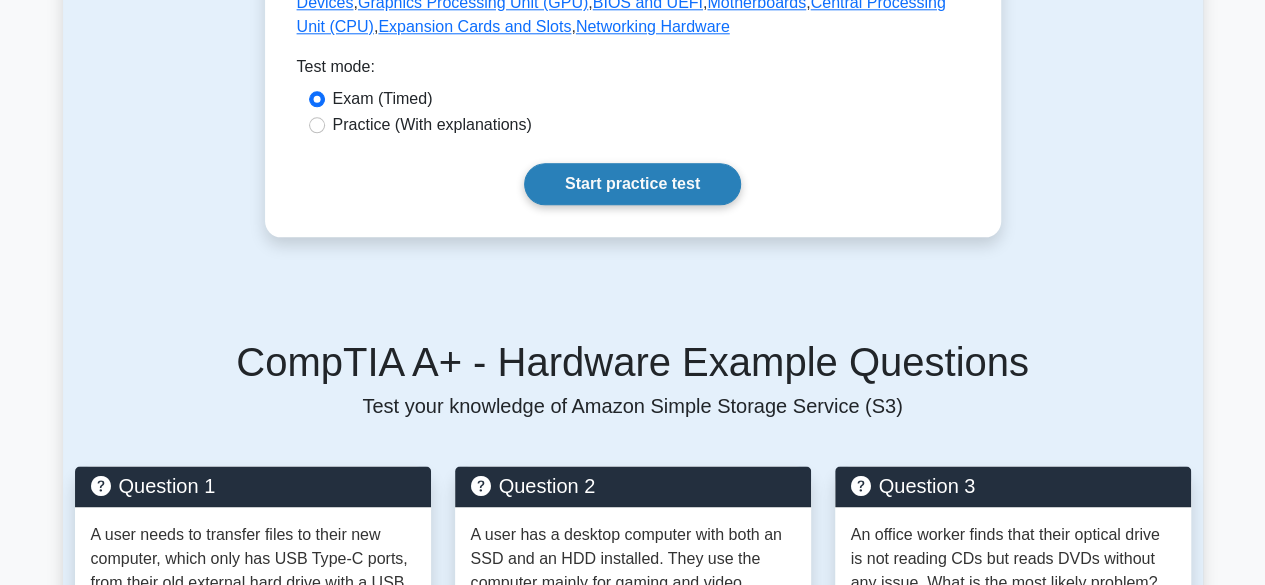 click on "Start practice test" at bounding box center [632, 184] 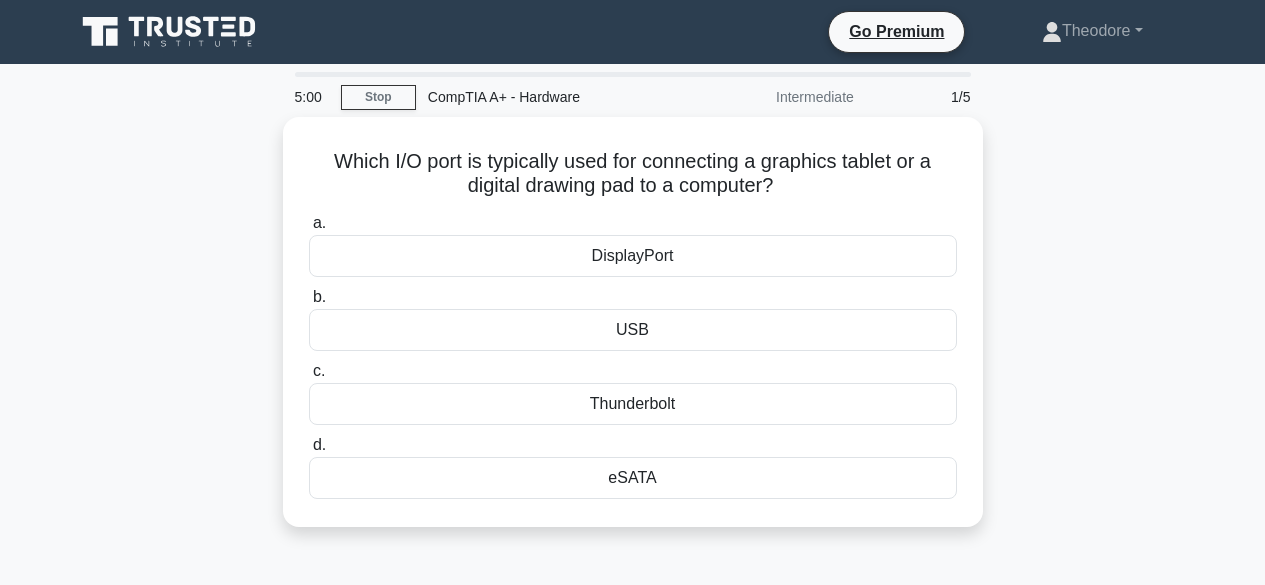 scroll, scrollTop: 0, scrollLeft: 0, axis: both 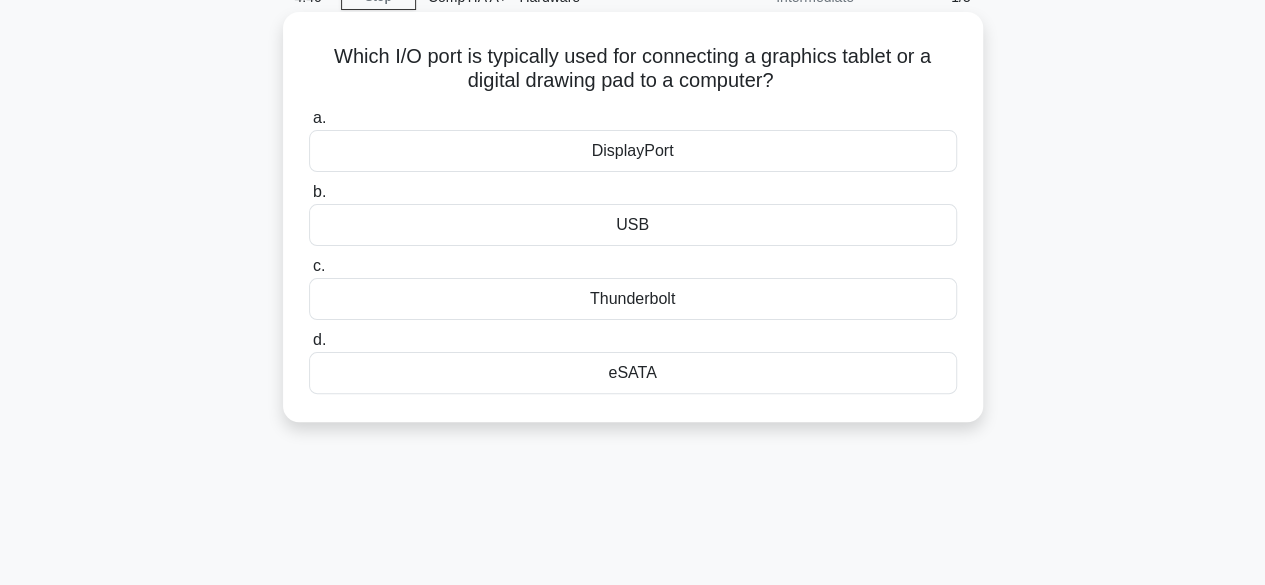 click on "DisplayPort" at bounding box center [633, 151] 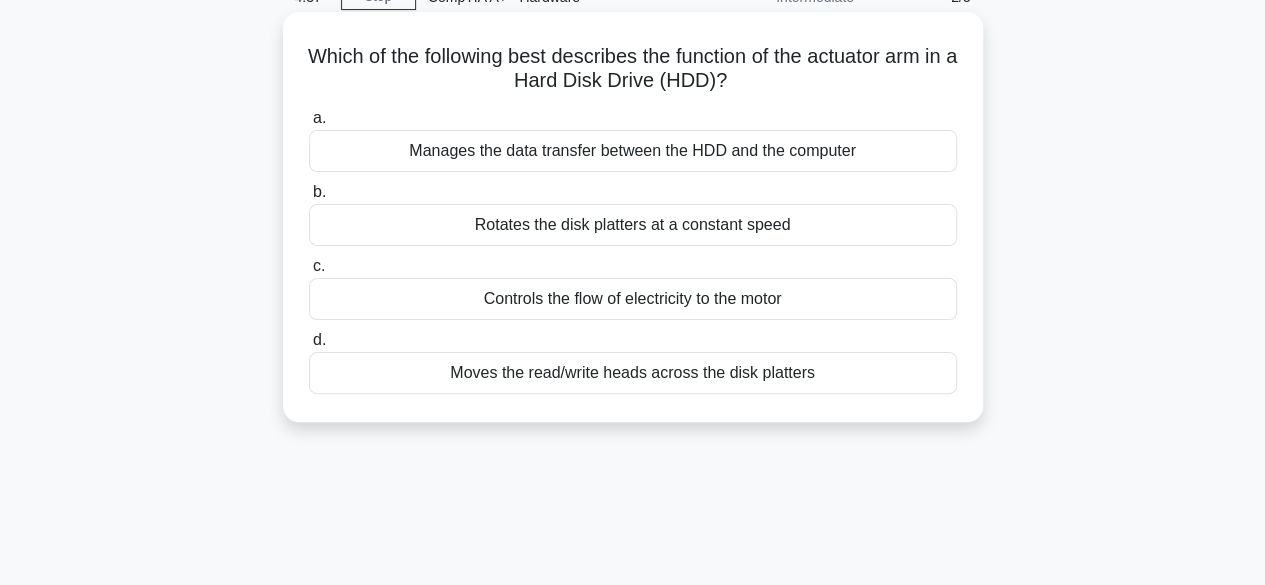 scroll, scrollTop: 0, scrollLeft: 0, axis: both 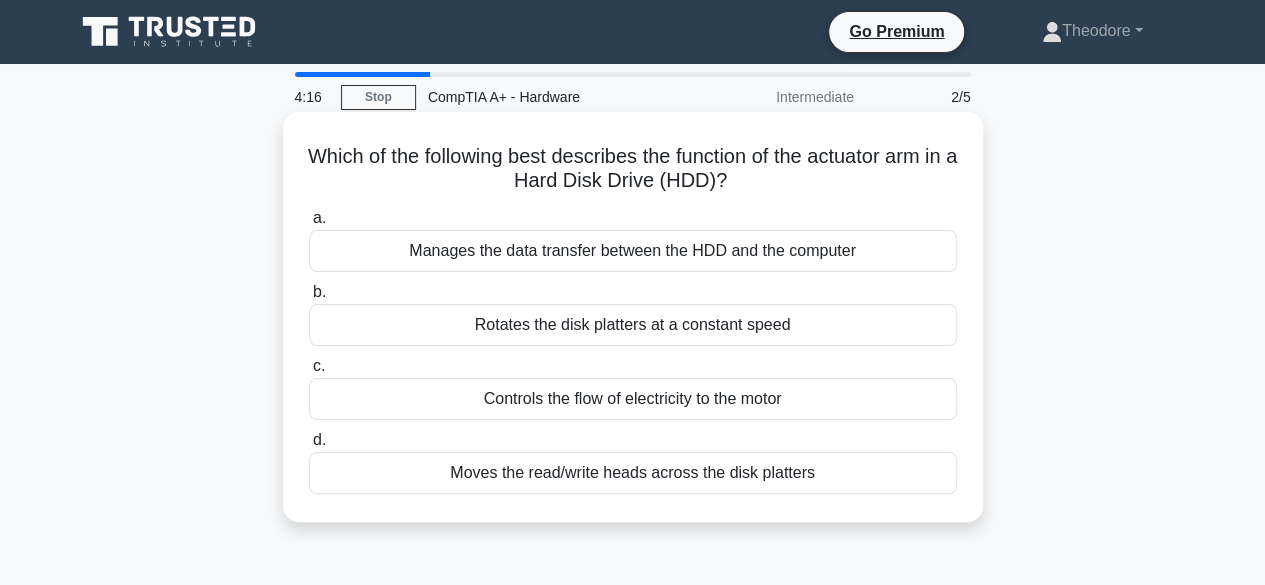 click on "Manages the data transfer between the HDD and the computer" at bounding box center [633, 251] 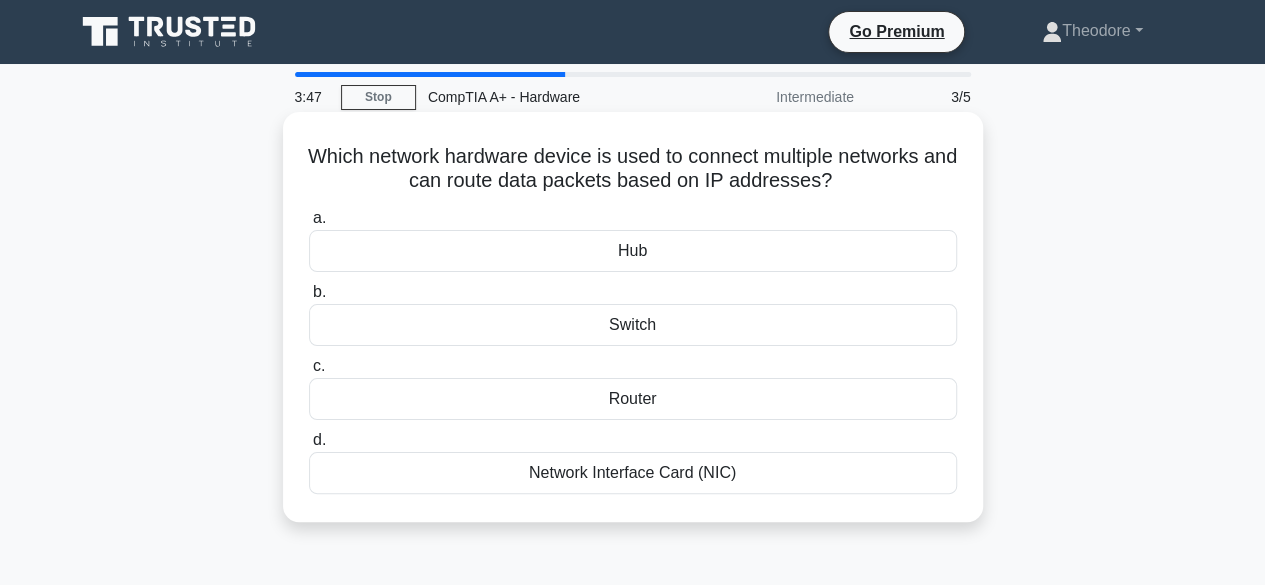 click on "Router" at bounding box center [633, 399] 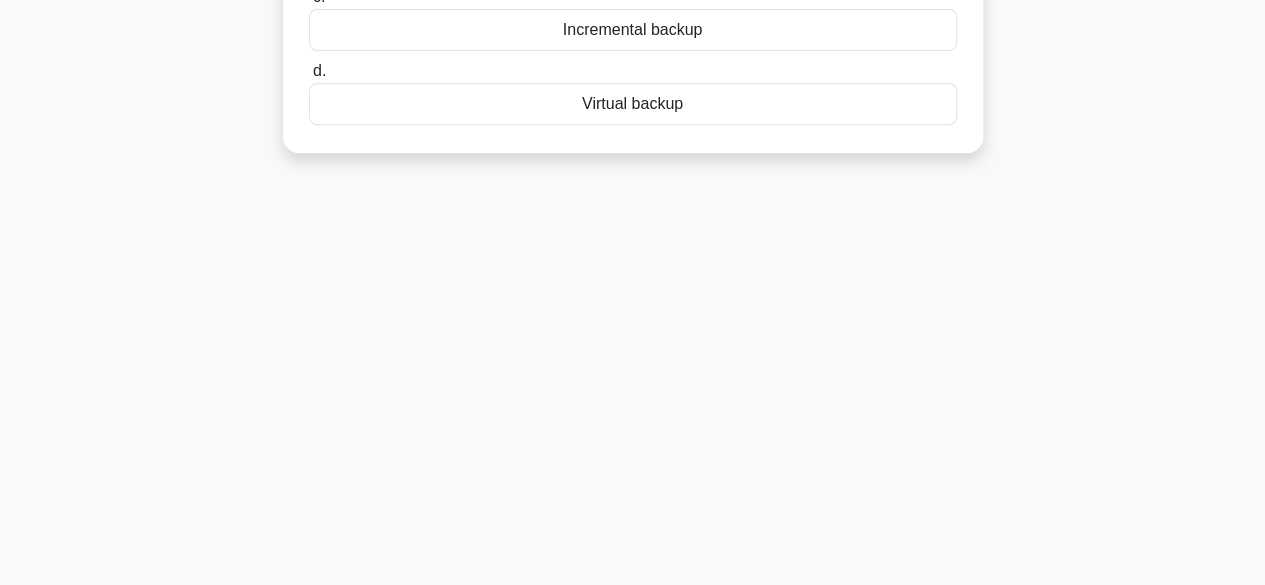 scroll, scrollTop: 400, scrollLeft: 0, axis: vertical 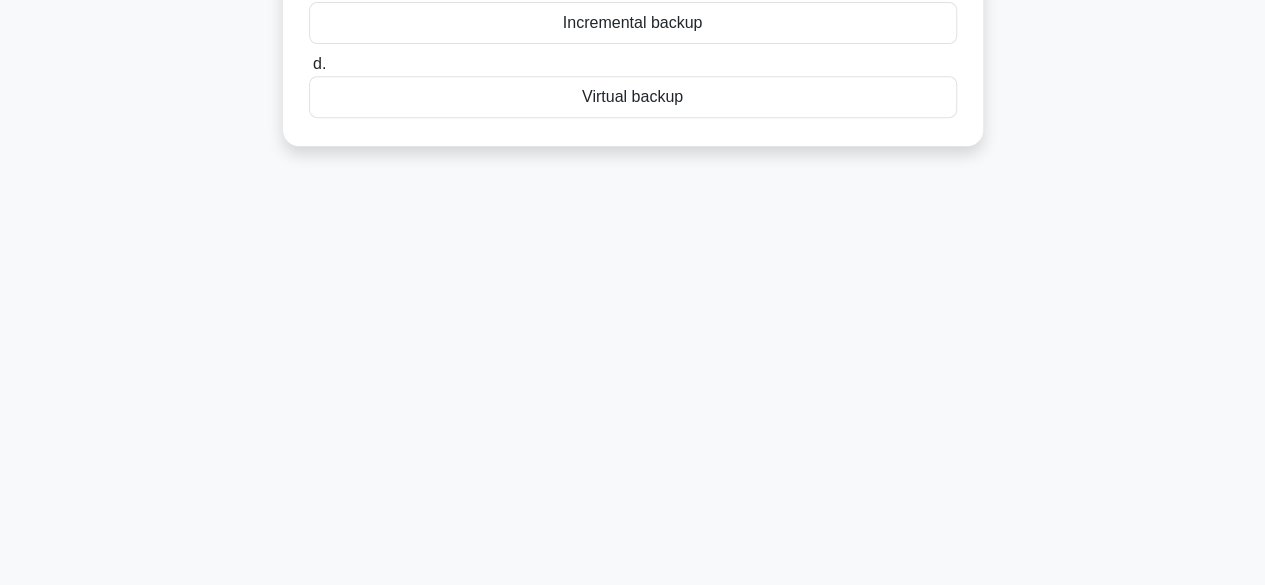 click on "Virtual backup" at bounding box center [633, 97] 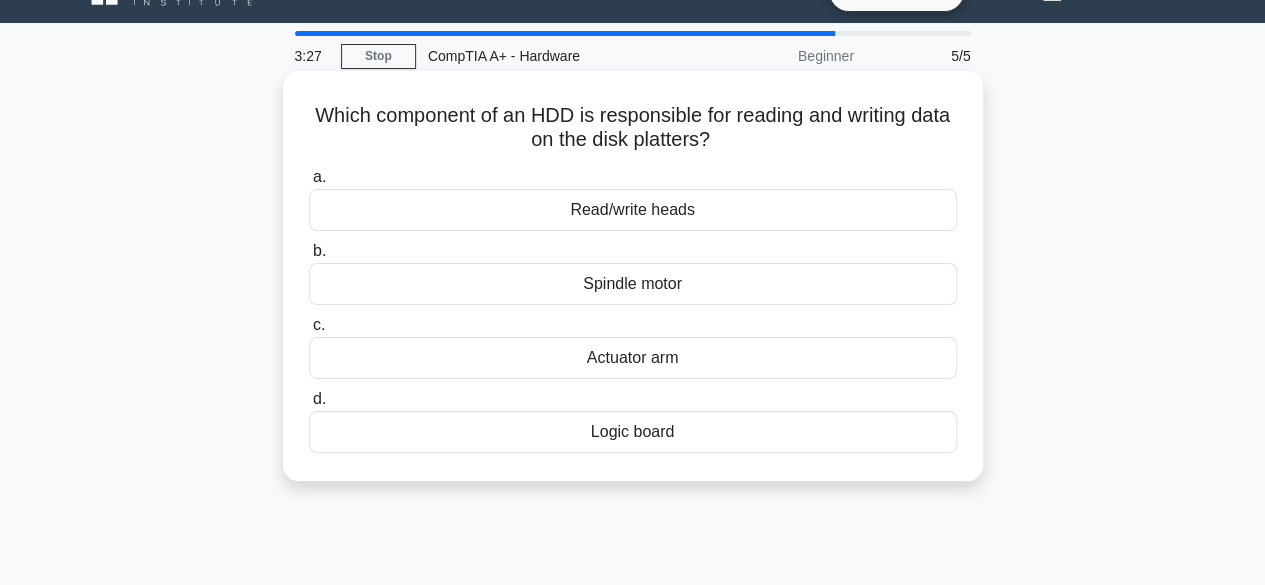scroll, scrollTop: 0, scrollLeft: 0, axis: both 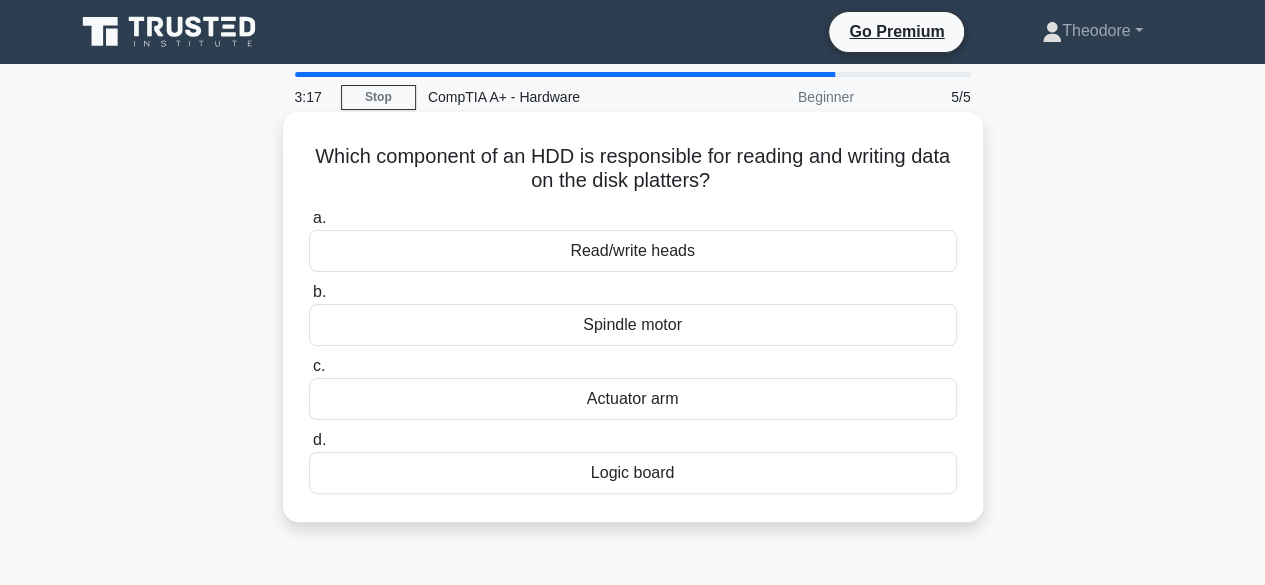 click on "Read/write heads" at bounding box center [633, 251] 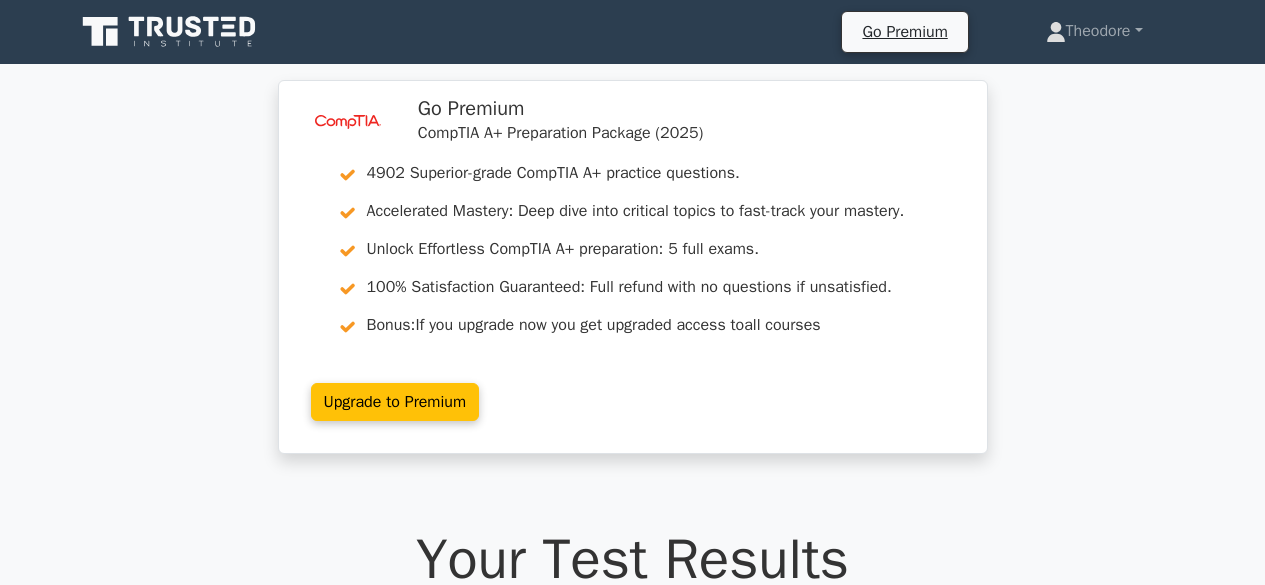 scroll, scrollTop: 500, scrollLeft: 0, axis: vertical 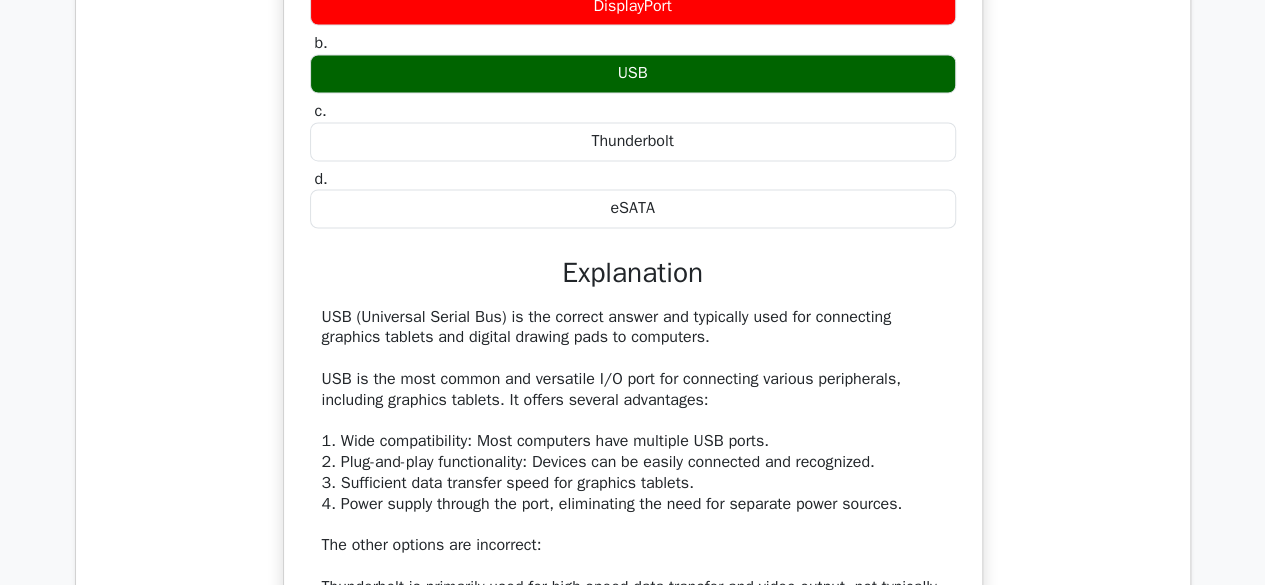 click on "Explanation" at bounding box center [633, 273] 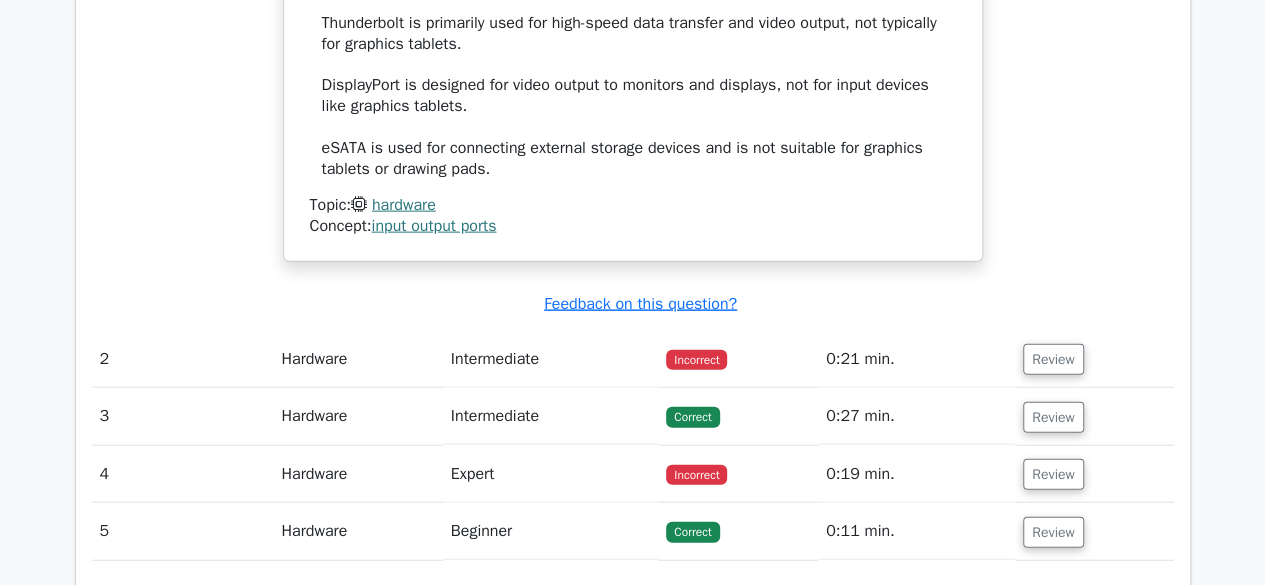 scroll, scrollTop: 2200, scrollLeft: 0, axis: vertical 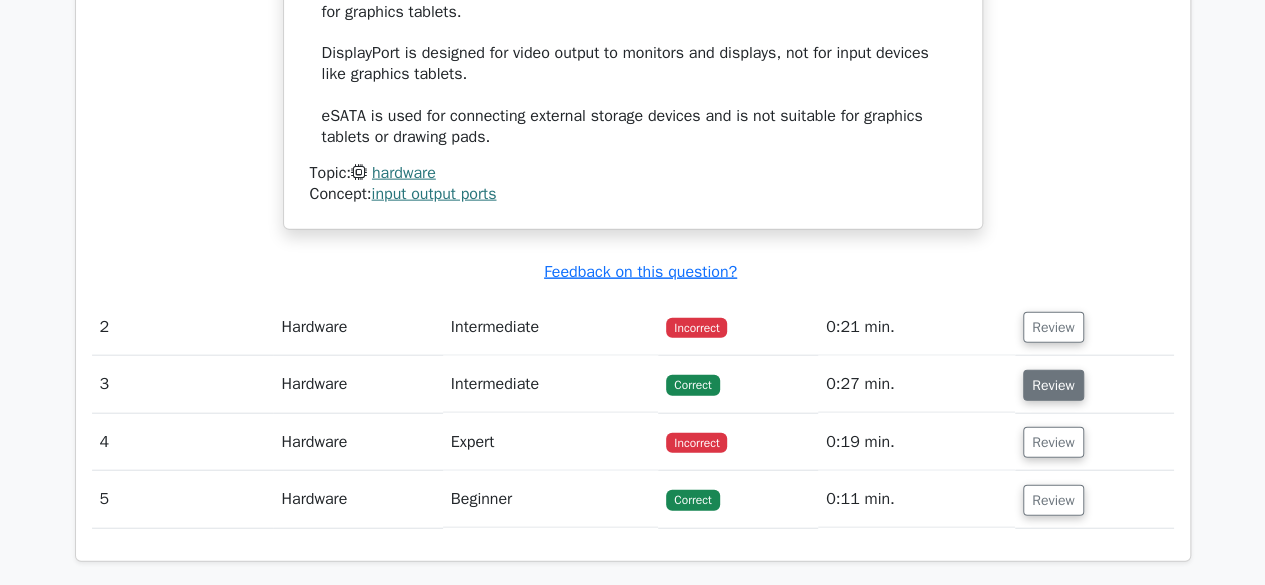 click on "Review" at bounding box center (1053, 385) 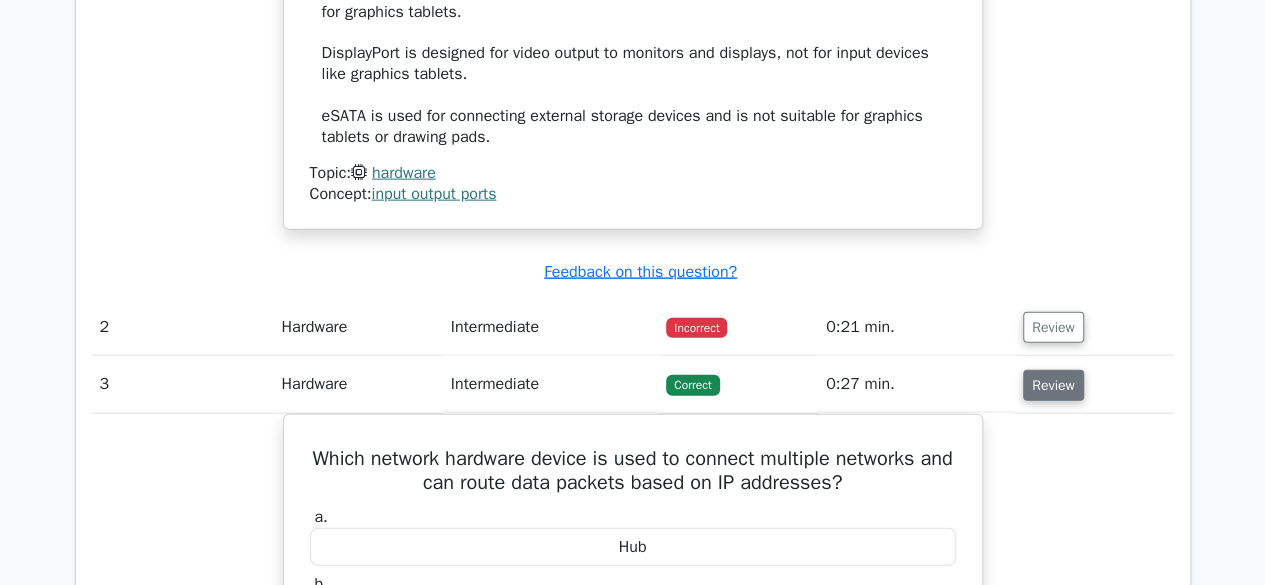 click on "Review" at bounding box center [1053, 385] 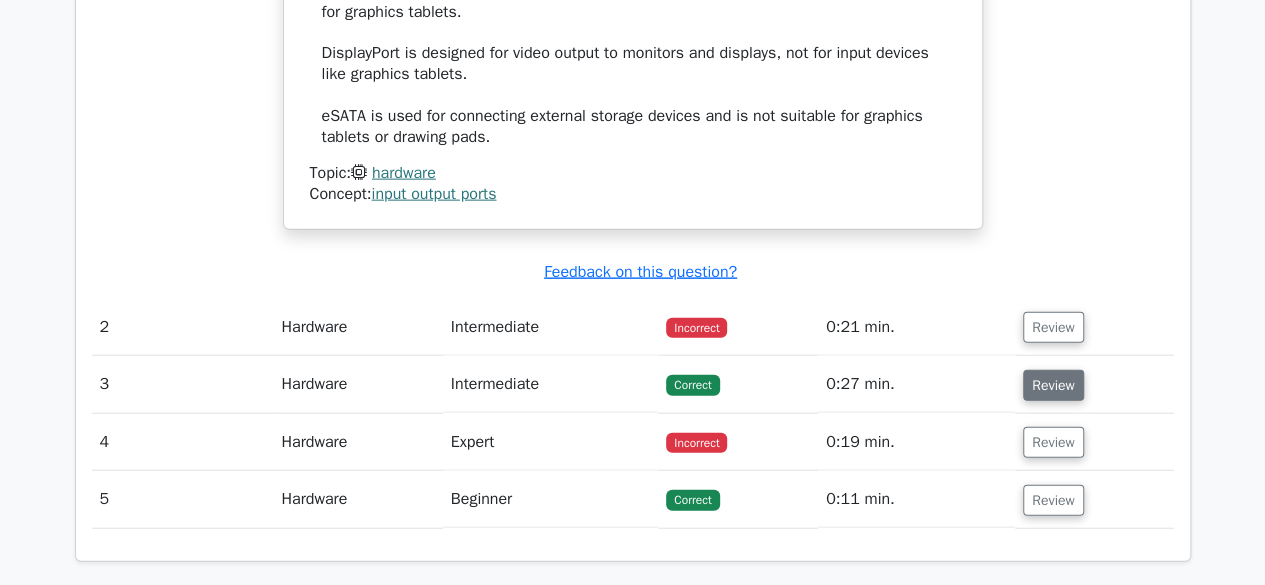 click on "Review" at bounding box center [1053, 385] 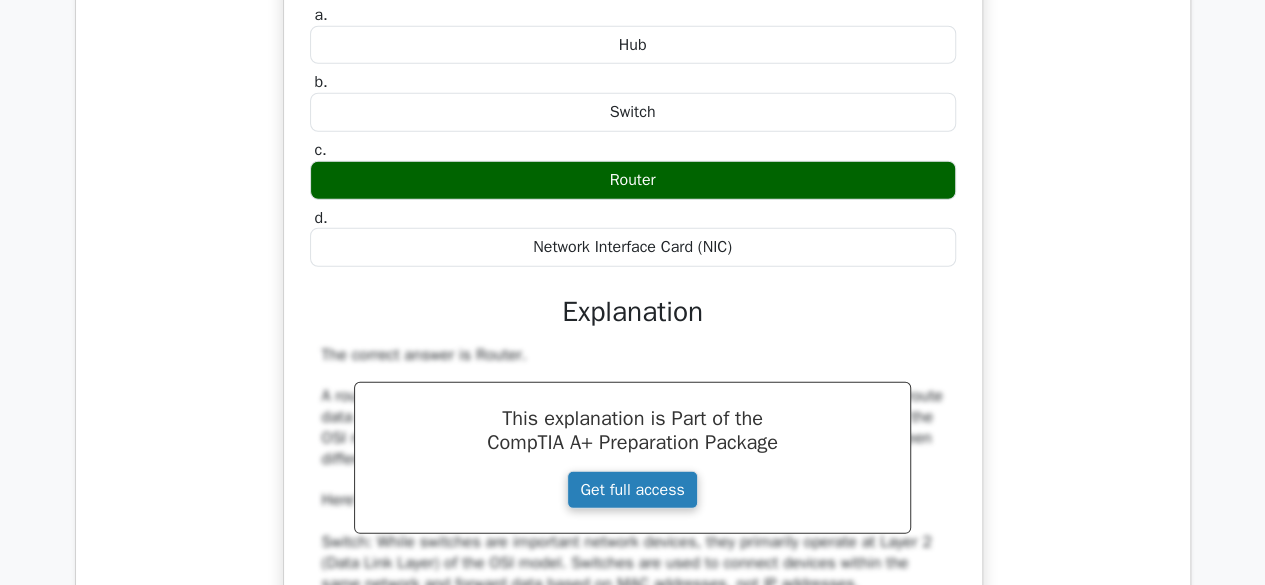 scroll, scrollTop: 2700, scrollLeft: 0, axis: vertical 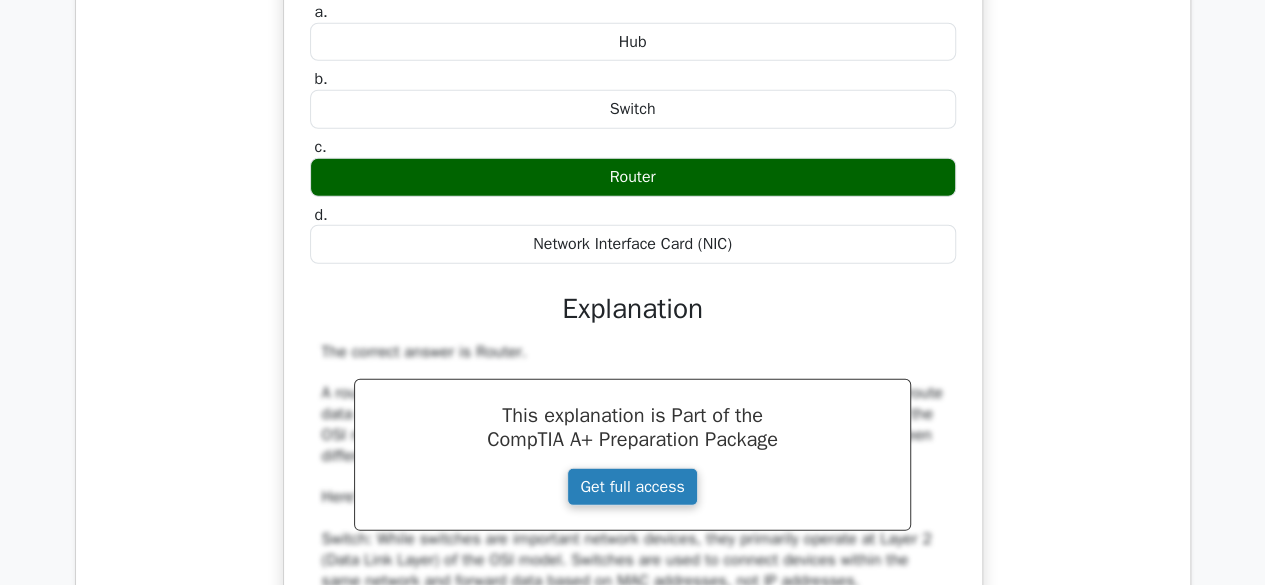 click on "Get full access" at bounding box center [632, 487] 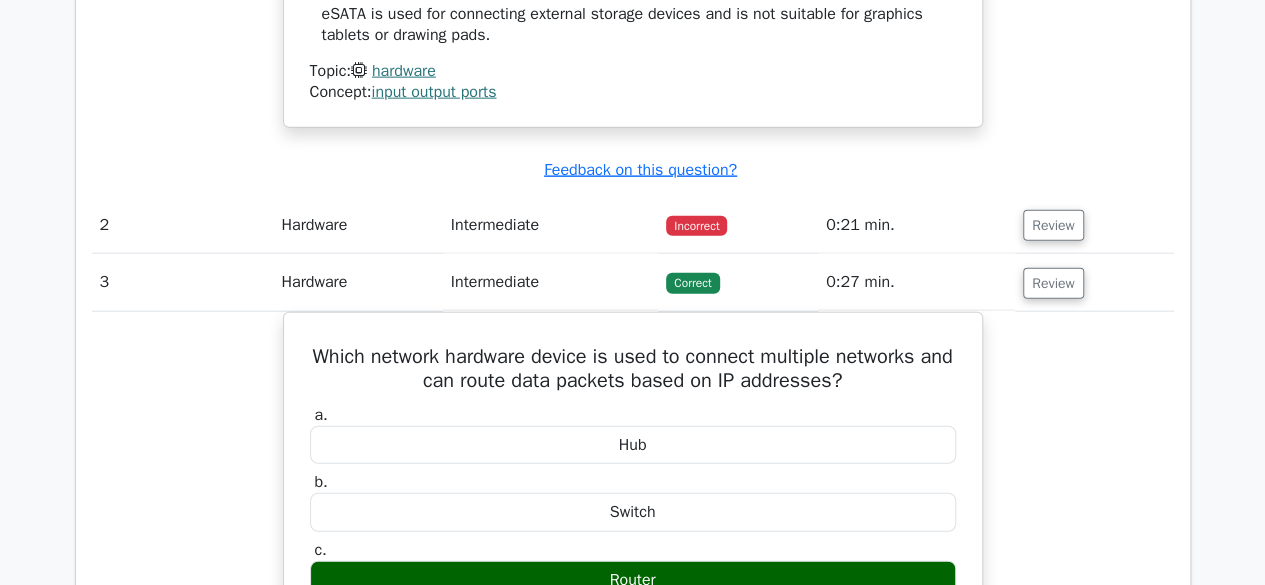 scroll, scrollTop: 2300, scrollLeft: 0, axis: vertical 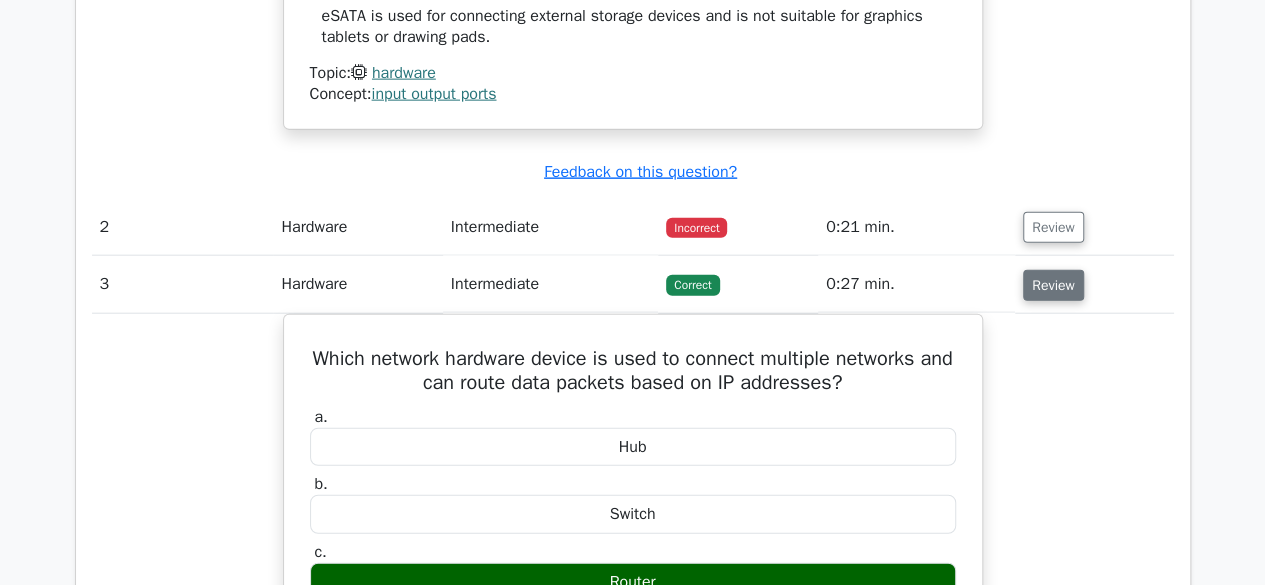 click on "Review" at bounding box center [1053, 285] 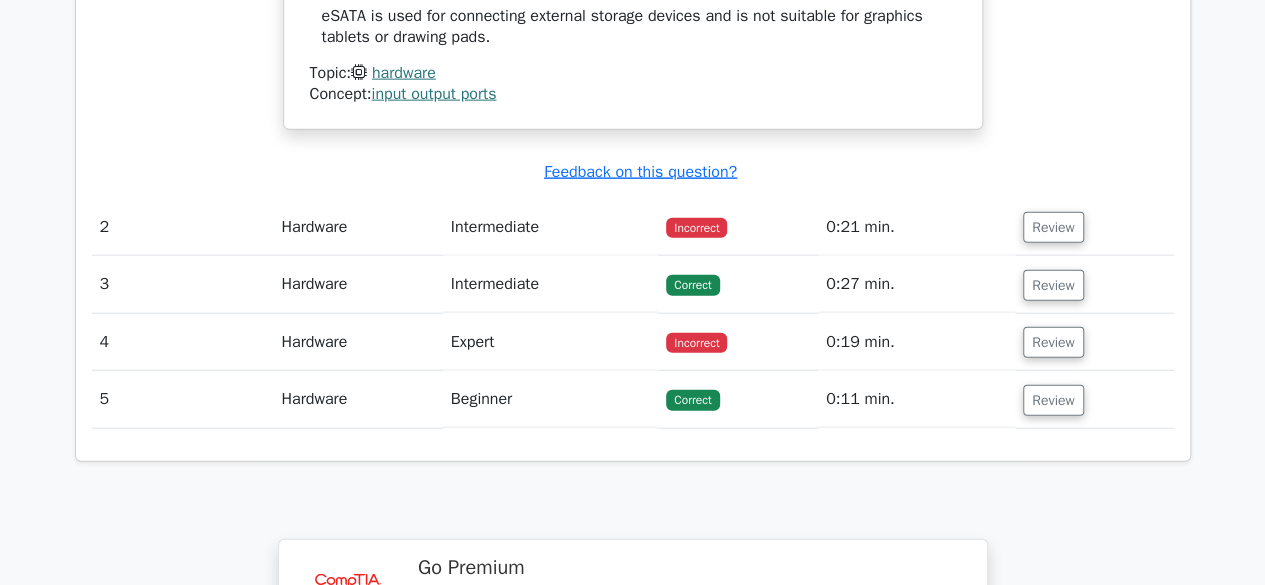 scroll, scrollTop: 2400, scrollLeft: 0, axis: vertical 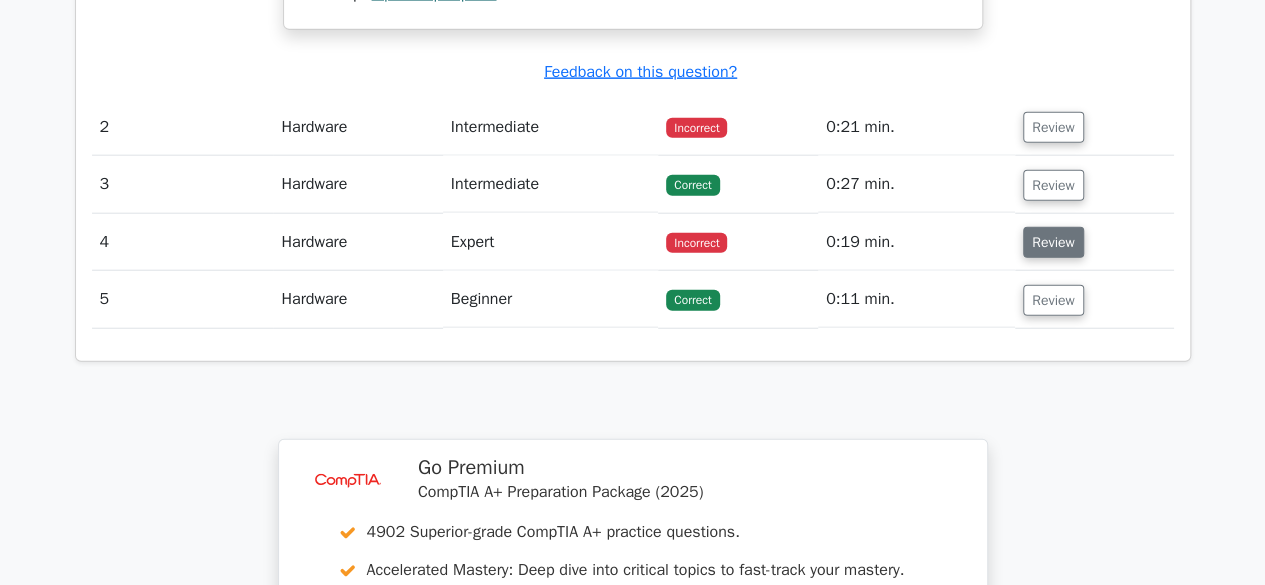 click on "Review" at bounding box center (1053, 242) 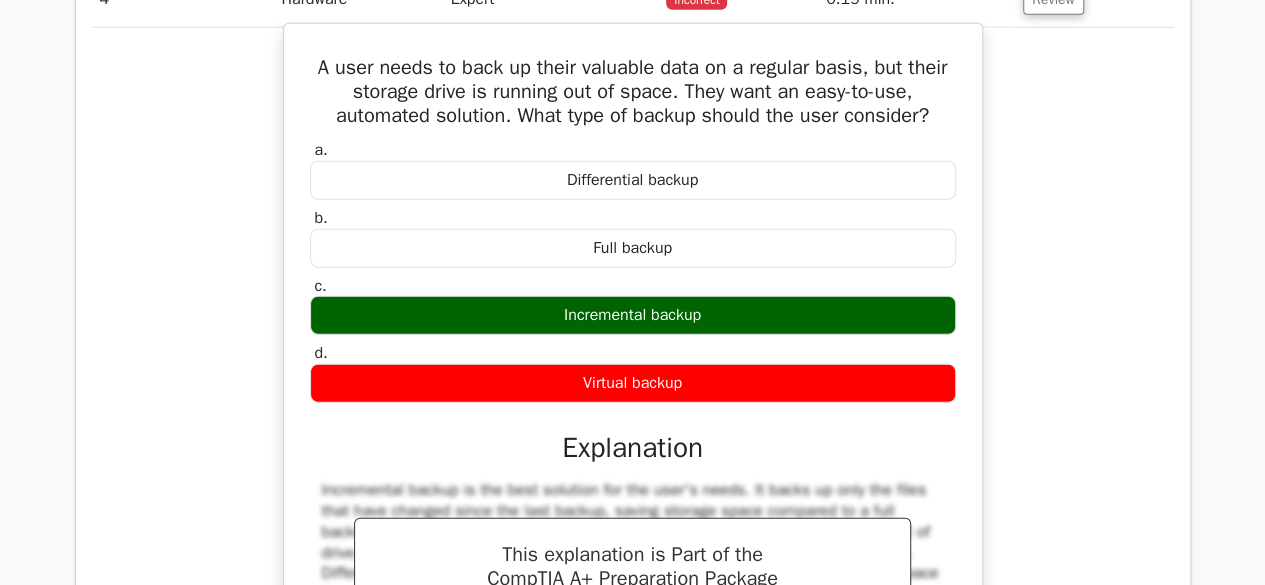 scroll, scrollTop: 2400, scrollLeft: 0, axis: vertical 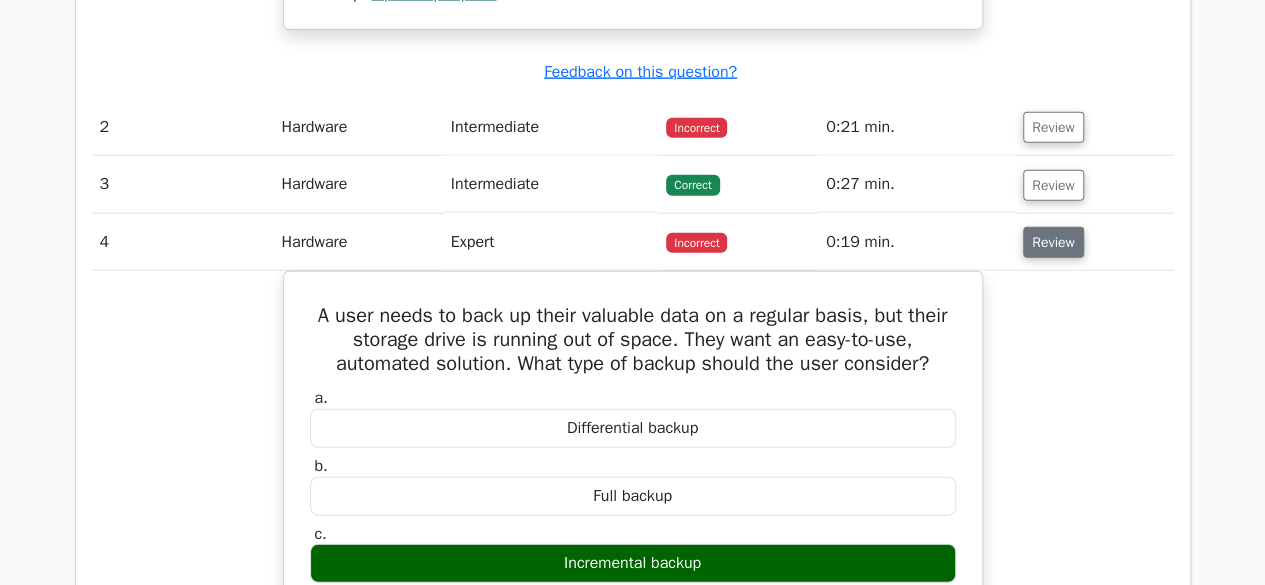 click on "Review" at bounding box center (1053, 242) 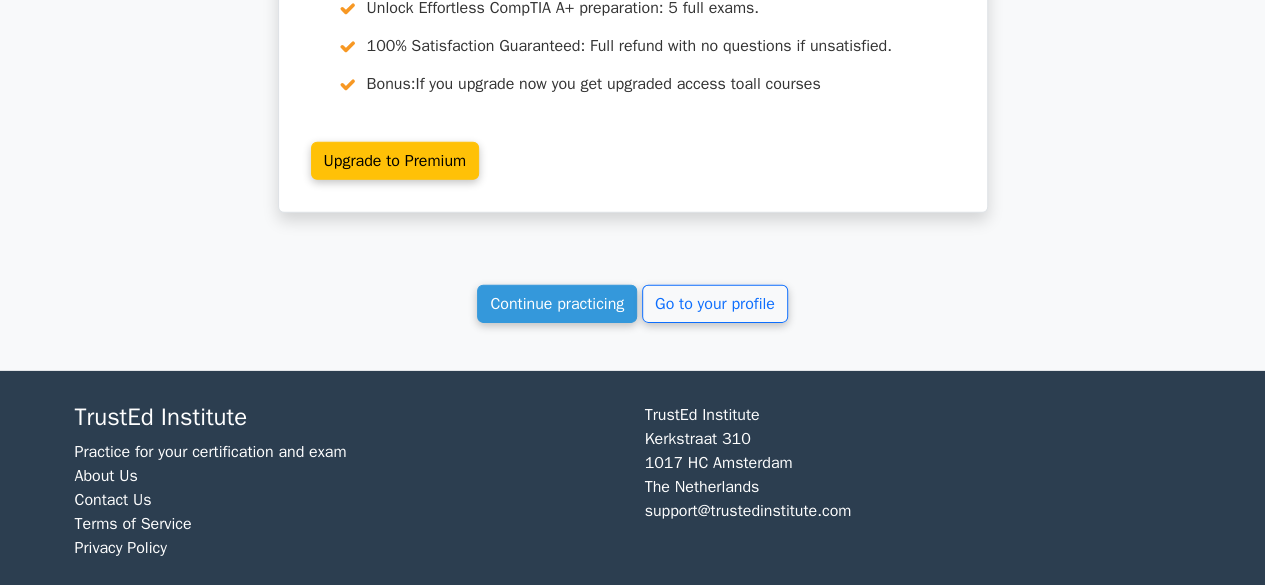 scroll, scrollTop: 3024, scrollLeft: 0, axis: vertical 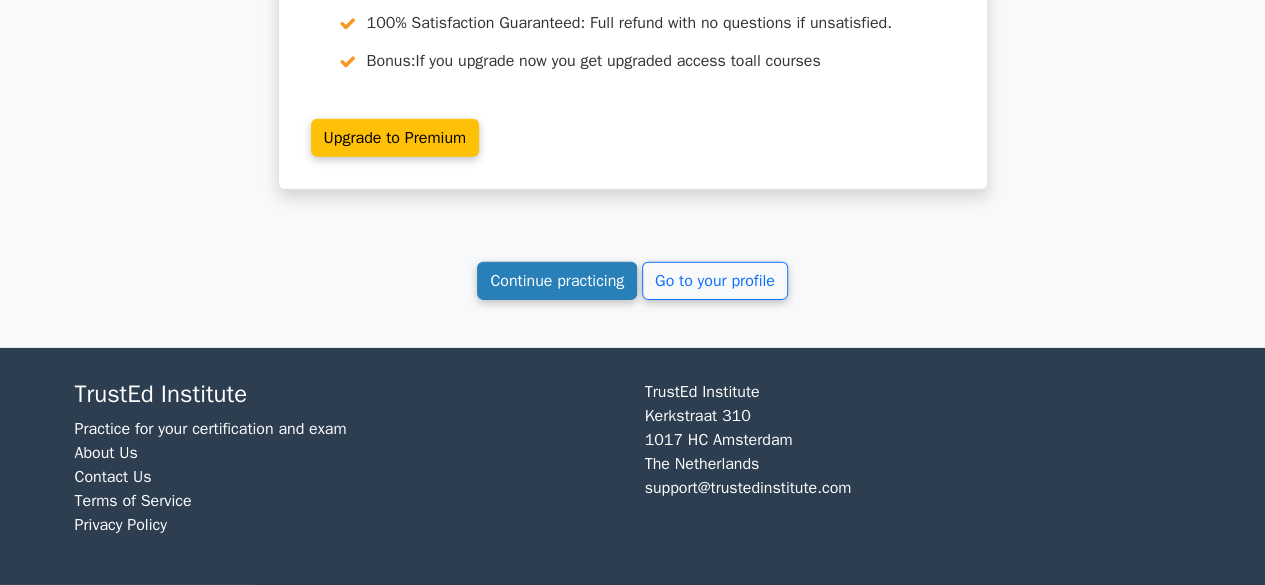 click on "Continue practicing" at bounding box center (557, 281) 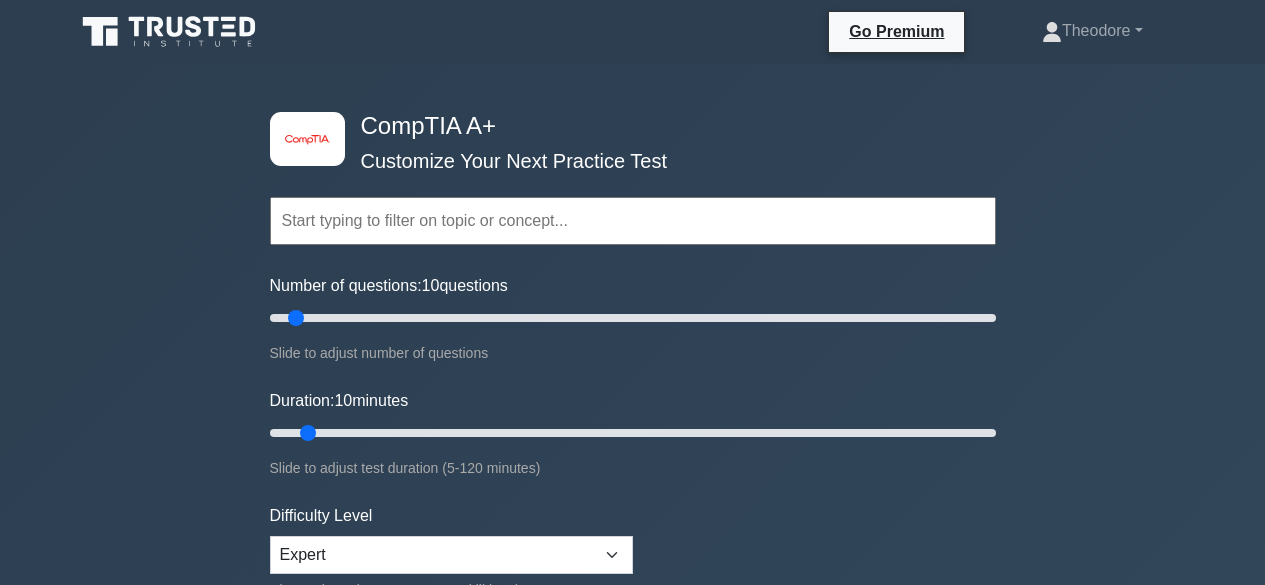 scroll, scrollTop: 0, scrollLeft: 0, axis: both 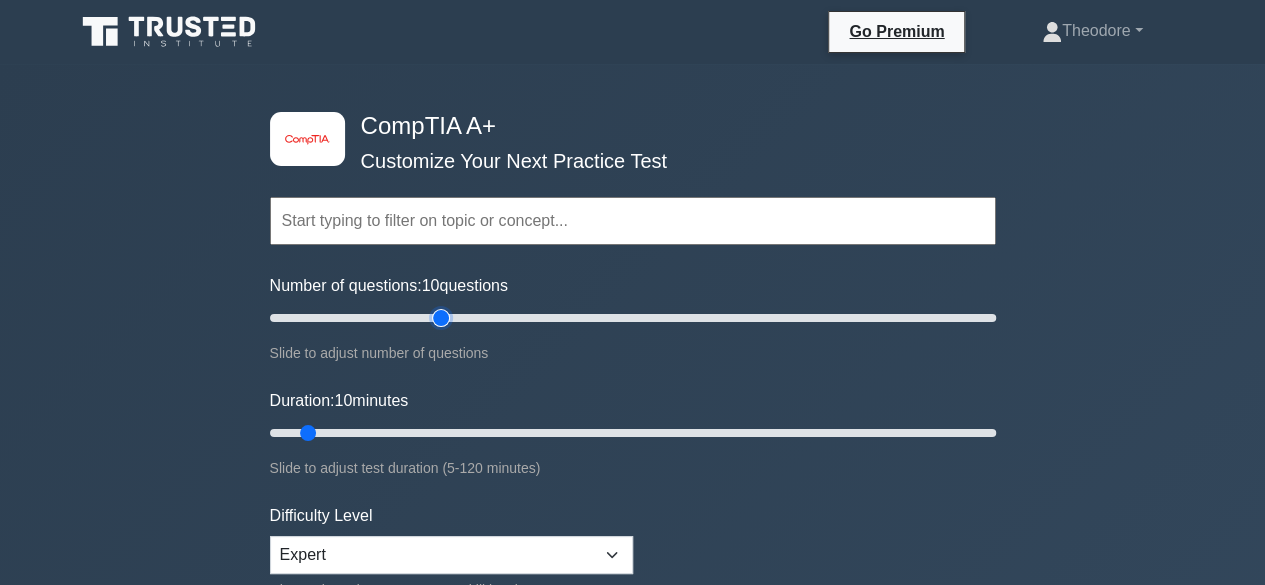 click on "Number of questions:  10  questions" at bounding box center [633, 318] 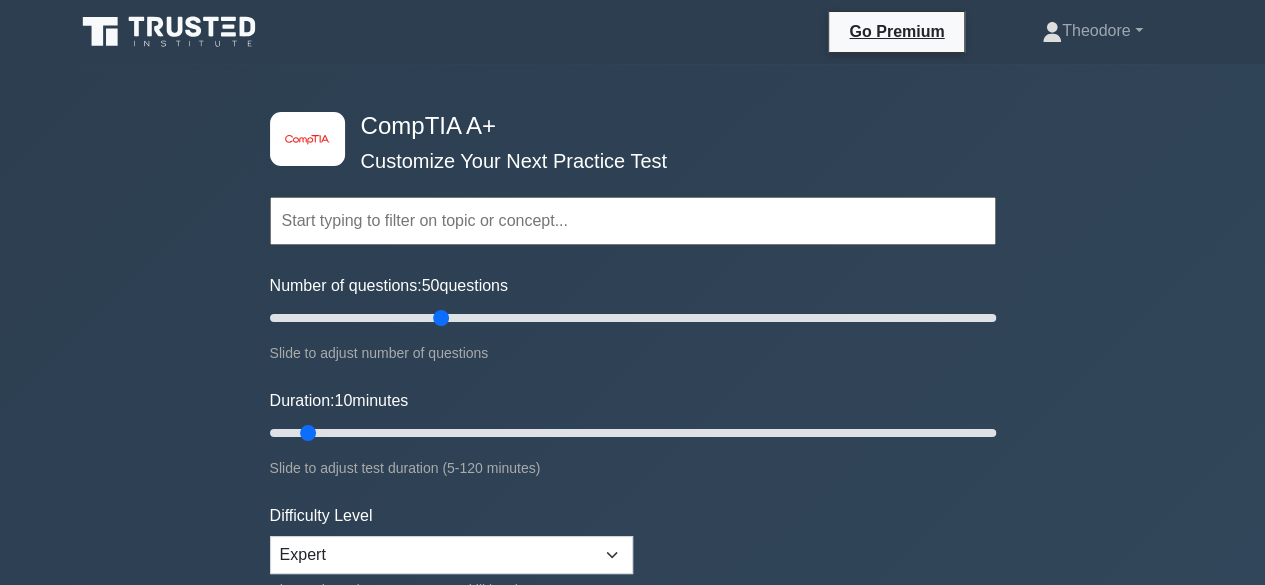 click on "Slide to adjust number of questions" at bounding box center [633, 353] 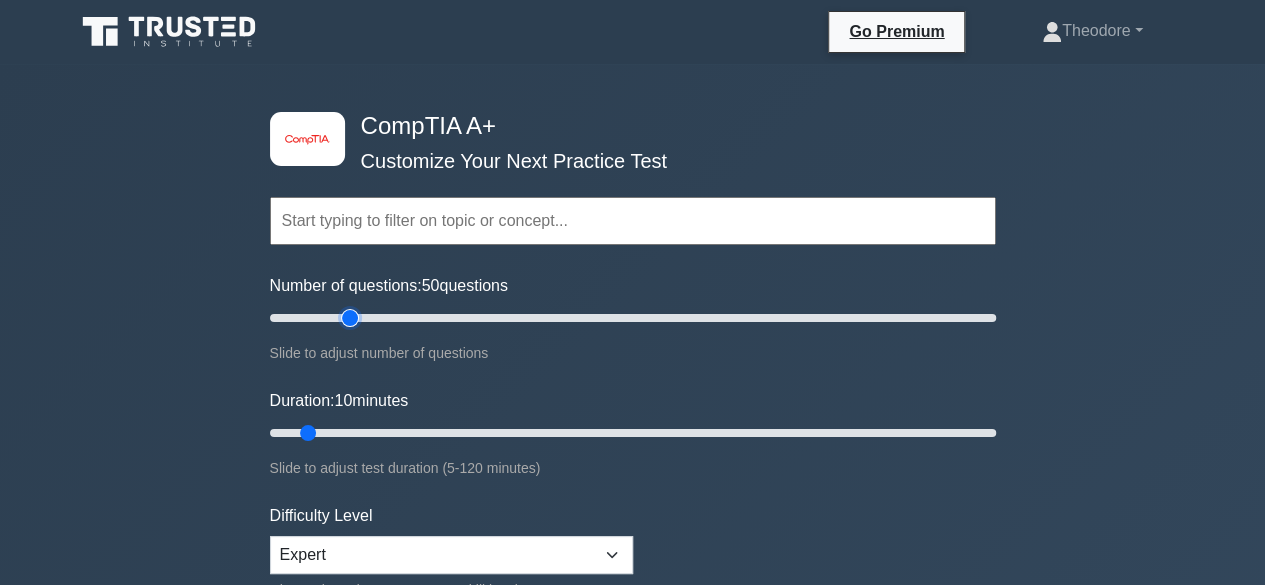 click on "Number of questions:  50  questions" at bounding box center (633, 318) 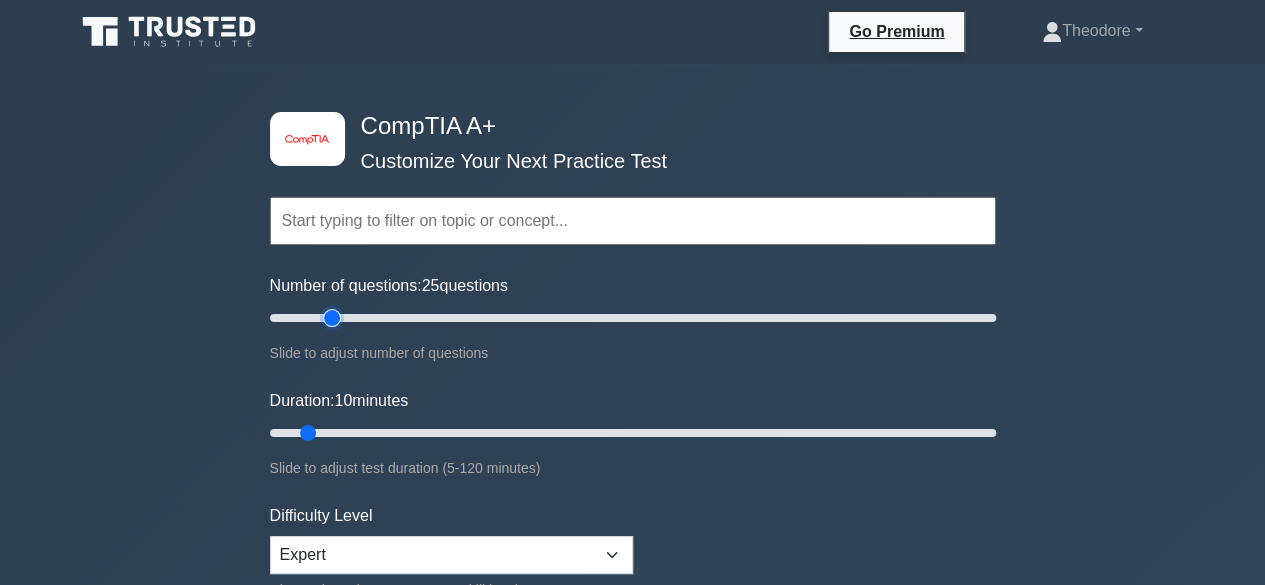 type on "20" 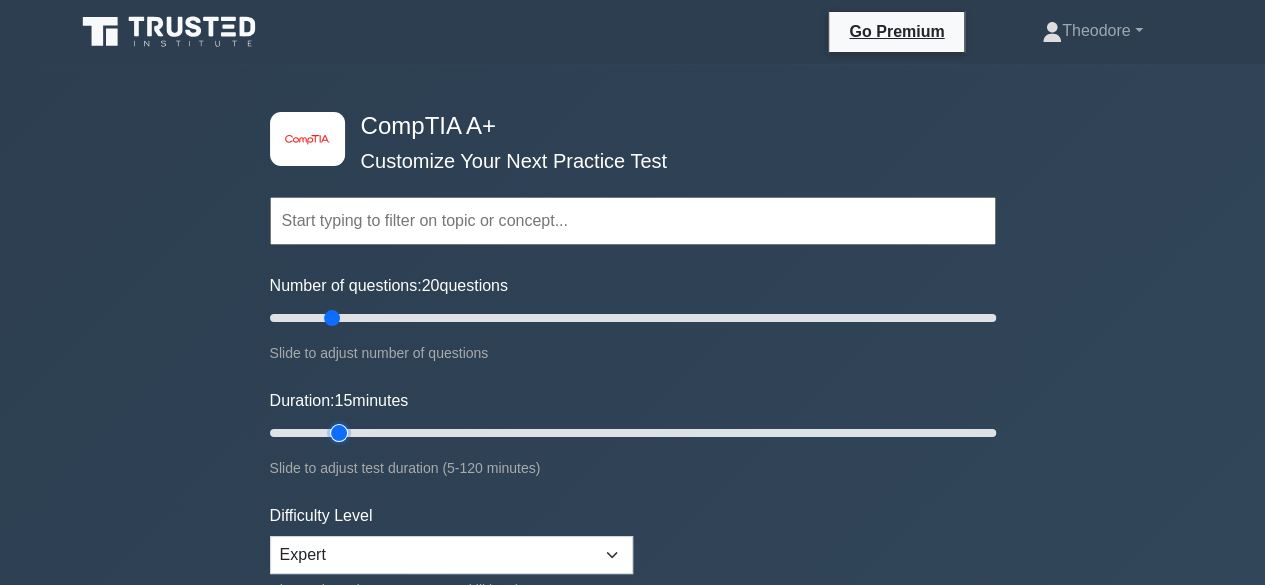 type on "15" 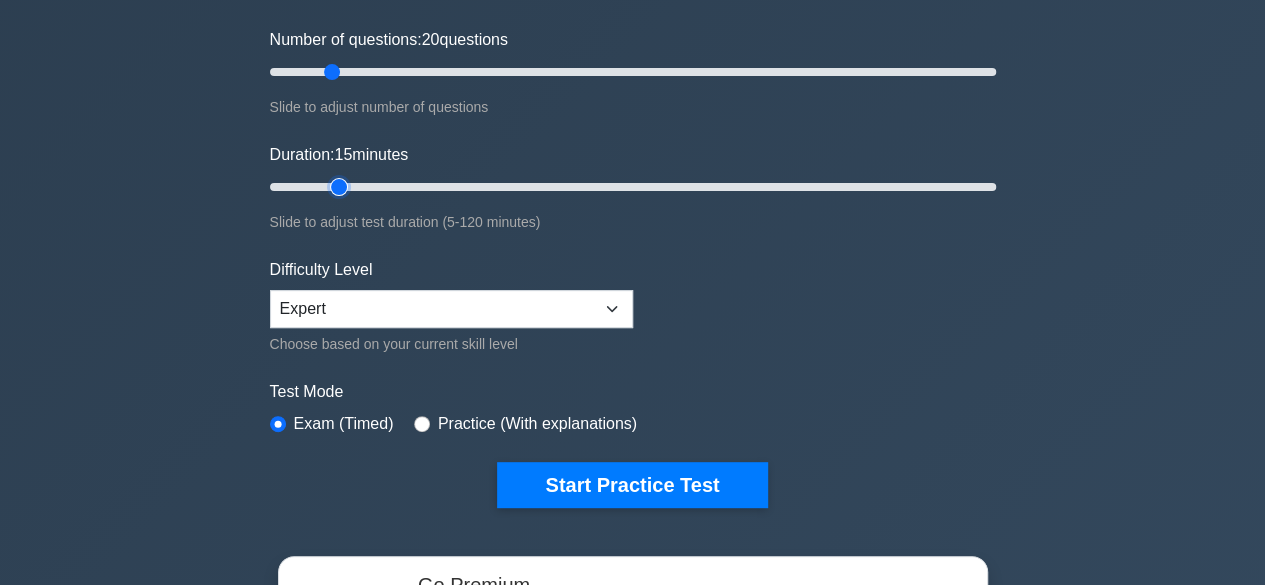 scroll, scrollTop: 300, scrollLeft: 0, axis: vertical 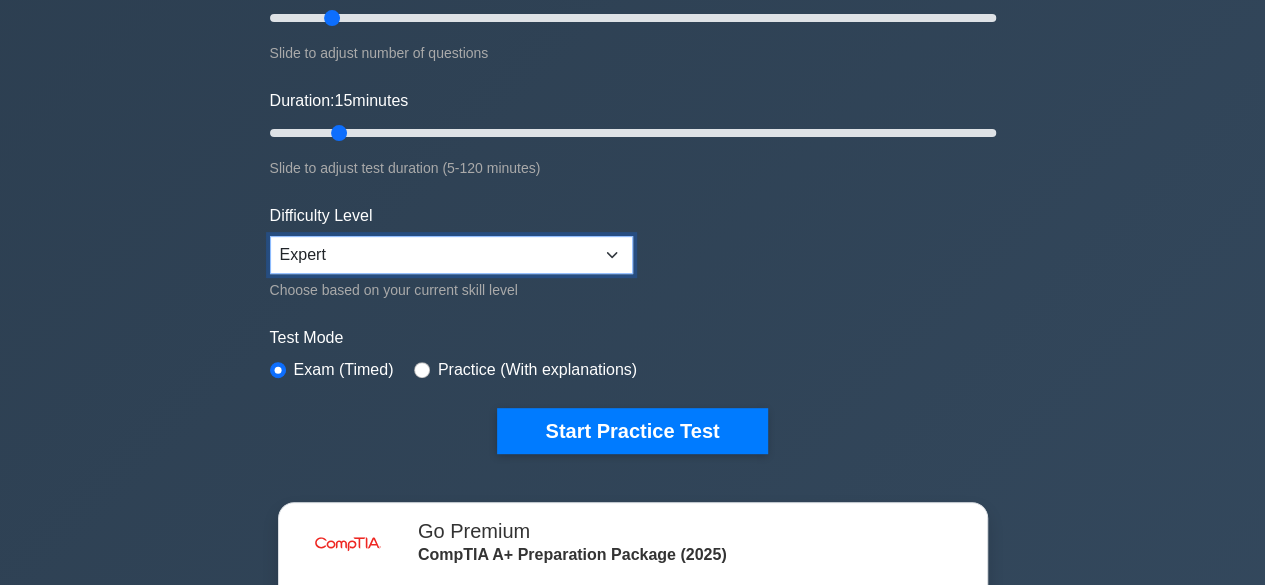 click on "Beginner
Intermediate
Expert" at bounding box center [451, 255] 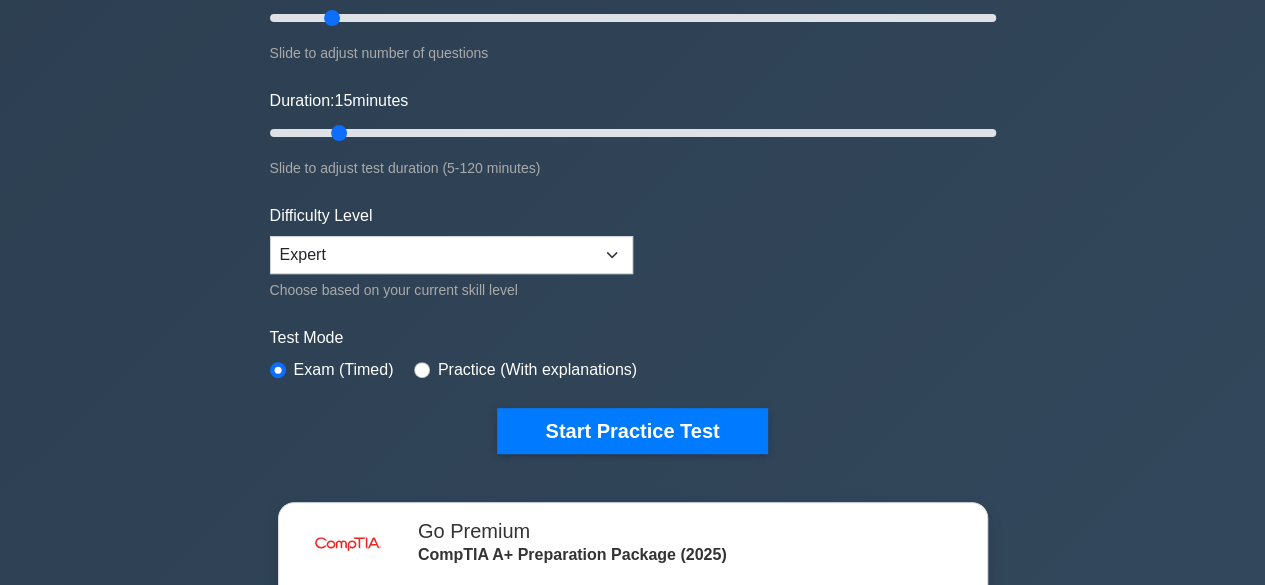click on "Practice (With explanations)" at bounding box center (537, 370) 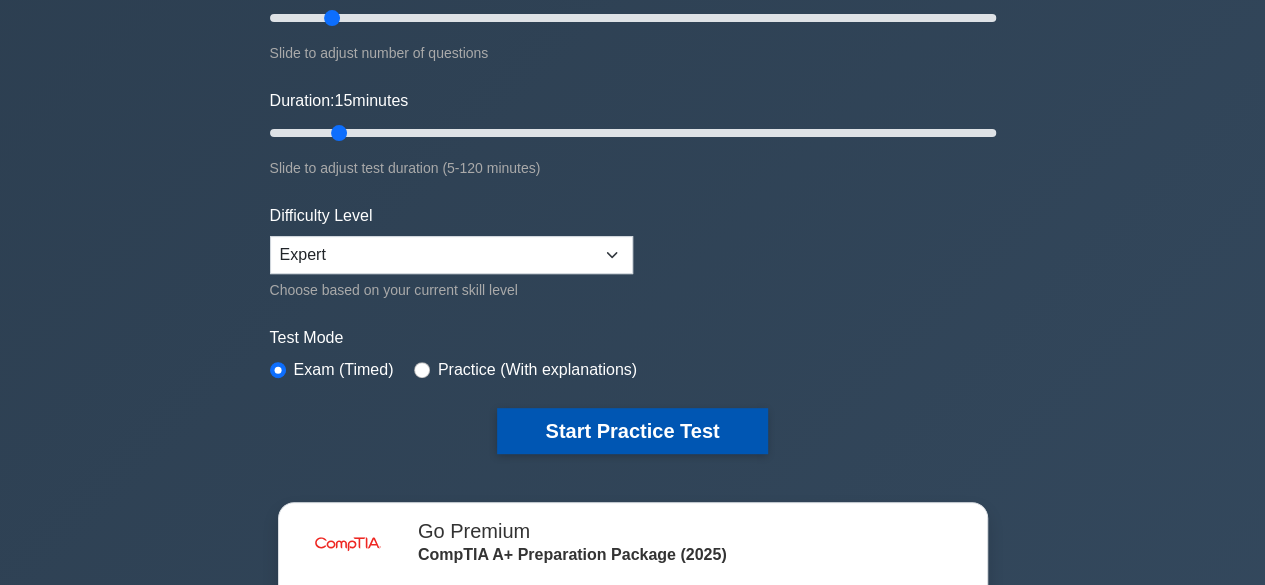 click on "Start Practice Test" at bounding box center (632, 431) 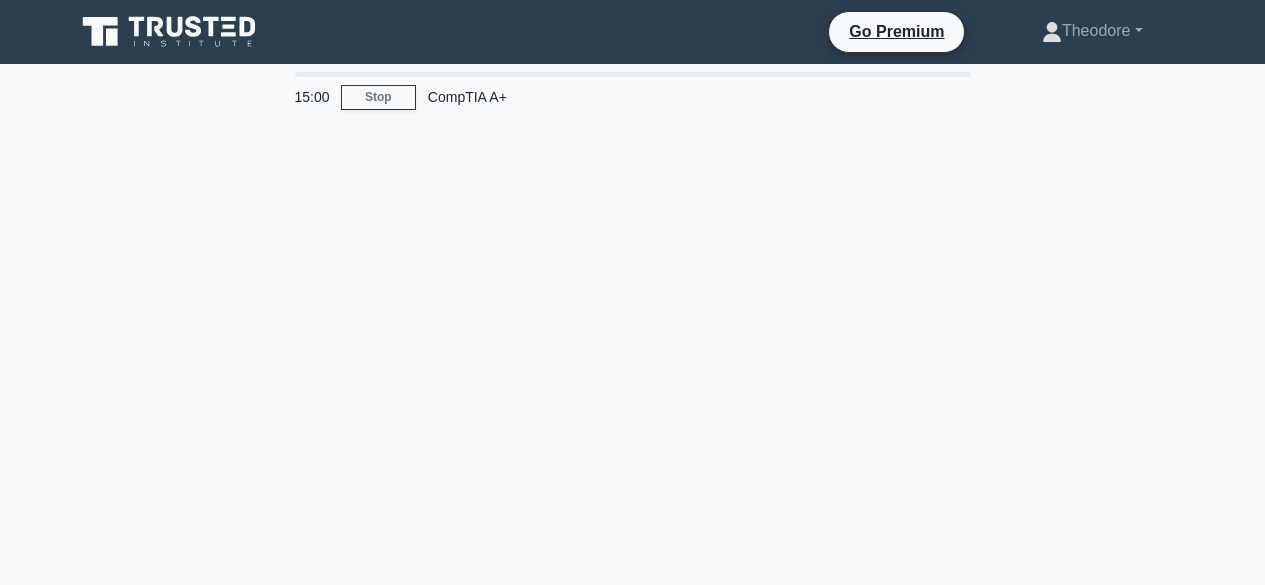scroll, scrollTop: 0, scrollLeft: 0, axis: both 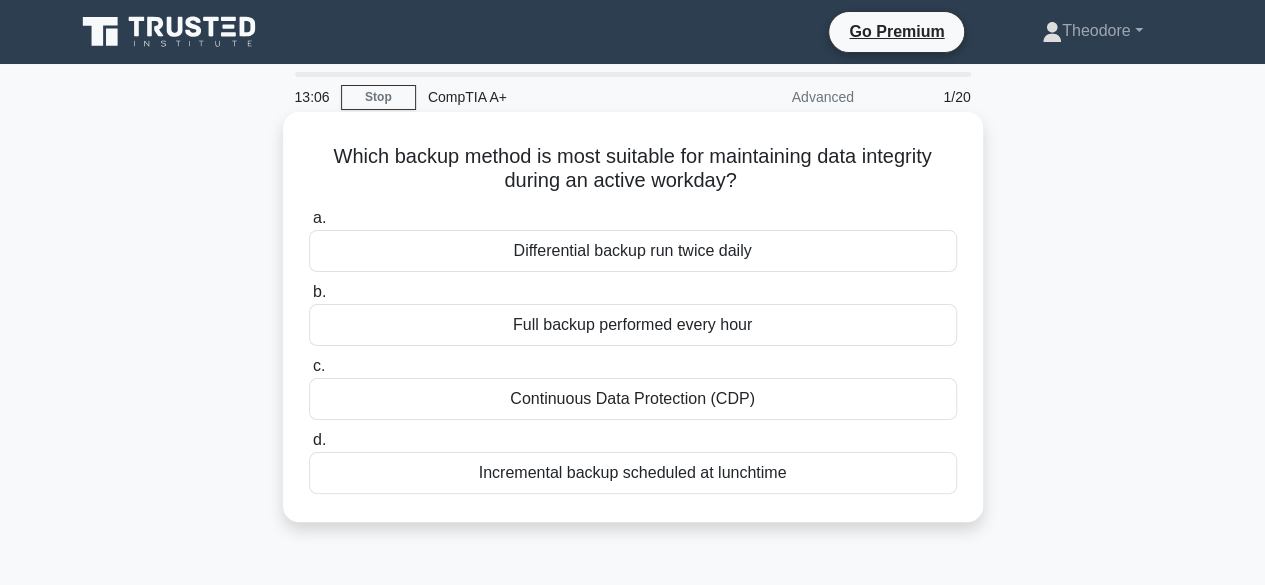 click on "Full backup performed every hour" at bounding box center (633, 325) 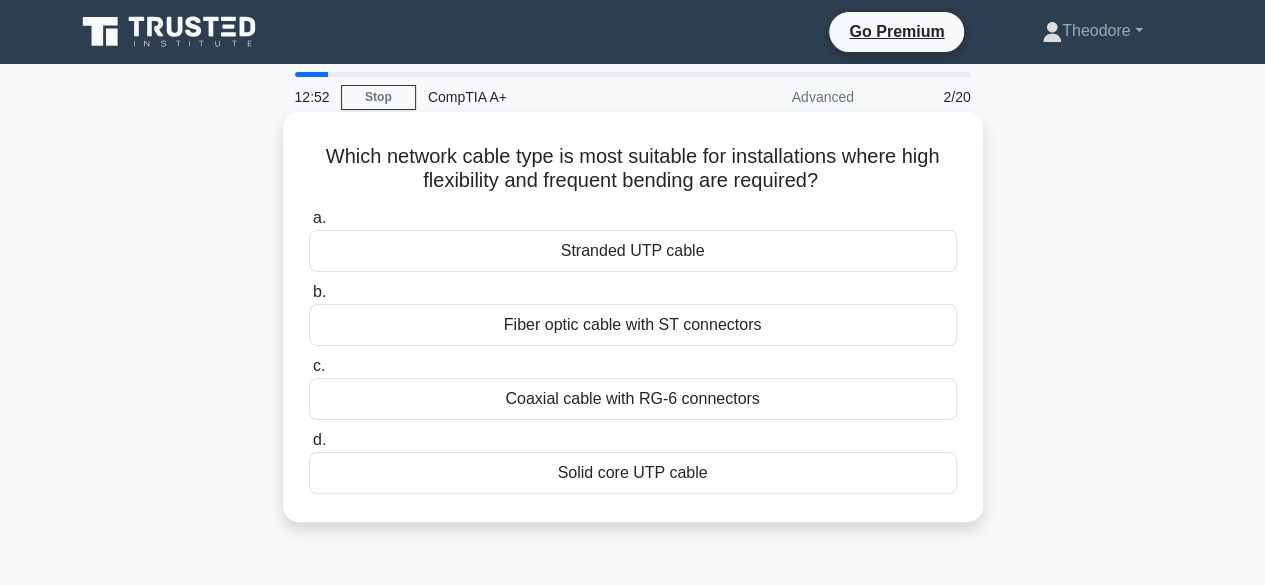 click on "Coaxial cable with RG-6 connectors" at bounding box center [633, 399] 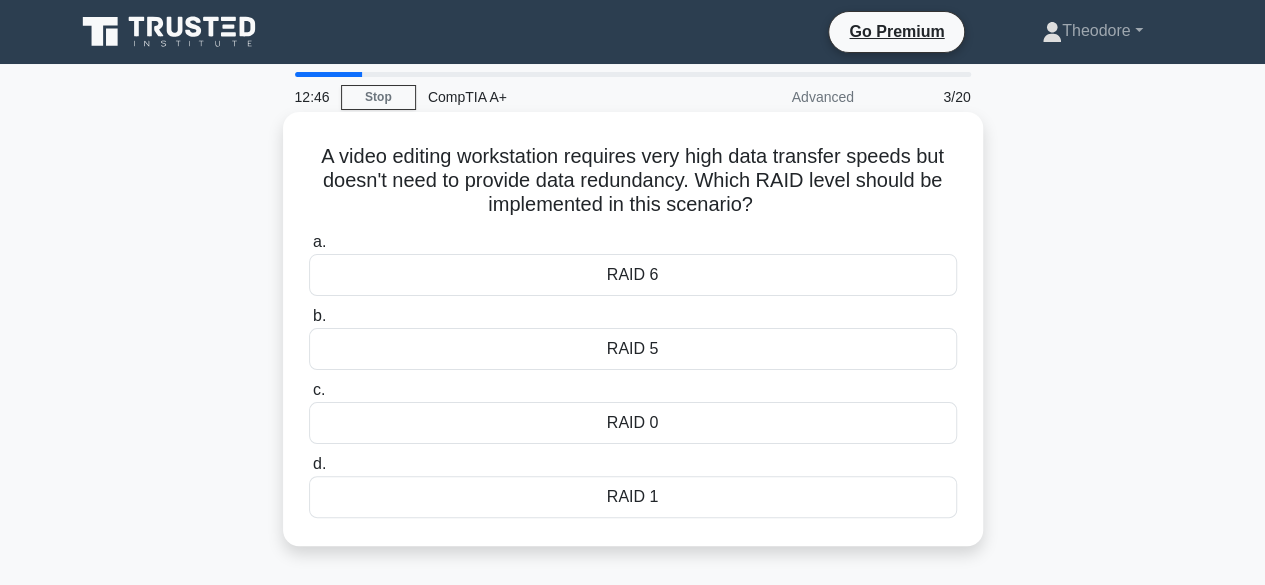 click on "RAID 6" at bounding box center (633, 275) 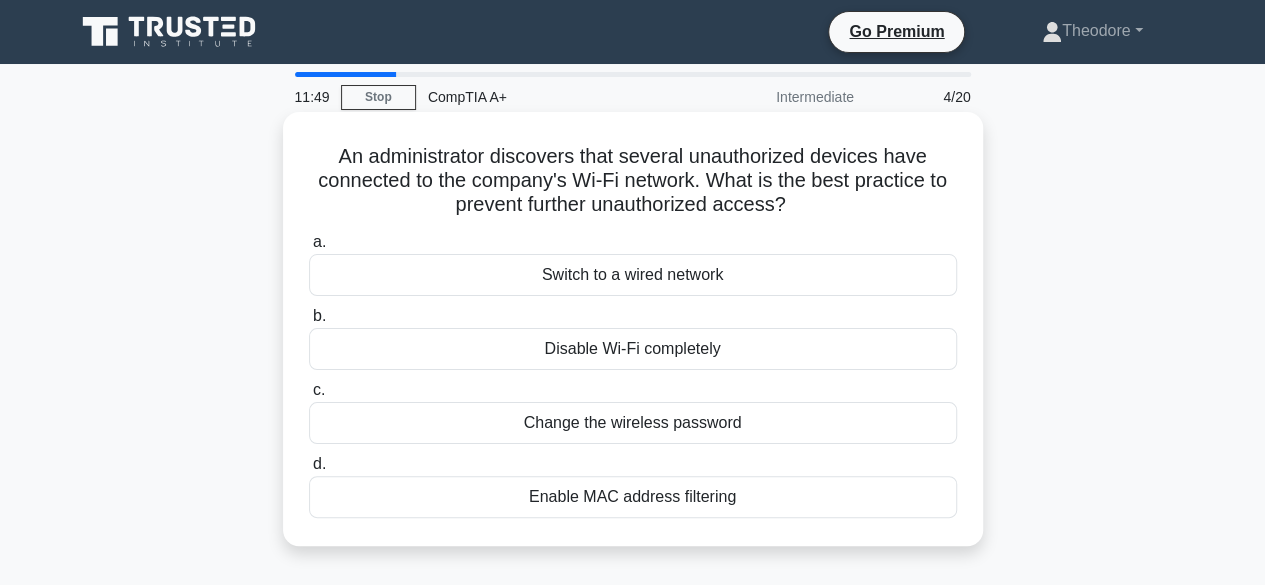 click on "An administrator discovers that several unauthorized devices have connected to the company's Wi-Fi network. What is the best practice to prevent further unauthorized access?
.spinner_0XTQ{transform-origin:center;animation:spinner_y6GP .75s linear infinite}@keyframes spinner_y6GP{100%{transform:rotate(360deg)}}" at bounding box center (633, 181) 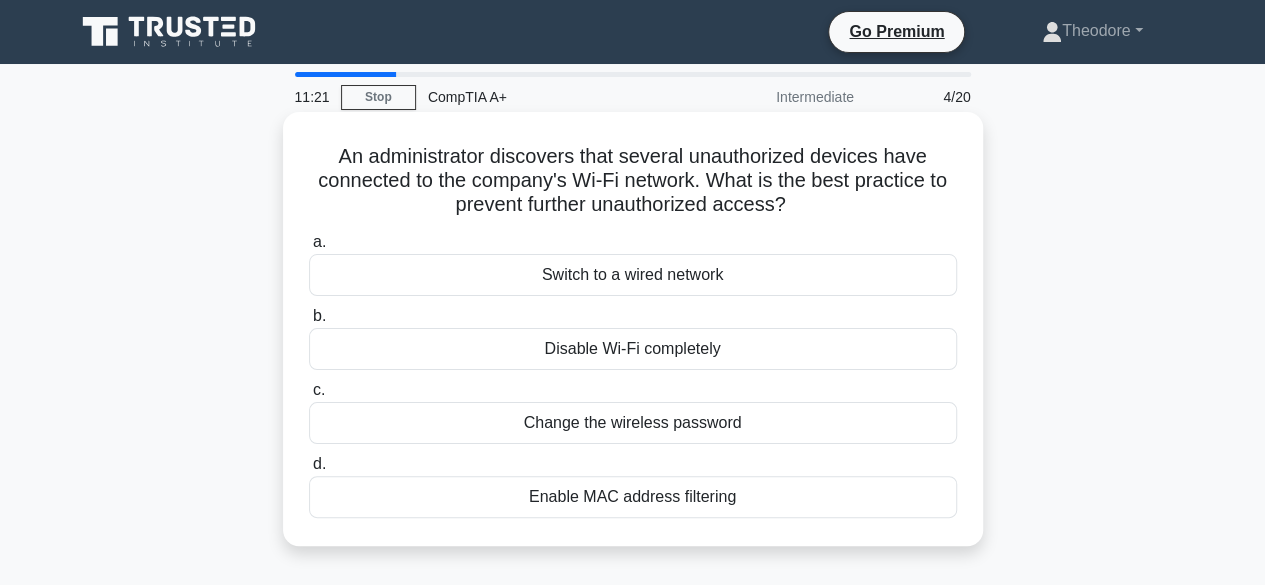 click on "Change the wireless password" at bounding box center [633, 423] 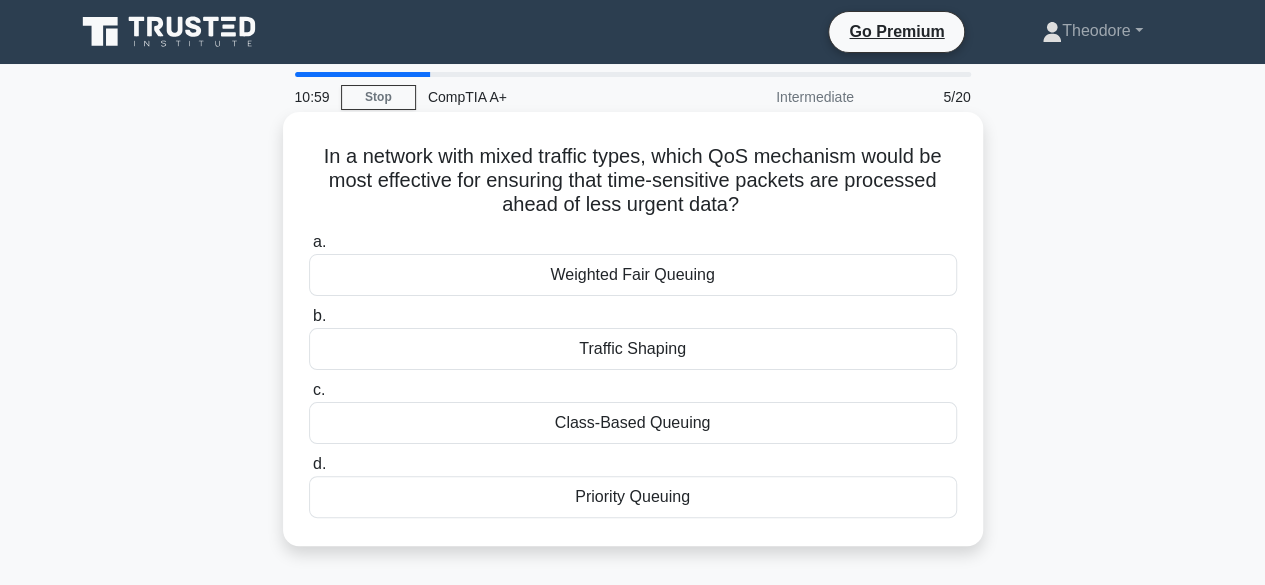 click on "Traffic Shaping" at bounding box center [633, 349] 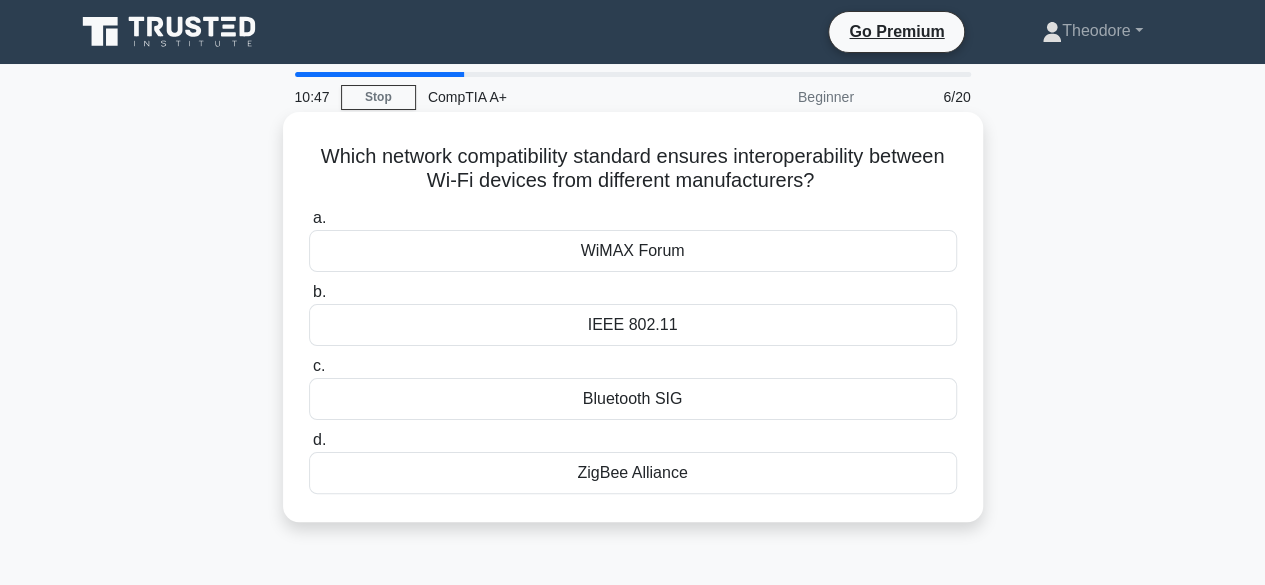 click on "IEEE 802.11" at bounding box center (633, 325) 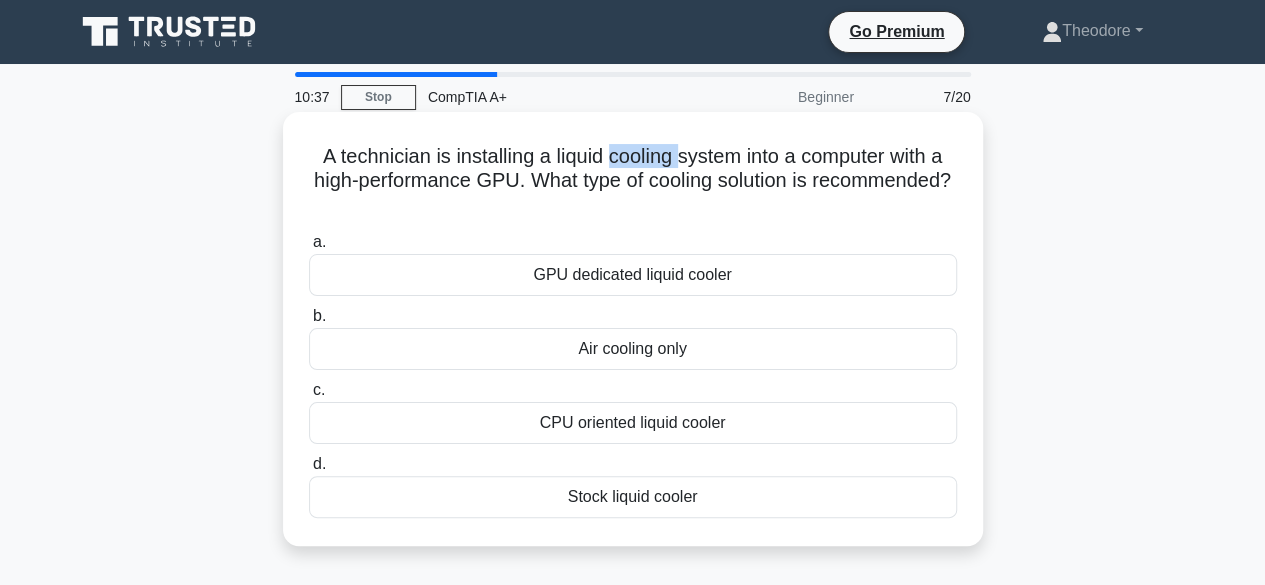 drag, startPoint x: 608, startPoint y: 161, endPoint x: 680, endPoint y: 171, distance: 72.691124 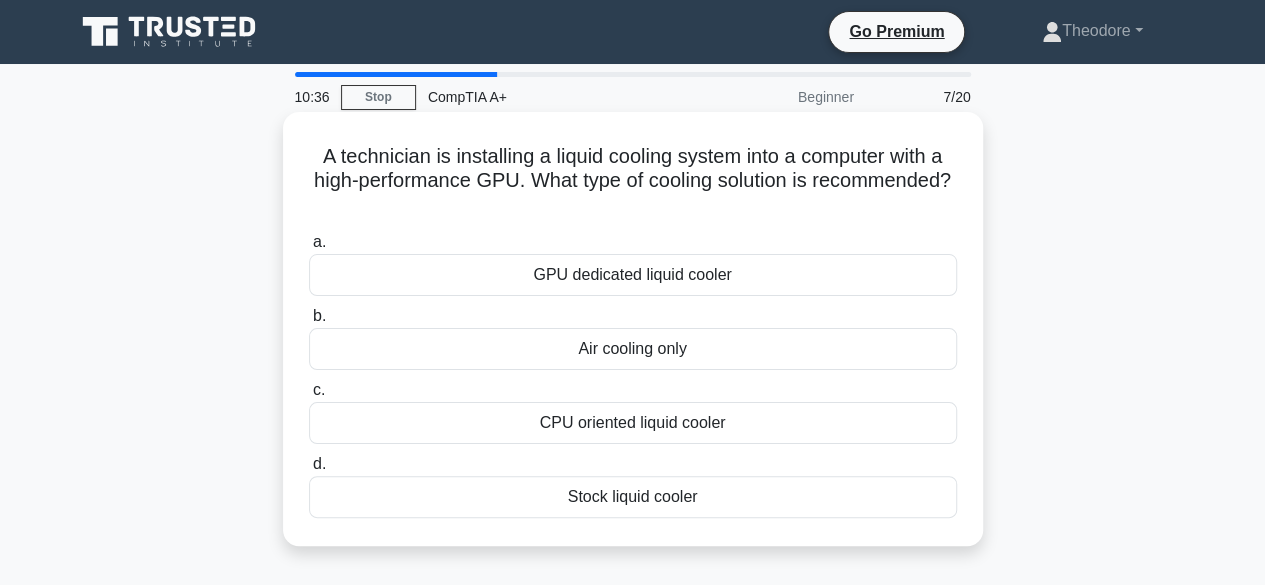 click on "A technician is installing a liquid cooling system into a computer with a high-performance GPU. What type of cooling solution is recommended?
.spinner_0XTQ{transform-origin:center;animation:spinner_y6GP .75s linear infinite}@keyframes spinner_y6GP{100%{transform:rotate(360deg)}}" at bounding box center [633, 181] 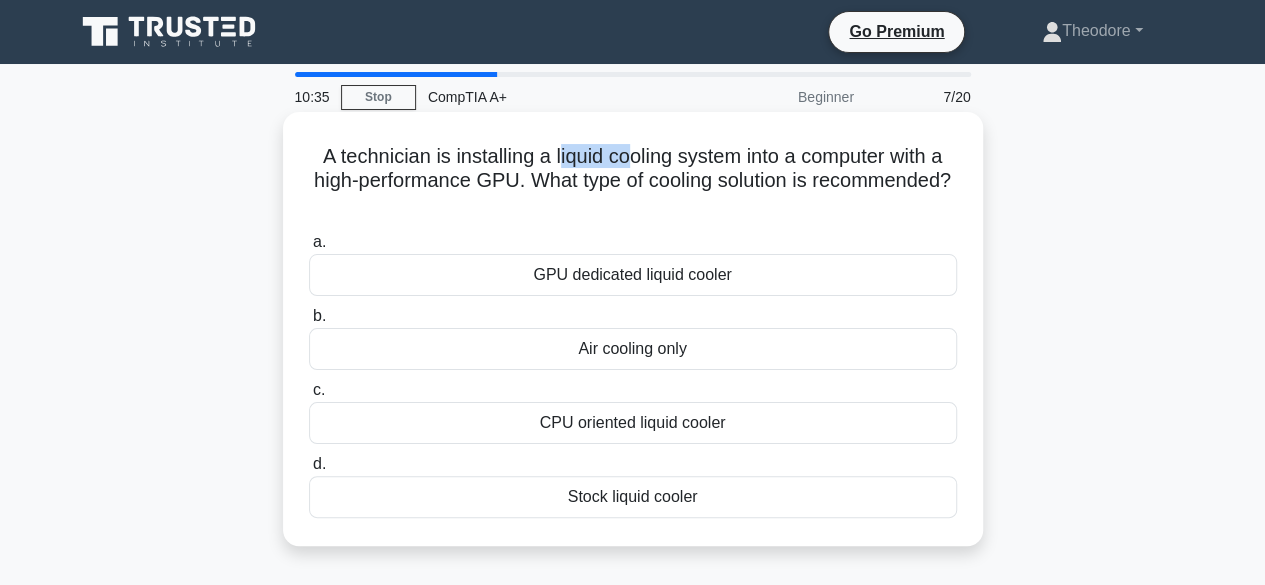 drag, startPoint x: 555, startPoint y: 155, endPoint x: 632, endPoint y: 163, distance: 77.41447 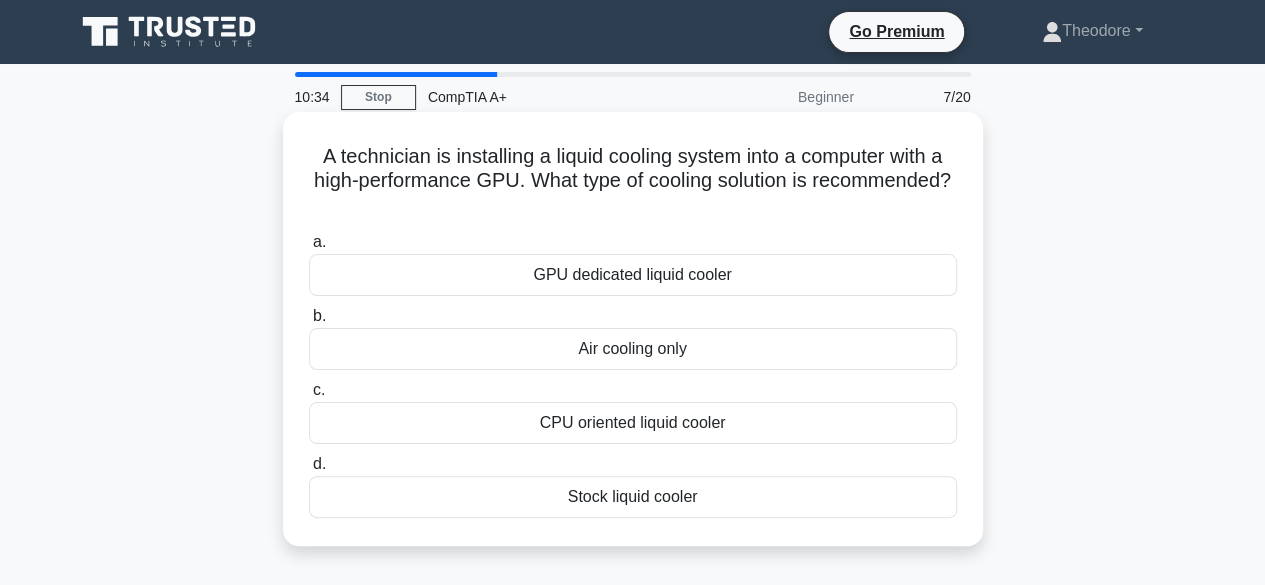 click on "A technician is installing a liquid cooling system into a computer with a high-performance GPU. What type of cooling solution is recommended?
.spinner_0XTQ{transform-origin:center;animation:spinner_y6GP .75s linear infinite}@keyframes spinner_y6GP{100%{transform:rotate(360deg)}}" at bounding box center (633, 181) 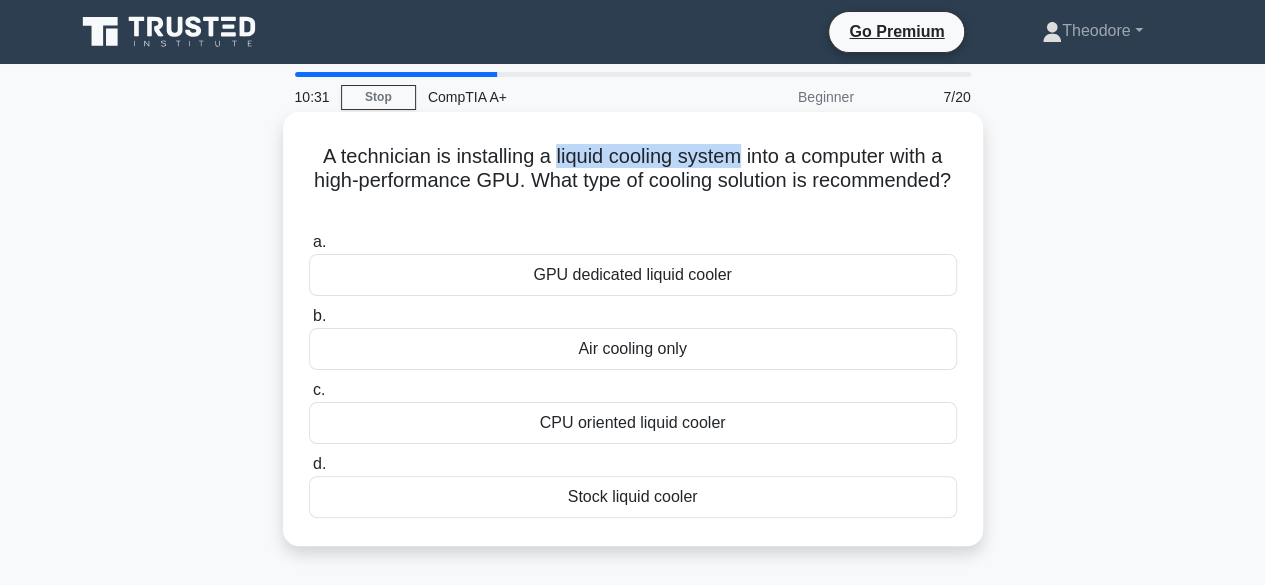 drag, startPoint x: 550, startPoint y: 160, endPoint x: 739, endPoint y: 161, distance: 189.00264 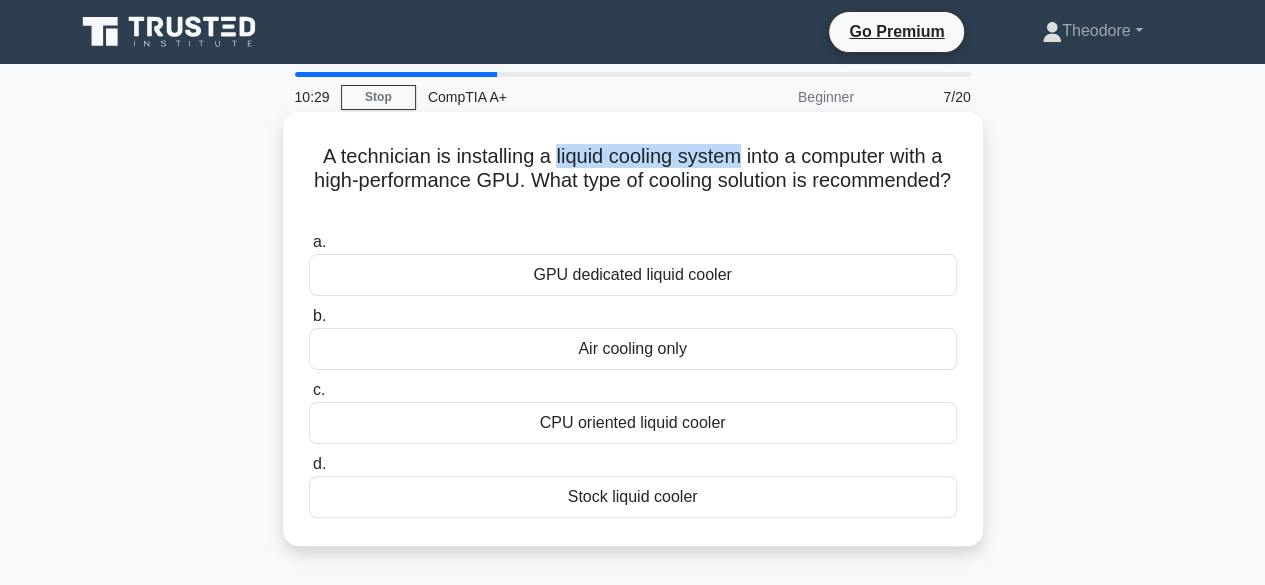 copy on "liquid cooling system" 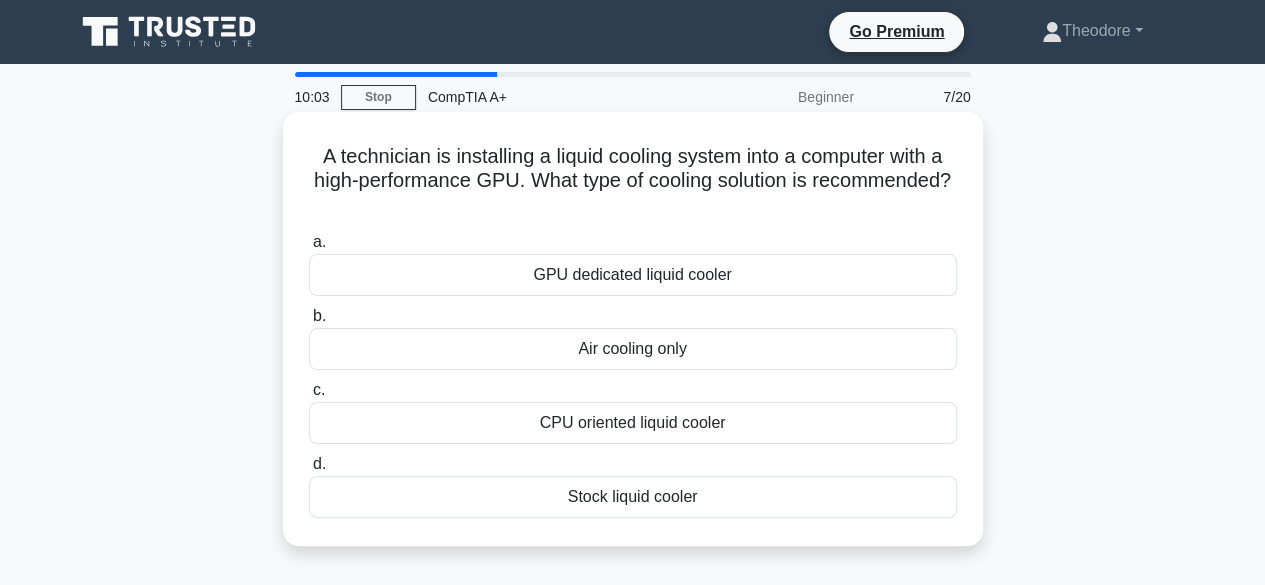 click on "A technician is installing a liquid cooling system into a computer with a high-performance GPU. What type of cooling solution is recommended?
.spinner_0XTQ{transform-origin:center;animation:spinner_y6GP .75s linear infinite}@keyframes spinner_y6GP{100%{transform:rotate(360deg)}}" at bounding box center [633, 181] 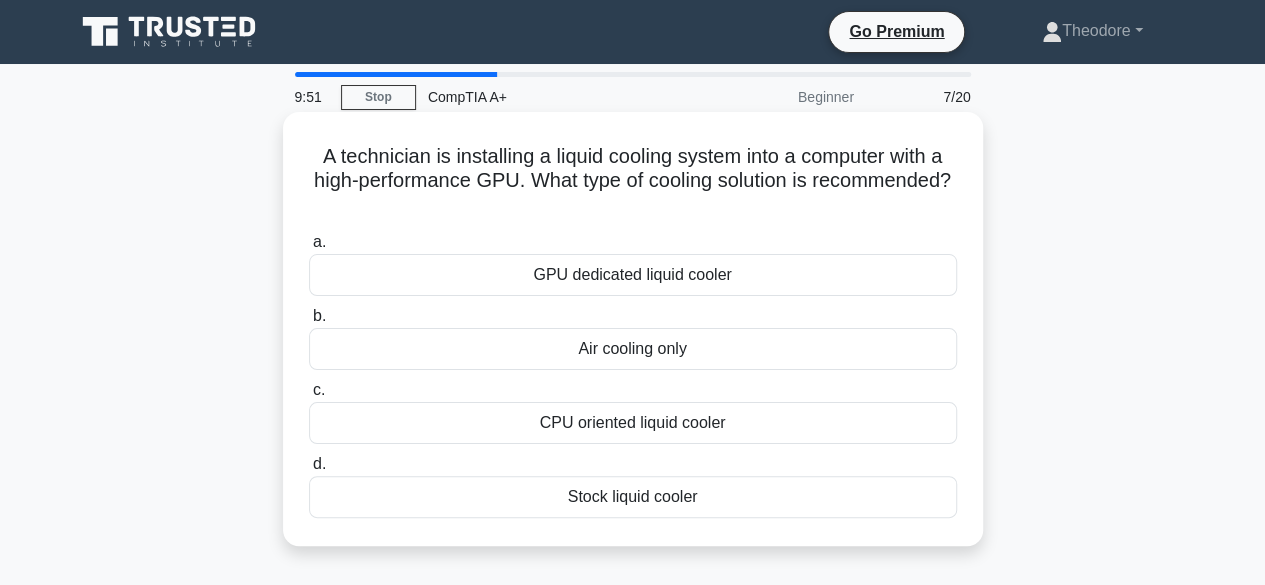 click on "GPU dedicated liquid cooler" at bounding box center (633, 275) 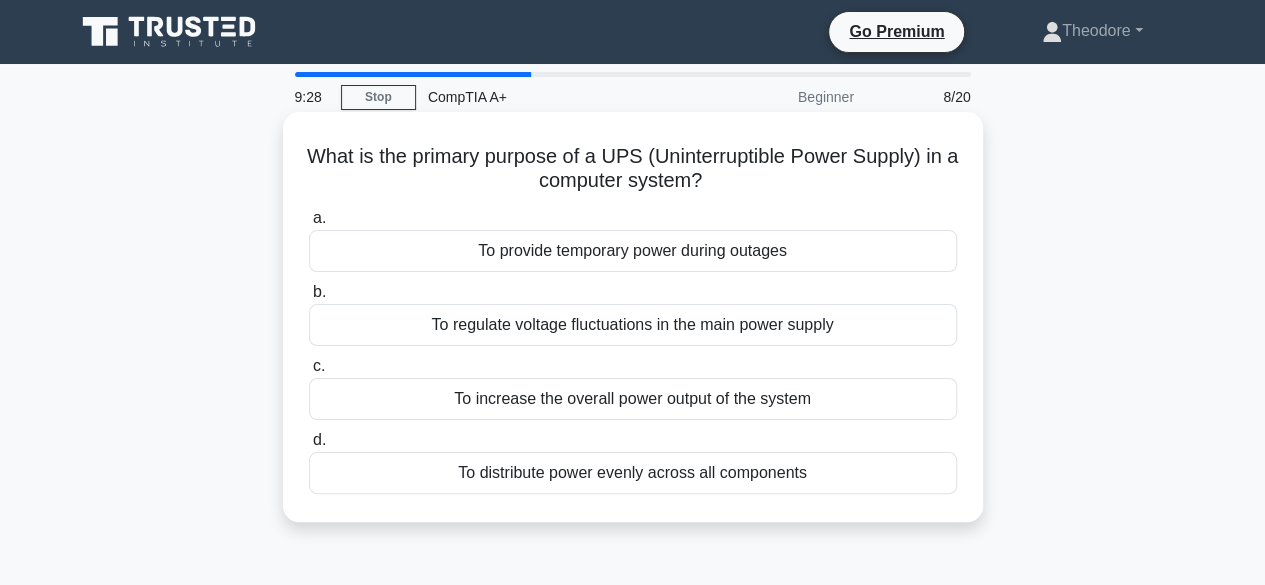 click on "To provide temporary power during outages" at bounding box center [633, 251] 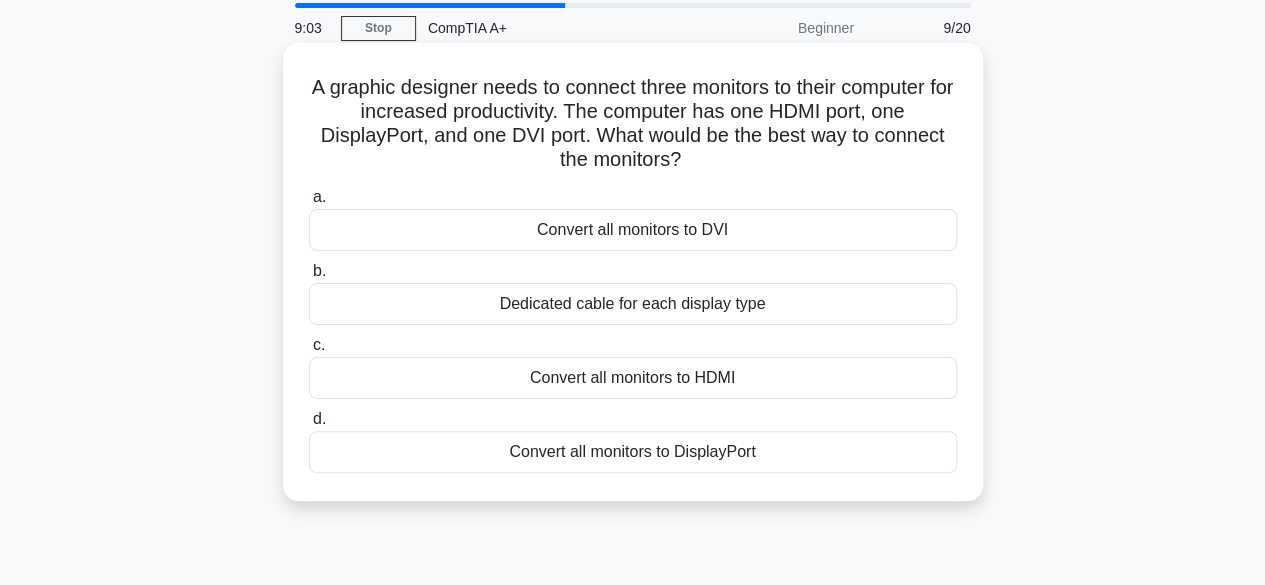 scroll, scrollTop: 100, scrollLeft: 0, axis: vertical 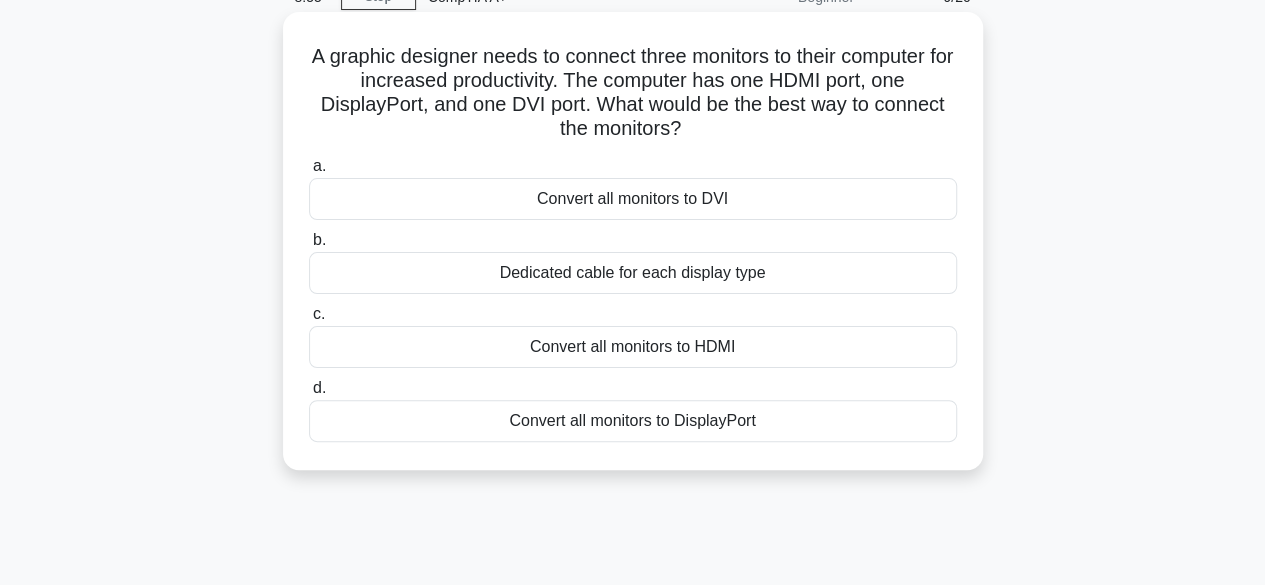 click on "Dedicated cable for each display type" at bounding box center (633, 273) 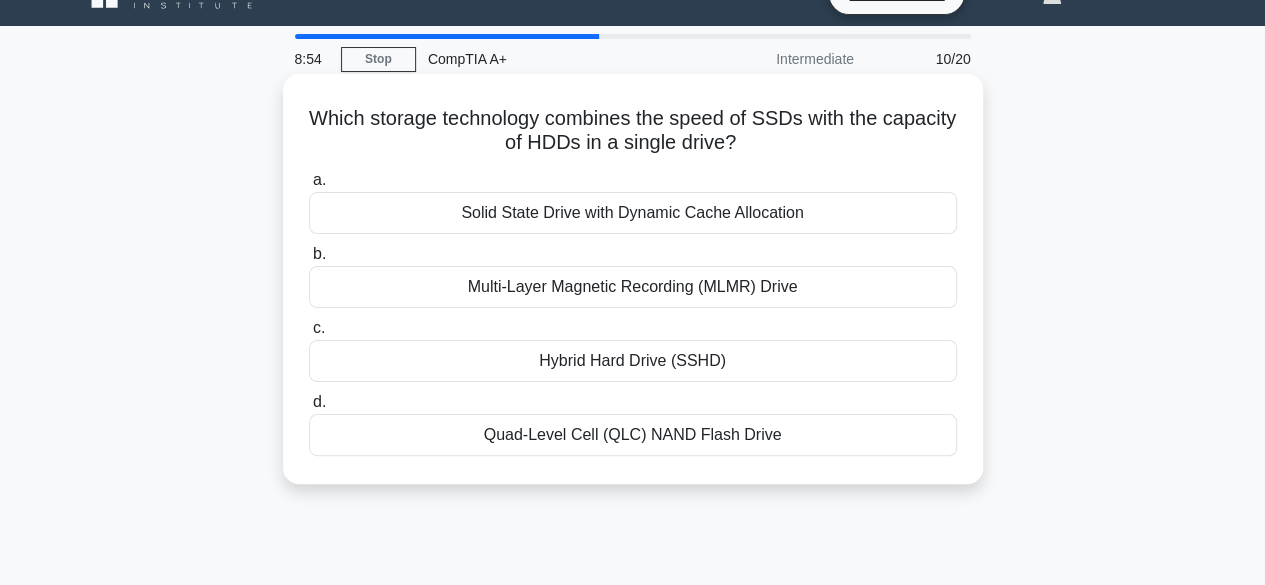 scroll, scrollTop: 0, scrollLeft: 0, axis: both 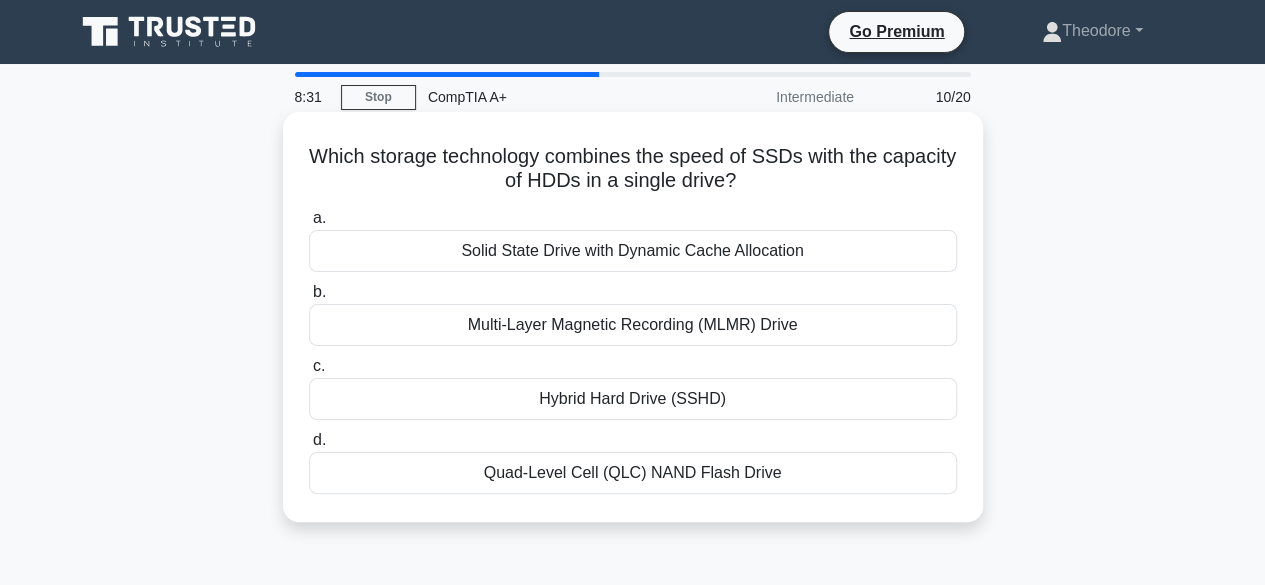 click on "Hybrid Hard Drive (SSHD)" at bounding box center [633, 399] 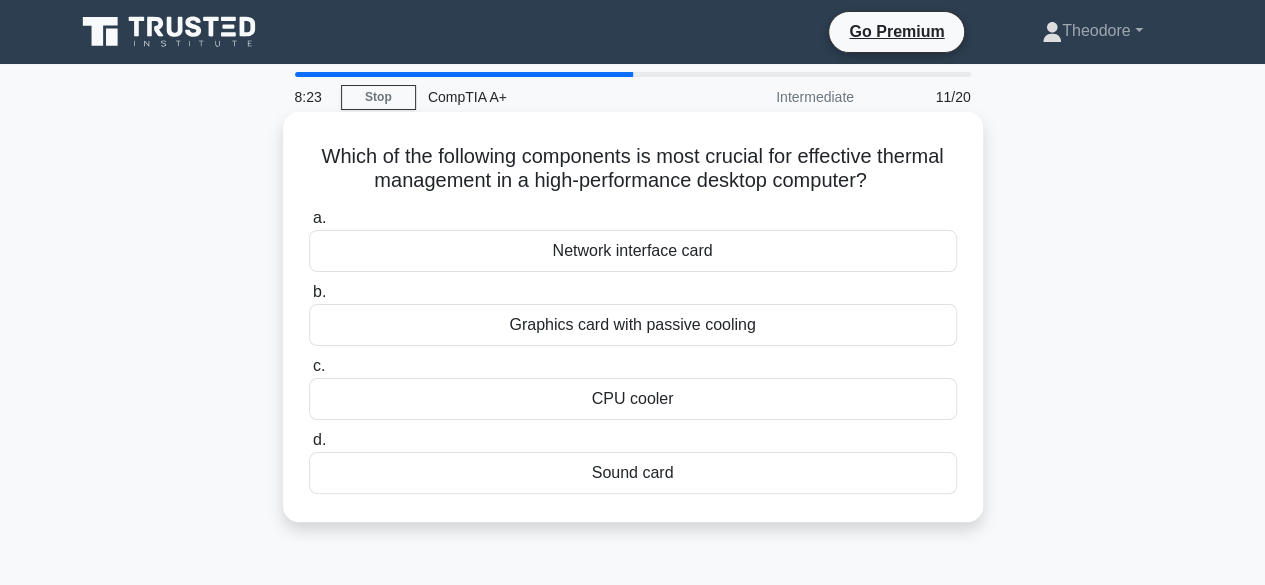 click on "CPU cooler" at bounding box center [633, 399] 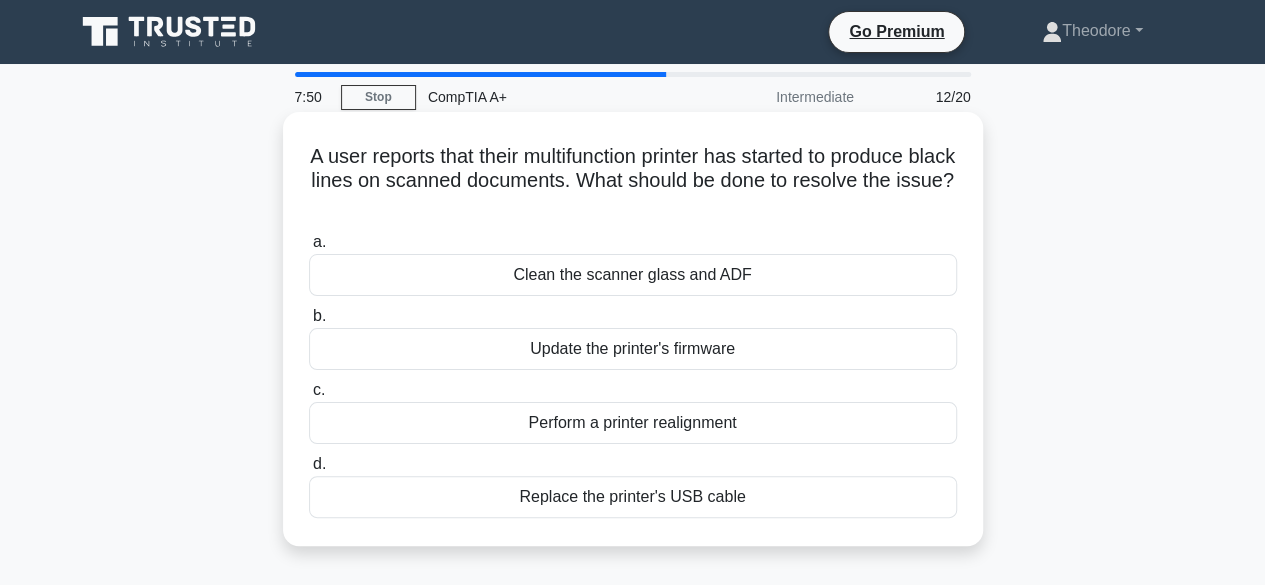click on "Clean the scanner glass and ADF" at bounding box center [633, 275] 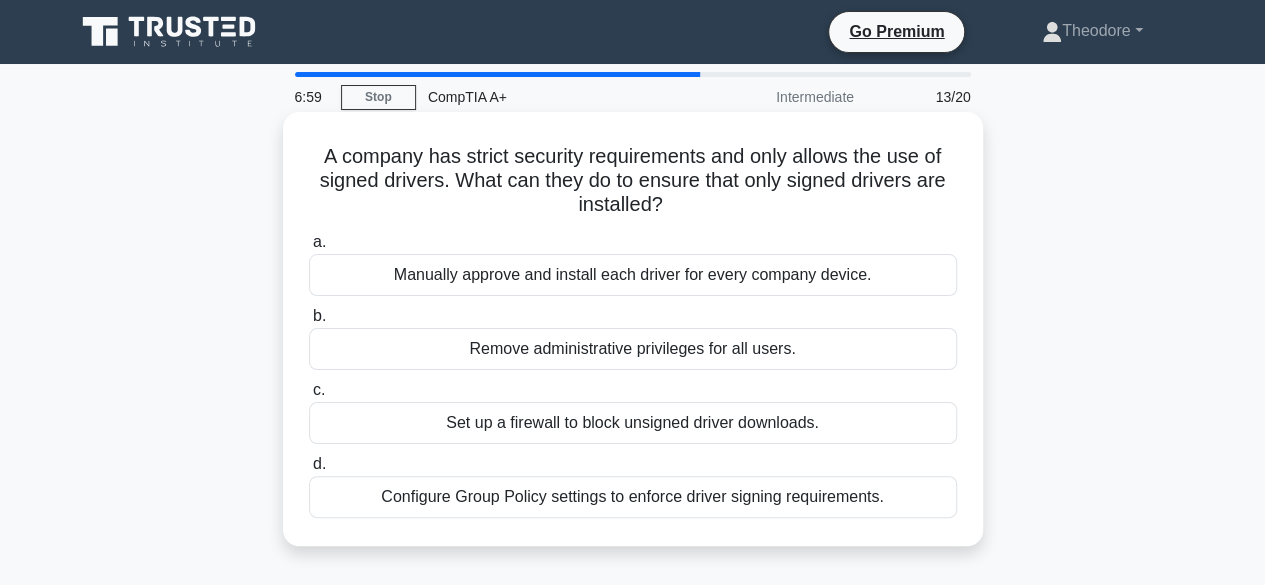 click on "Set up a firewall to block unsigned driver downloads." at bounding box center (633, 423) 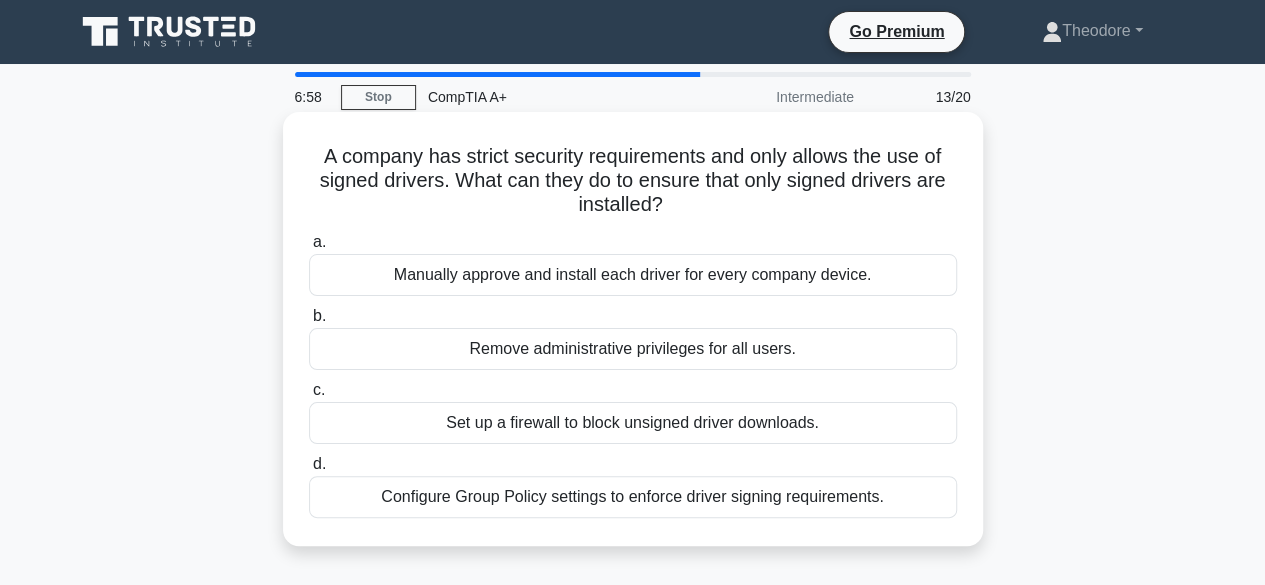 click on "Set up a firewall to block unsigned driver downloads." at bounding box center [633, 423] 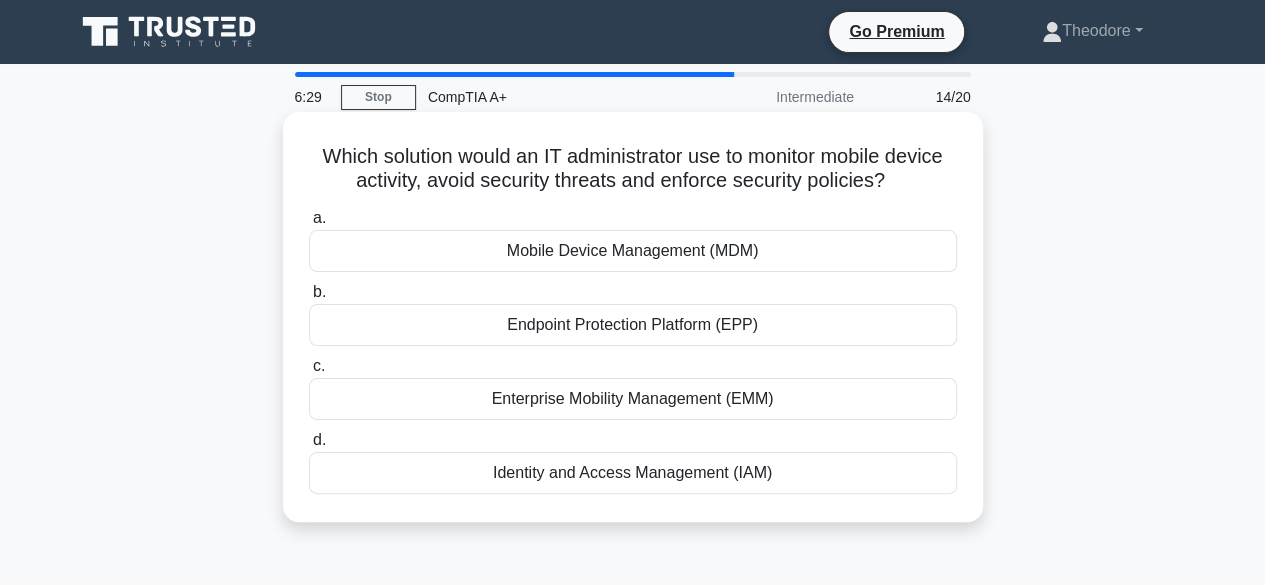 click on "Mobile Device Management (MDM)" at bounding box center (633, 251) 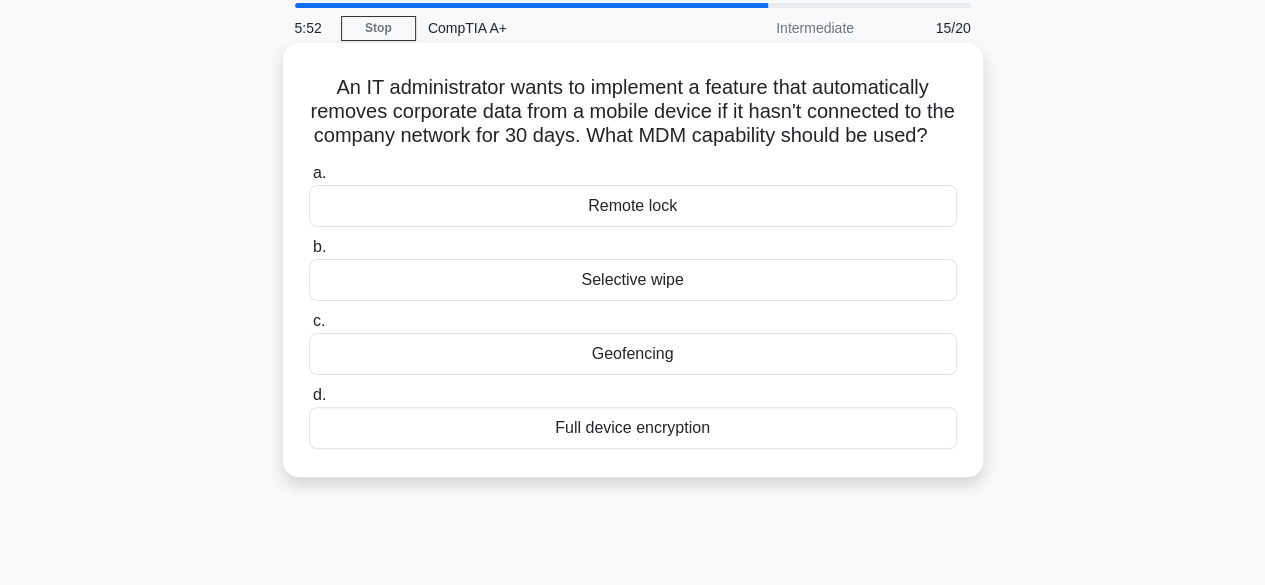 scroll, scrollTop: 100, scrollLeft: 0, axis: vertical 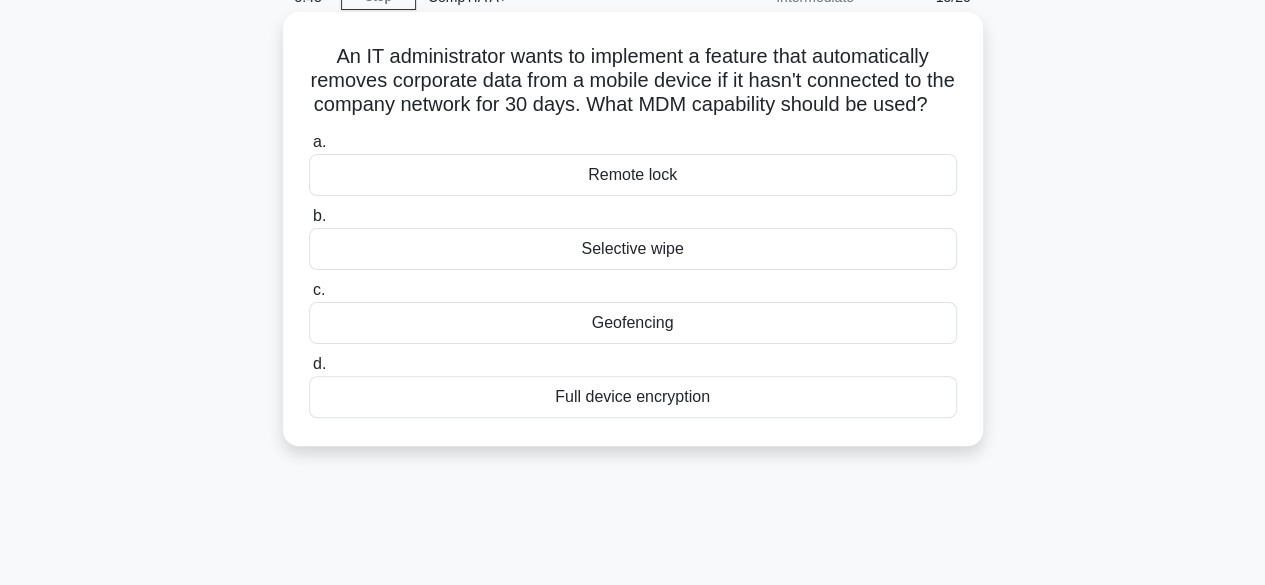 click on "Selective wipe" at bounding box center (633, 249) 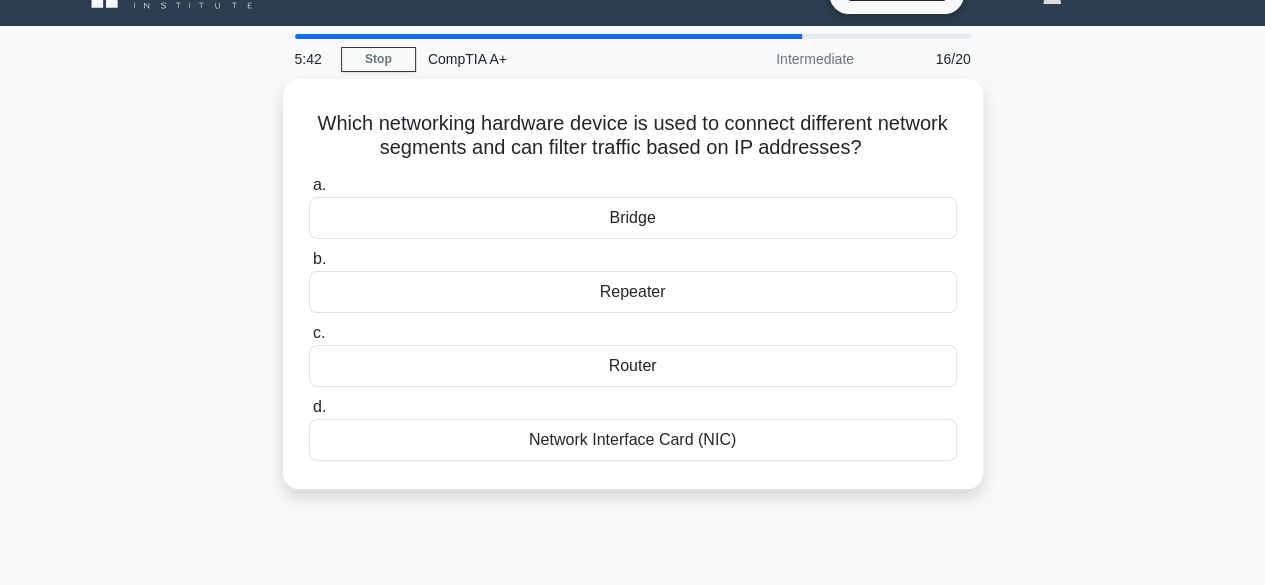 scroll, scrollTop: 0, scrollLeft: 0, axis: both 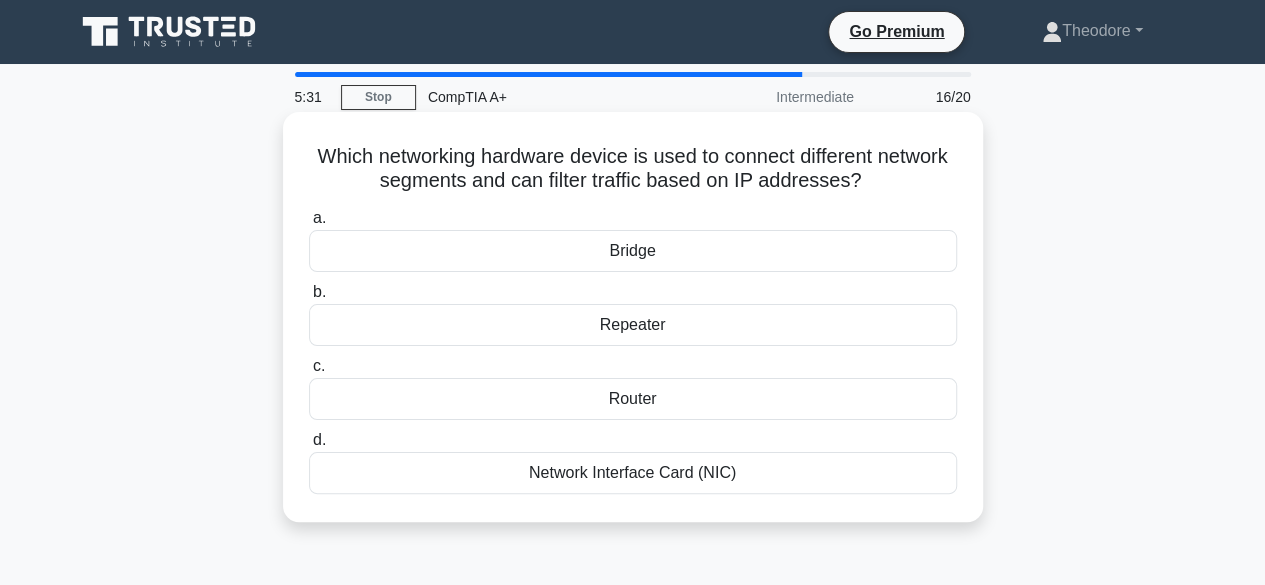 click on "Router" at bounding box center [633, 399] 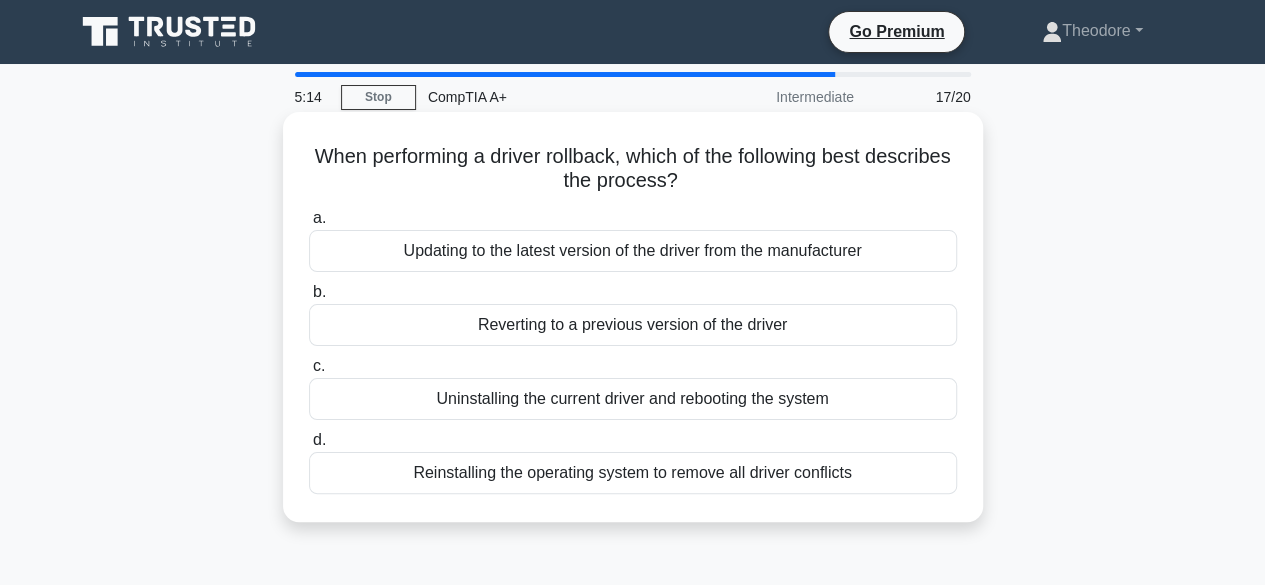 click on "Updating to the latest version of the driver from the manufacturer" at bounding box center (633, 251) 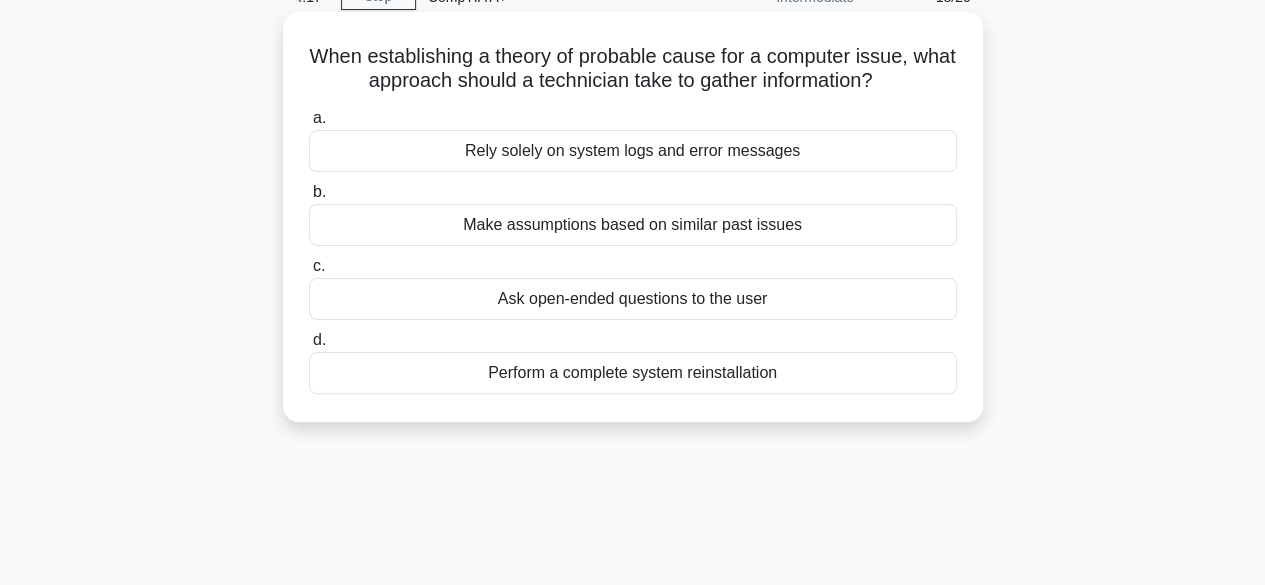 scroll, scrollTop: 0, scrollLeft: 0, axis: both 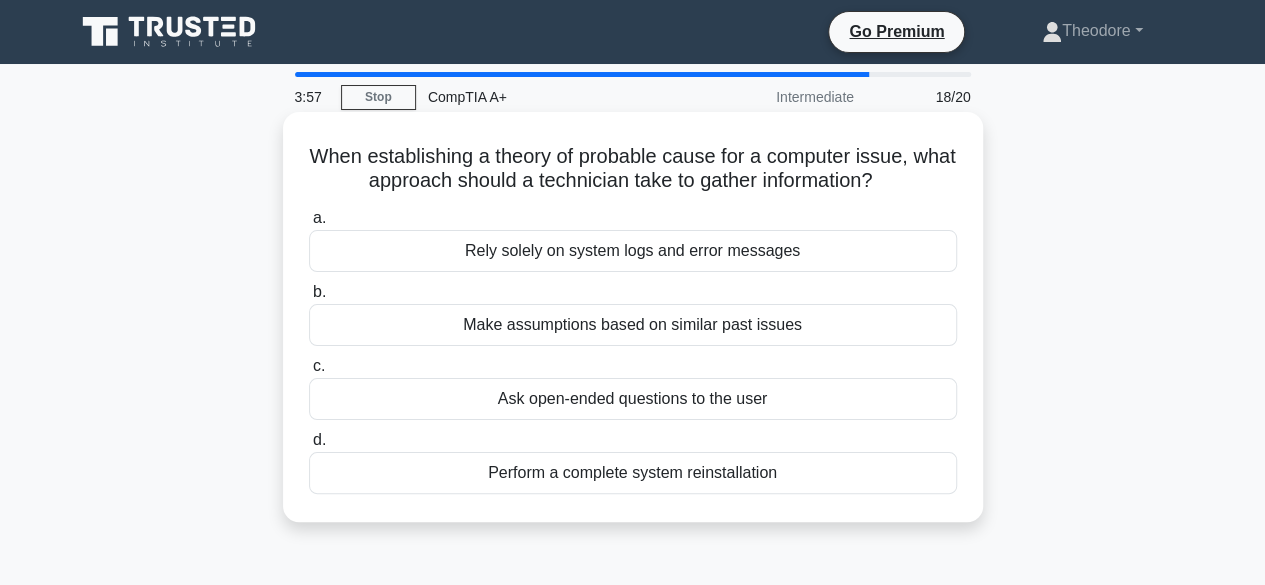 click on "Make assumptions based on similar past issues" at bounding box center [633, 325] 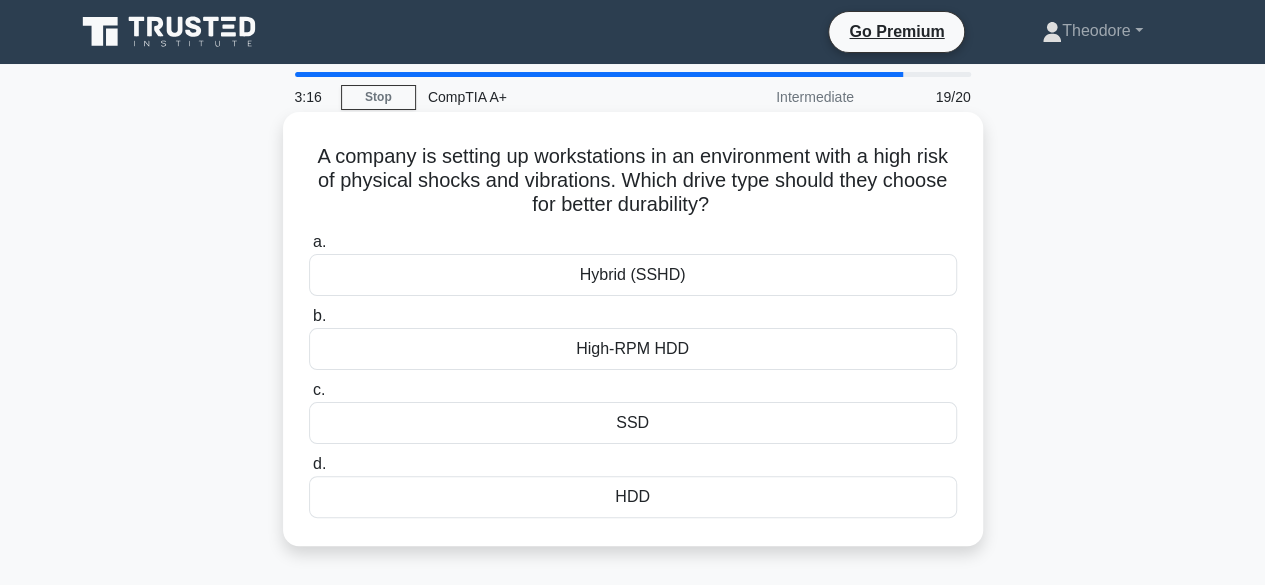 click on "High-RPM HDD" at bounding box center [633, 349] 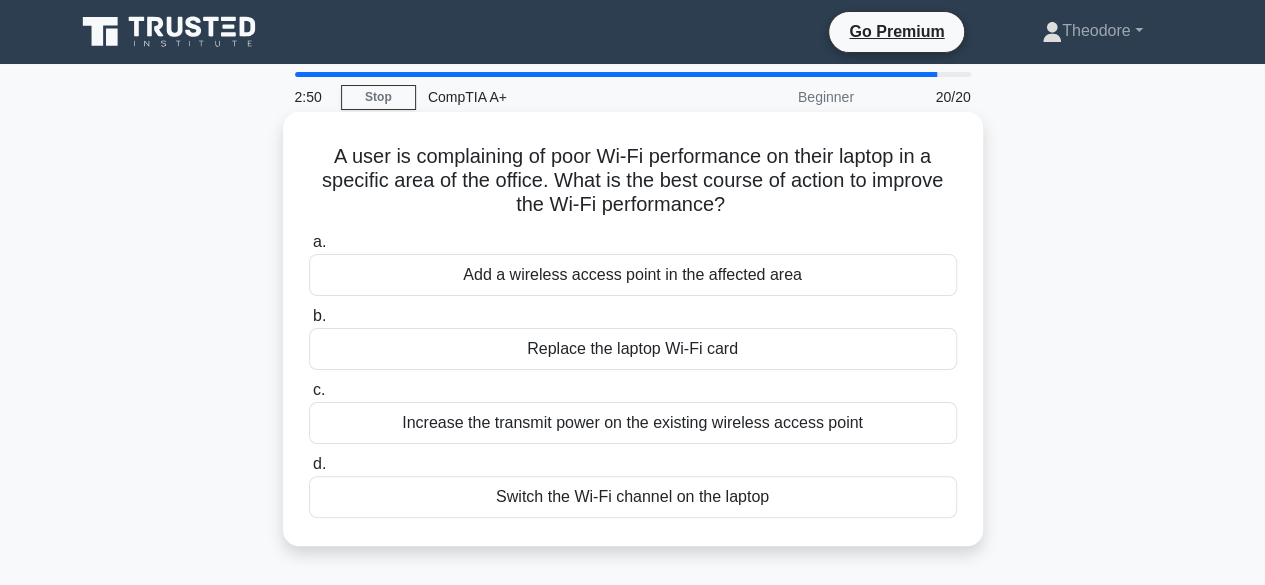 click on "Add a wireless access point in the affected area" at bounding box center [633, 275] 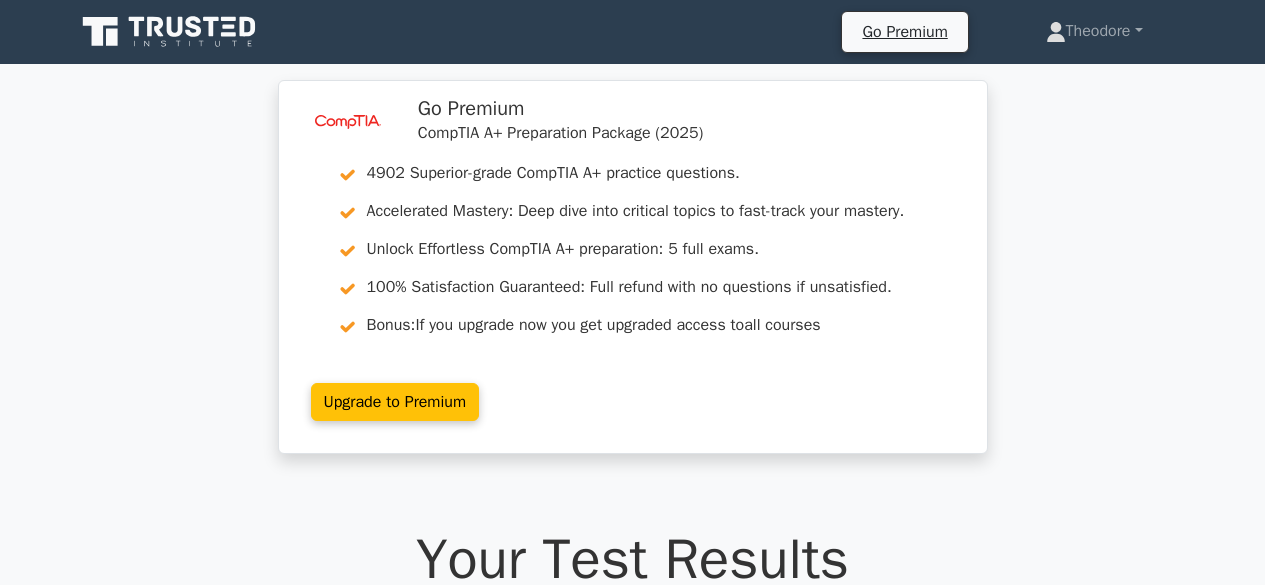 scroll, scrollTop: 0, scrollLeft: 0, axis: both 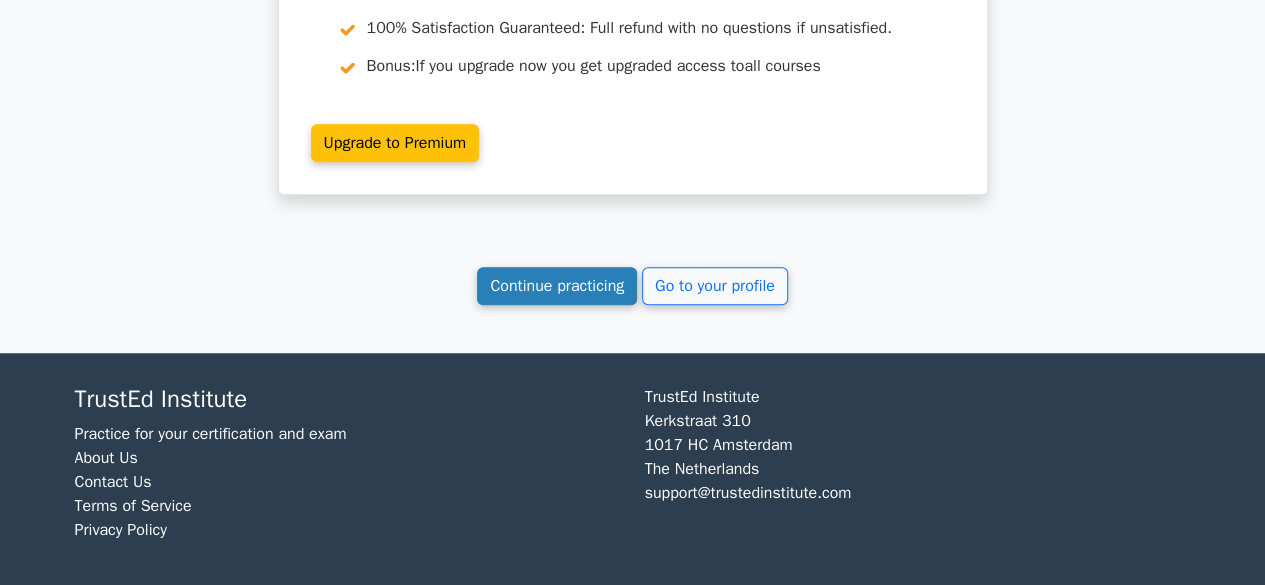 click on "Continue practicing" at bounding box center (557, 286) 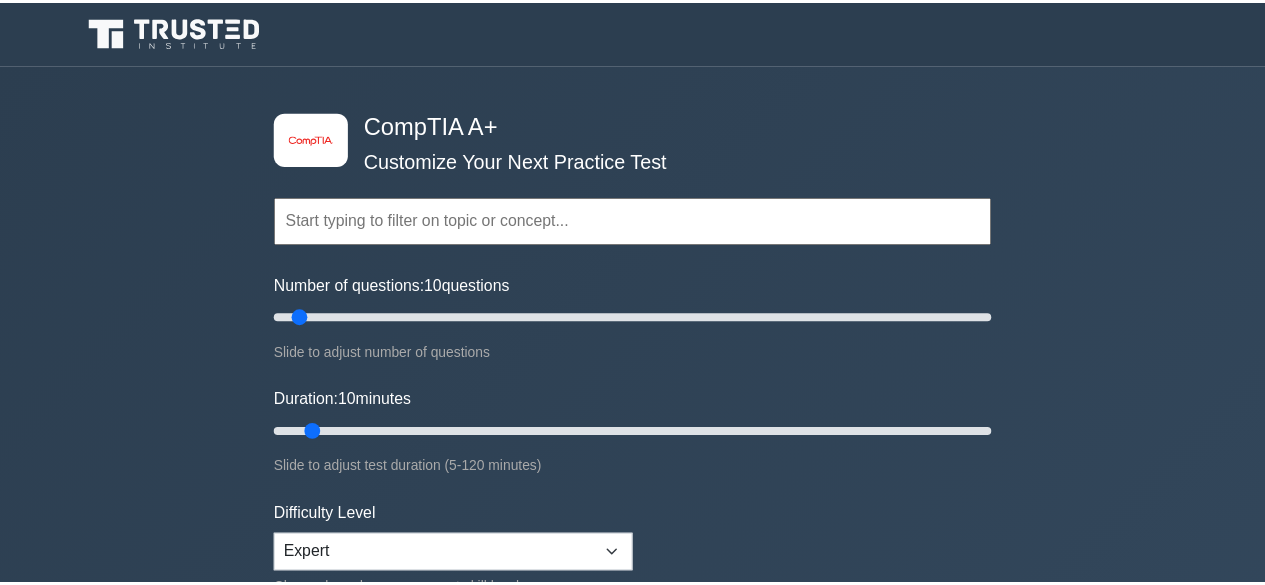 scroll, scrollTop: 0, scrollLeft: 0, axis: both 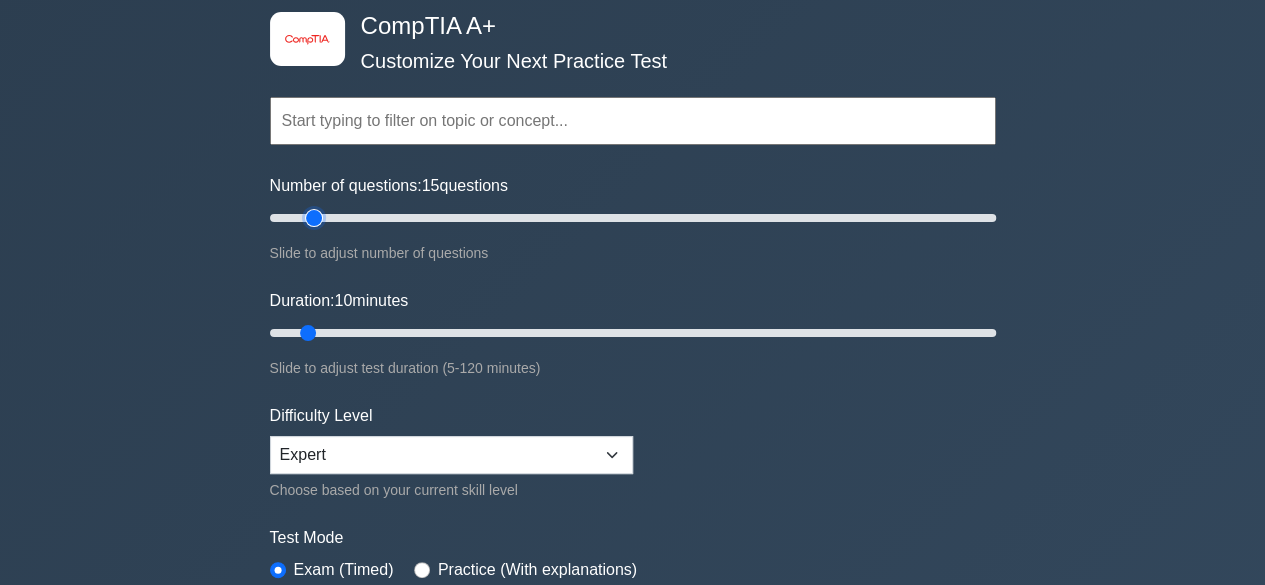 click on "Number of questions:  15  questions" at bounding box center [633, 218] 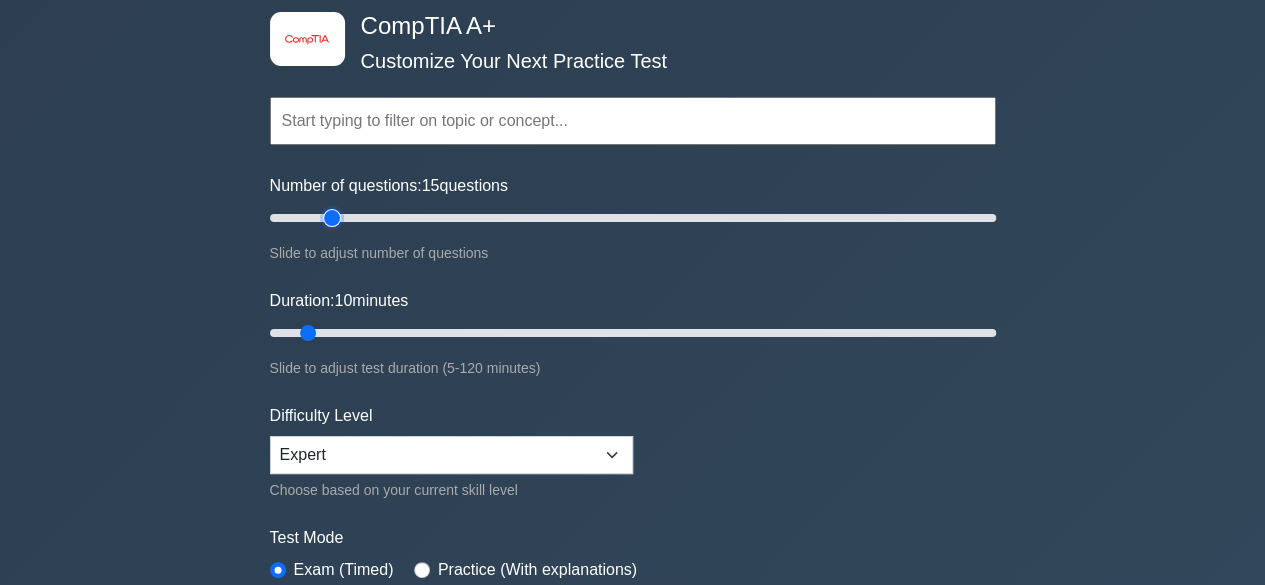 type on "20" 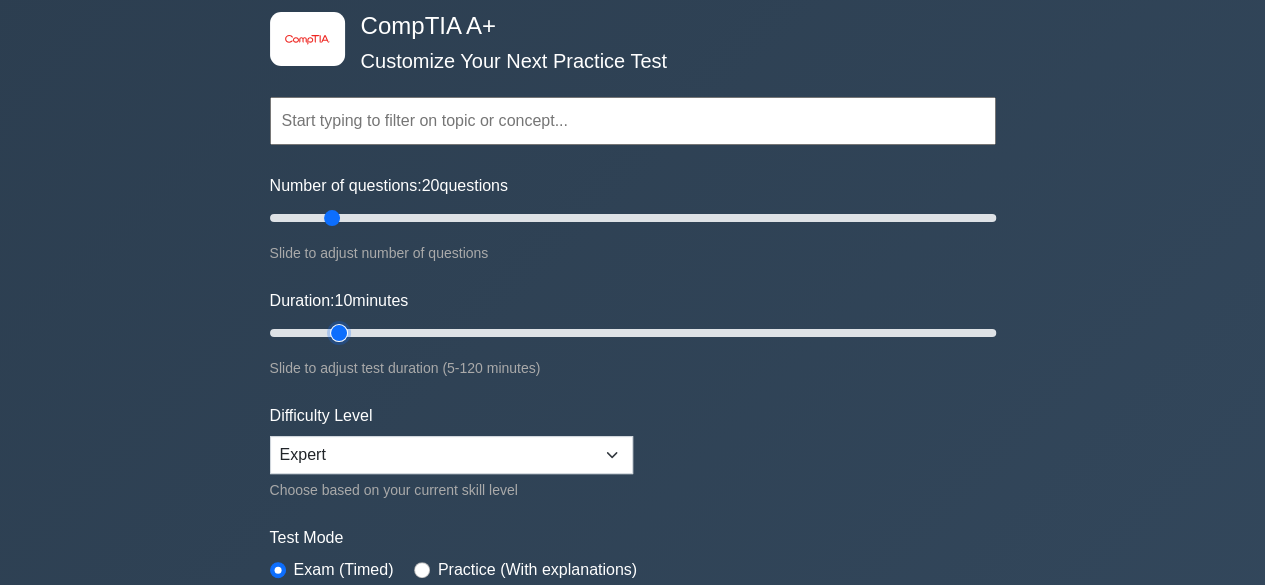 type on "15" 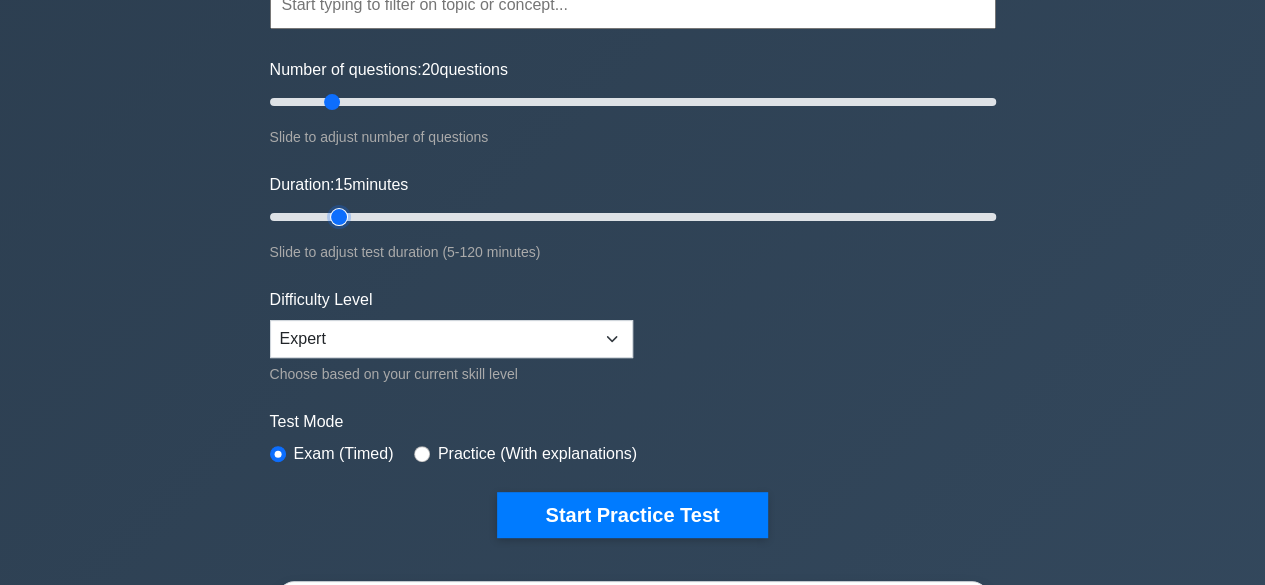 scroll, scrollTop: 400, scrollLeft: 0, axis: vertical 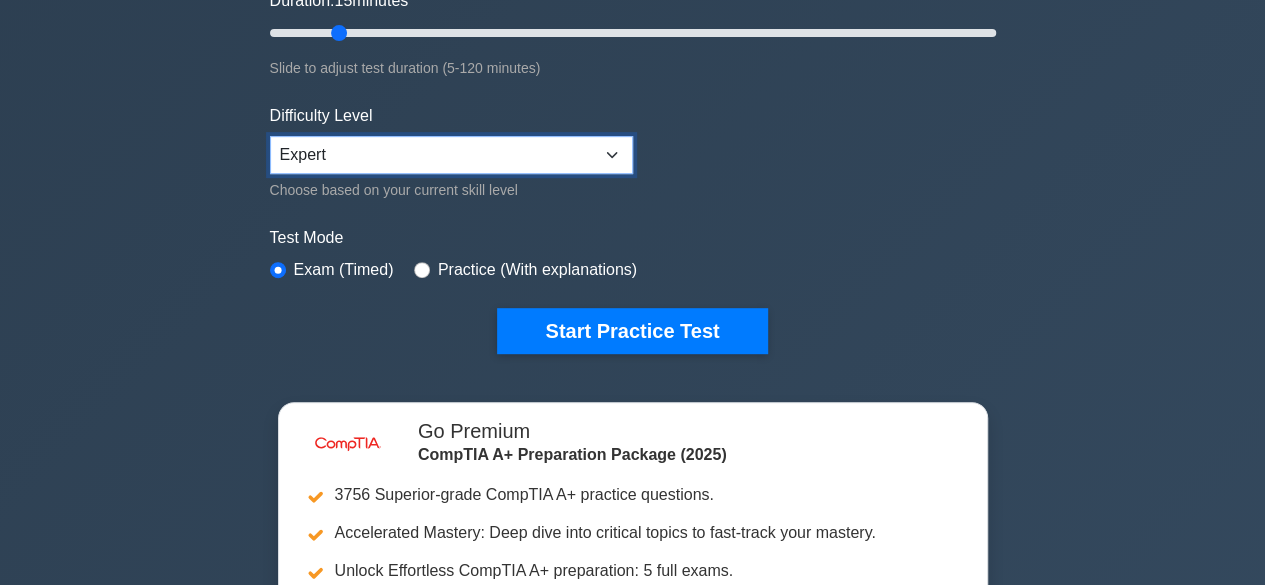 click on "Beginner
Intermediate
Expert" at bounding box center (451, 155) 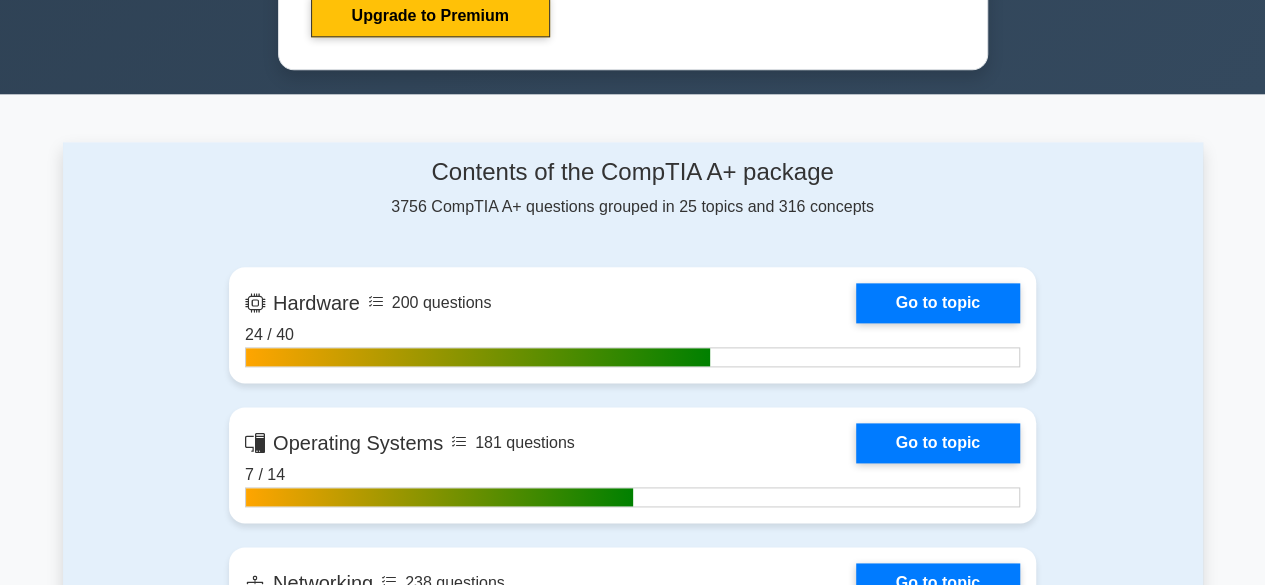 scroll, scrollTop: 1300, scrollLeft: 0, axis: vertical 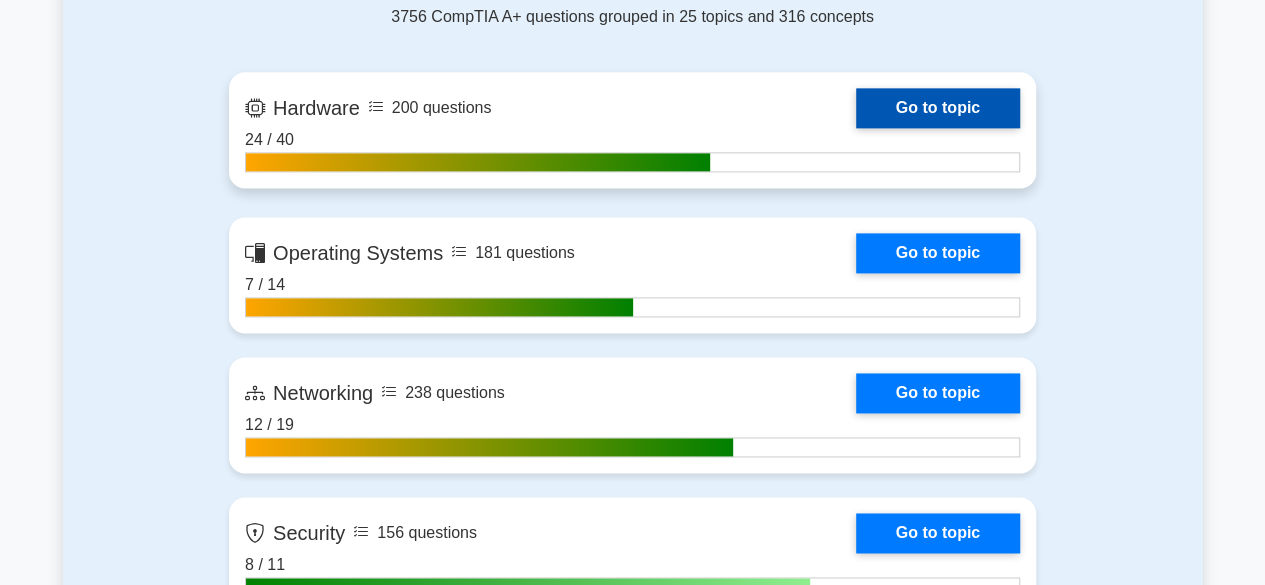 click on "Go to topic" at bounding box center [938, 108] 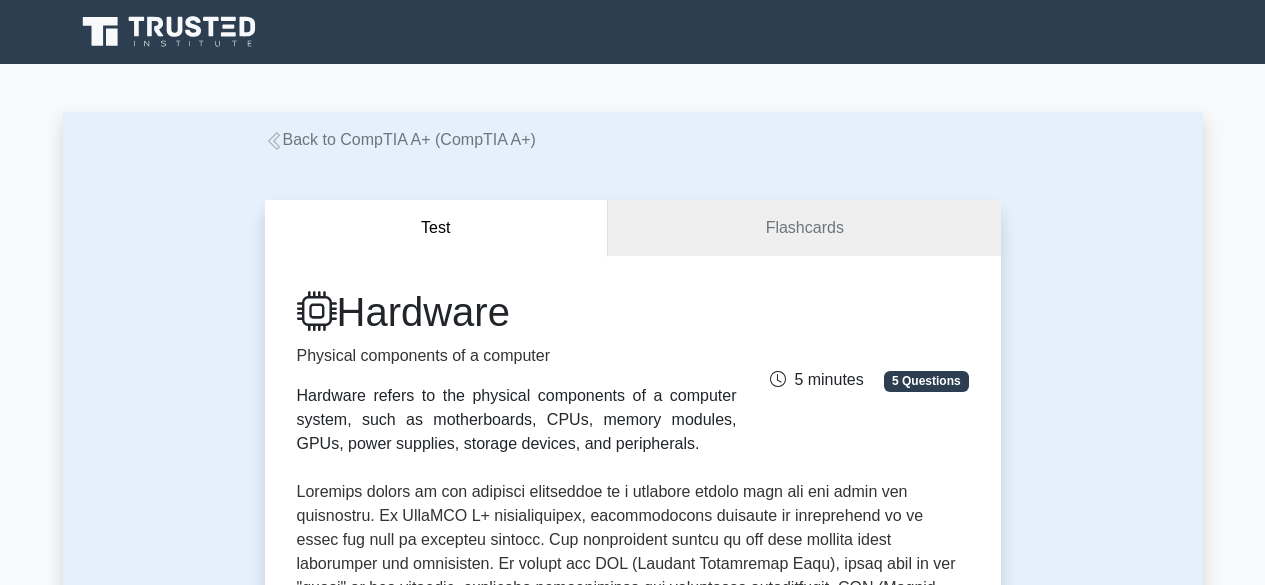 scroll, scrollTop: 500, scrollLeft: 0, axis: vertical 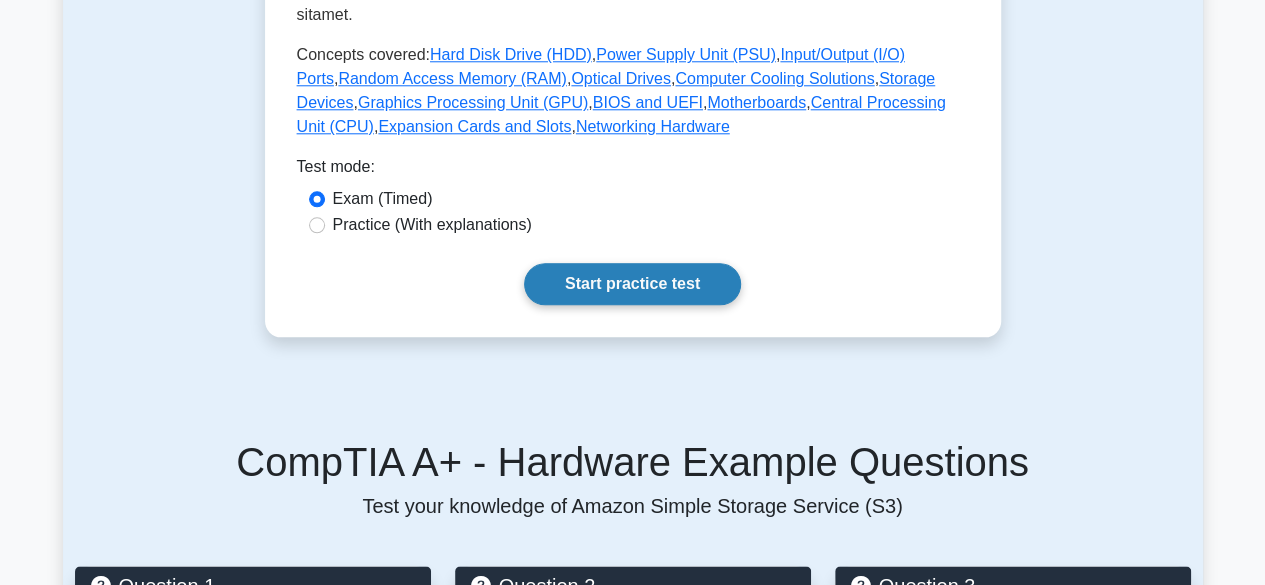 click on "Start practice test" at bounding box center [632, 284] 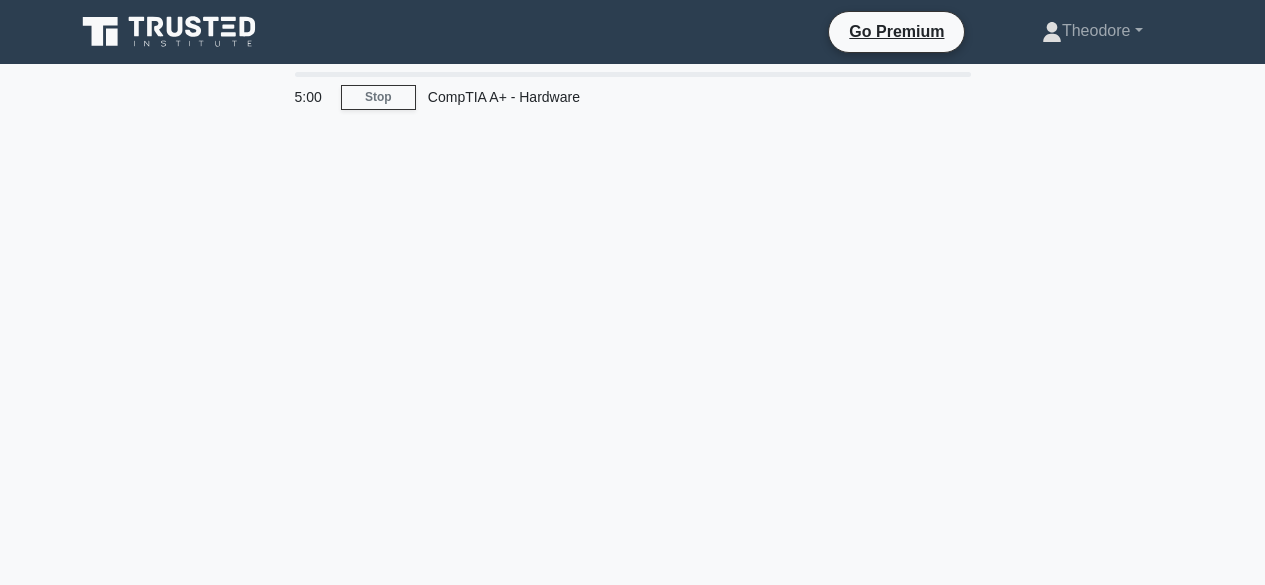 scroll, scrollTop: 0, scrollLeft: 0, axis: both 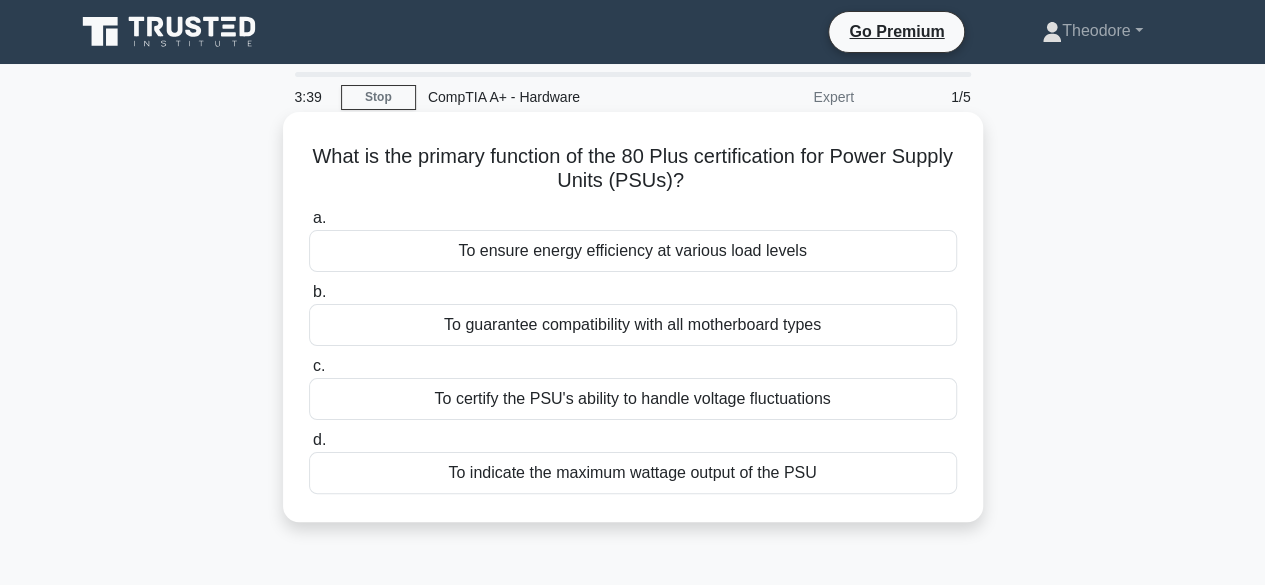 click on "To certify the PSU's ability to handle voltage fluctuations" at bounding box center [633, 399] 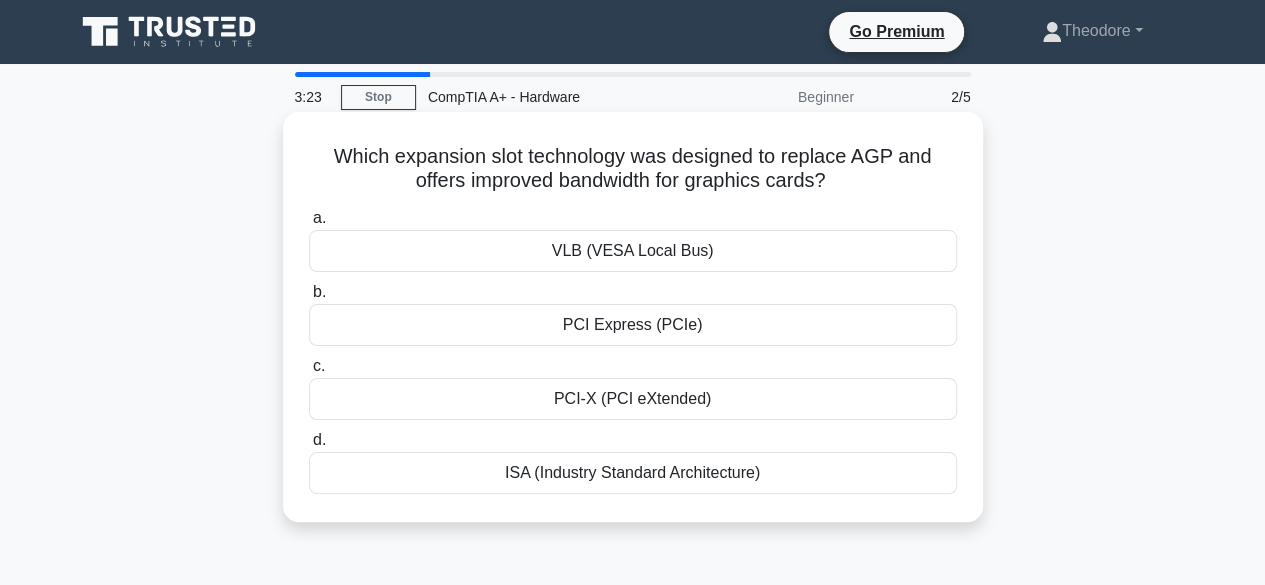 click on "PCI-X (PCI eXtended)" at bounding box center [633, 399] 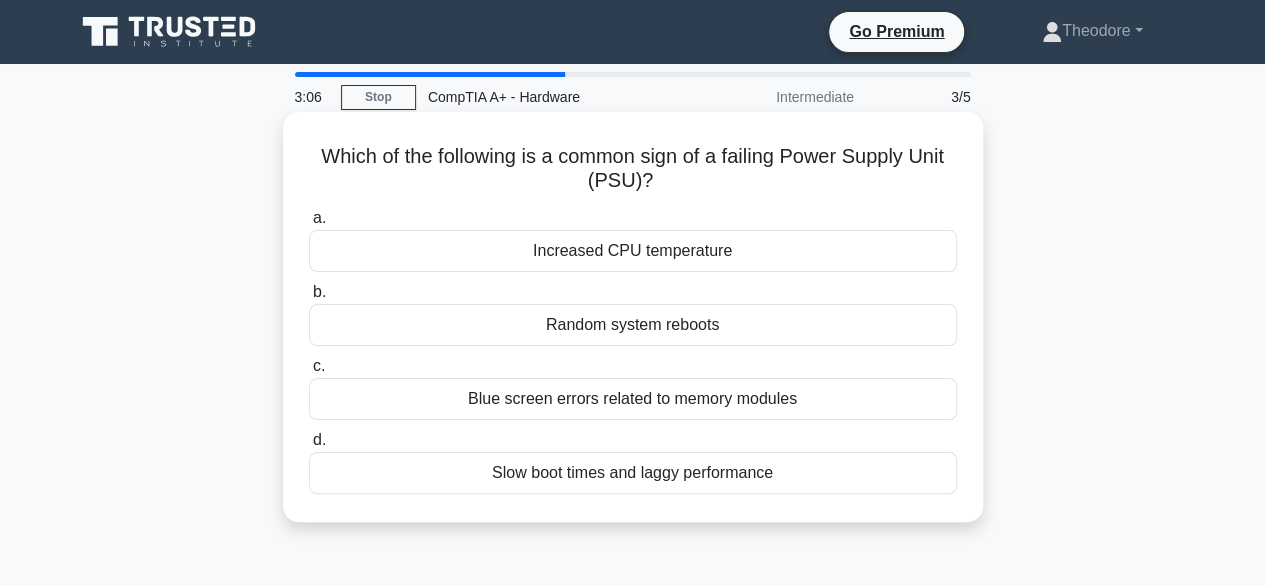 click on "Slow boot times and laggy performance" at bounding box center [633, 473] 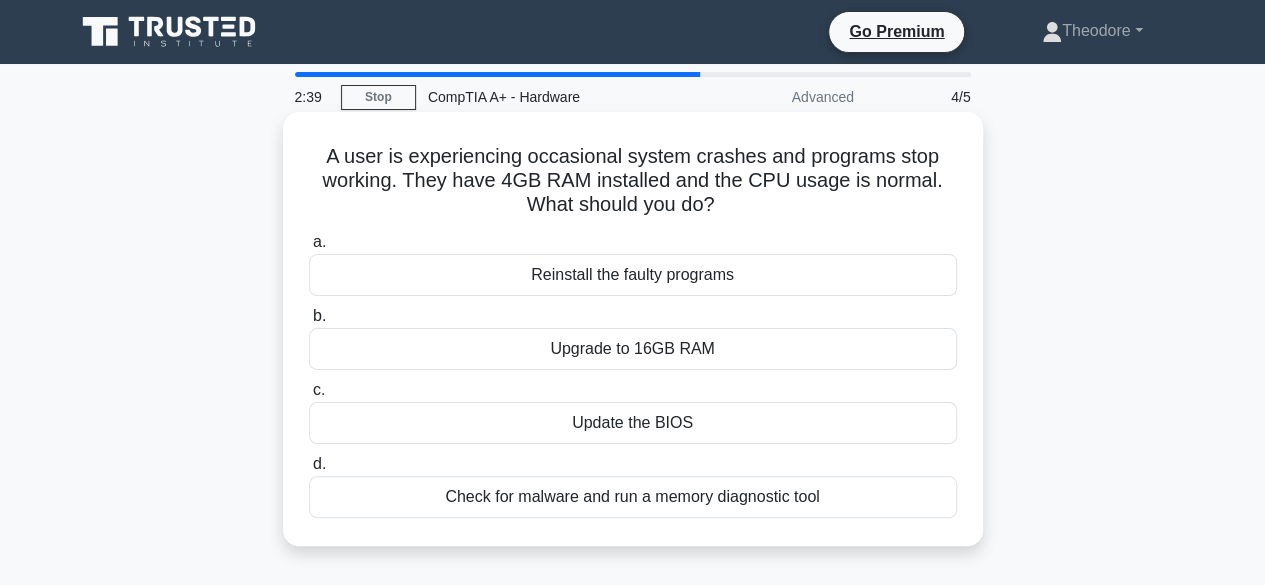 click on "Upgrade to 16GB RAM" at bounding box center [633, 349] 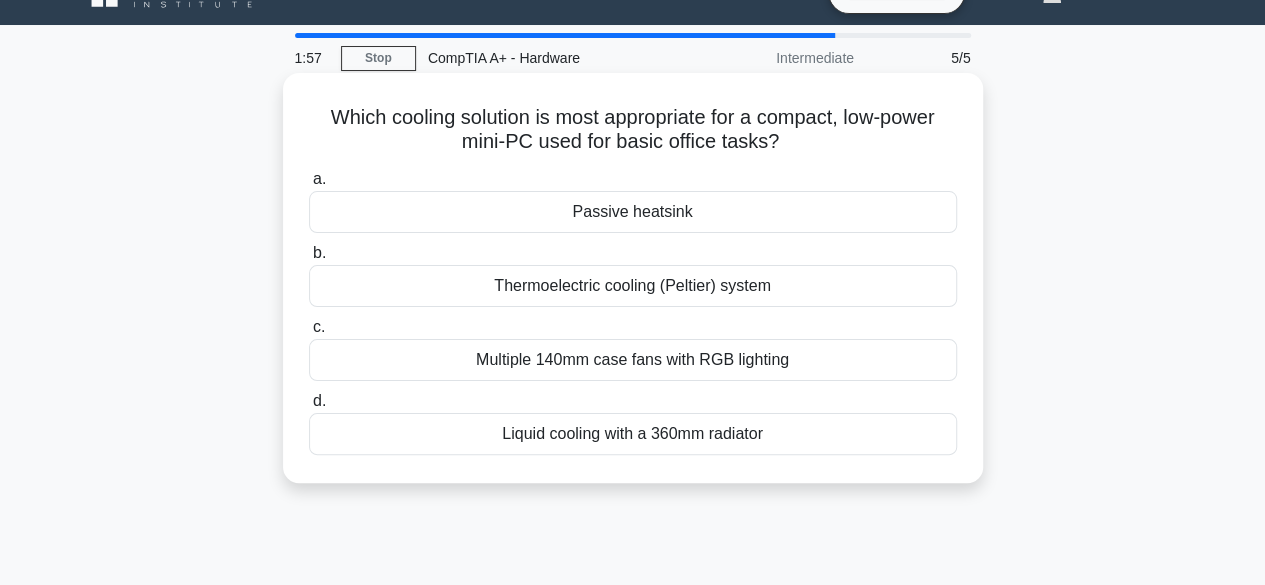 scroll, scrollTop: 100, scrollLeft: 0, axis: vertical 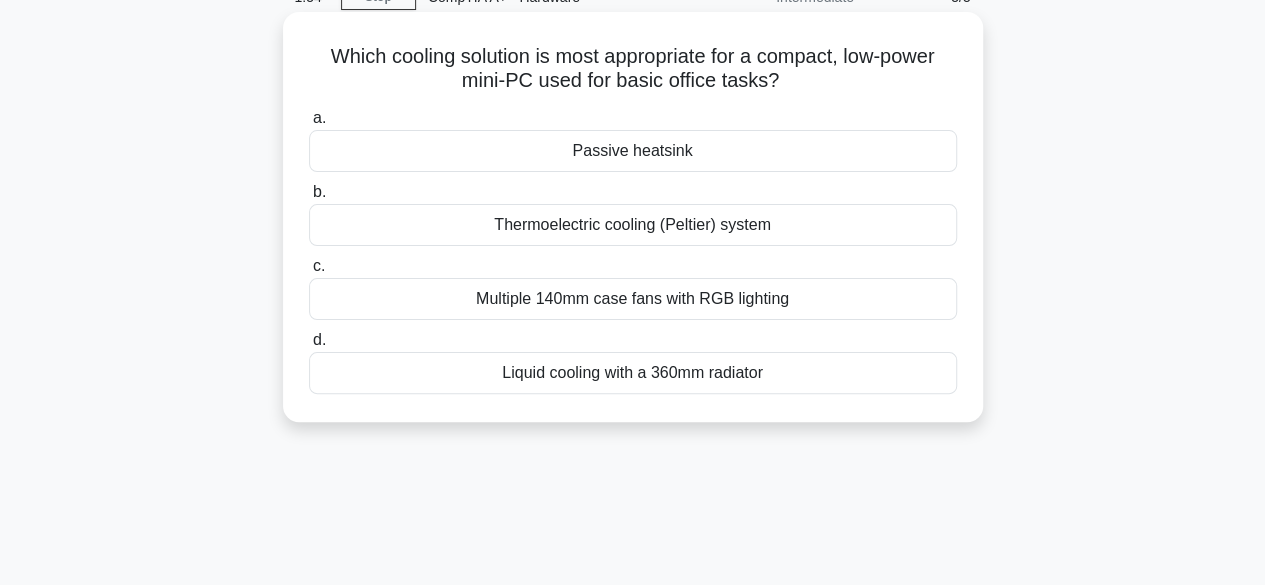 click on "Liquid cooling with a 360mm radiator" at bounding box center (633, 373) 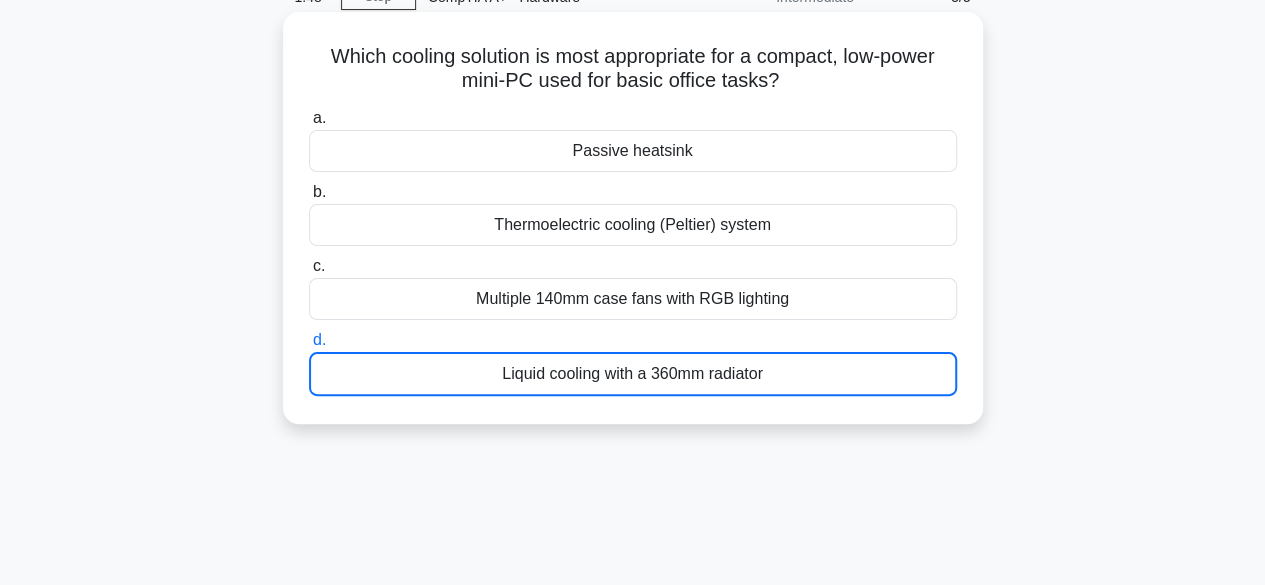 scroll, scrollTop: 200, scrollLeft: 0, axis: vertical 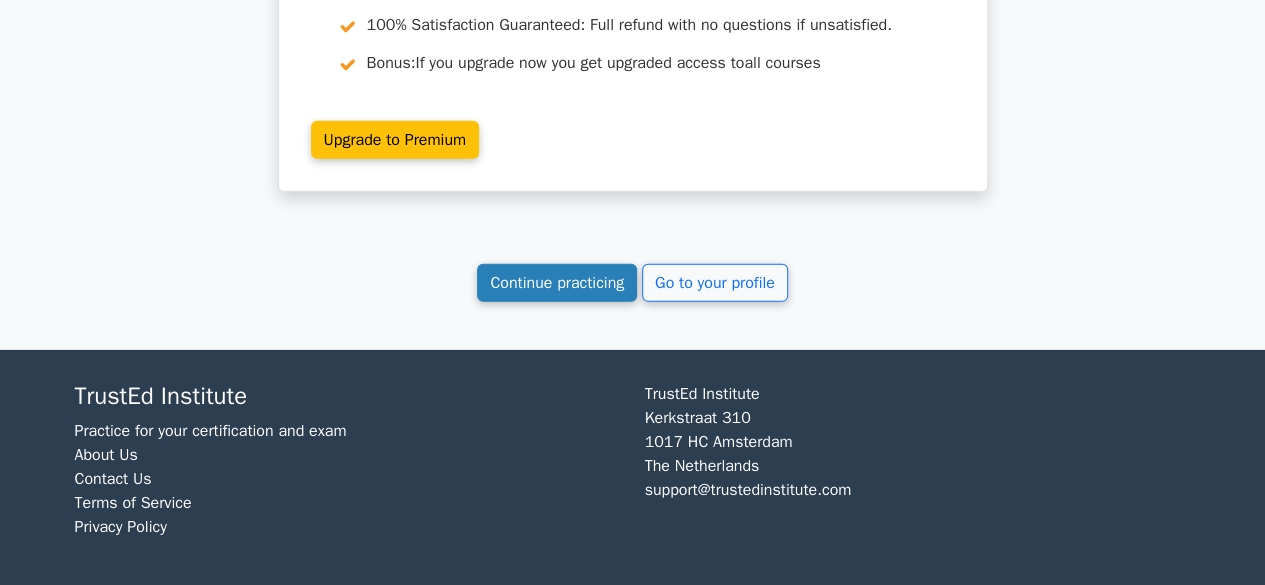 click on "Continue practicing" at bounding box center (557, 283) 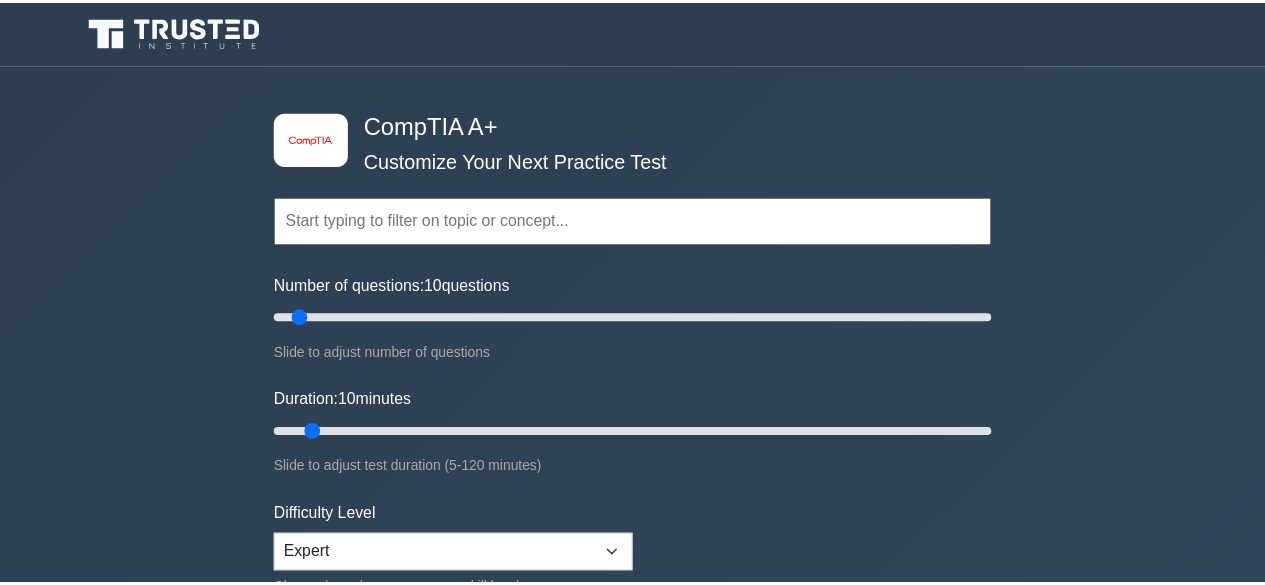 scroll, scrollTop: 0, scrollLeft: 0, axis: both 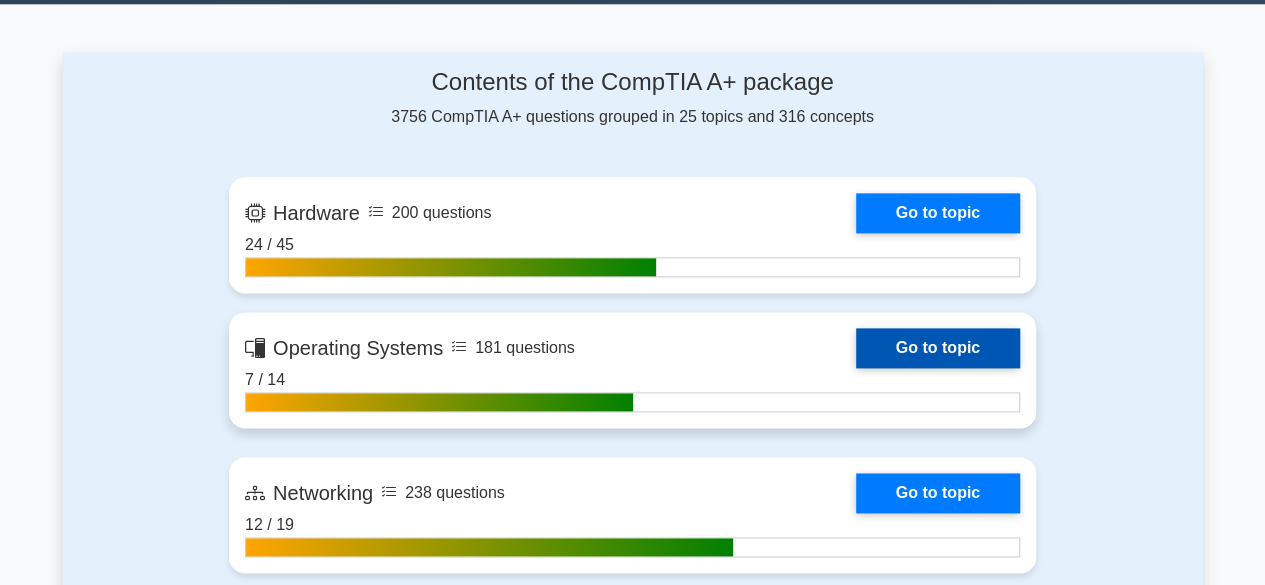 click on "Go to topic" at bounding box center [938, 348] 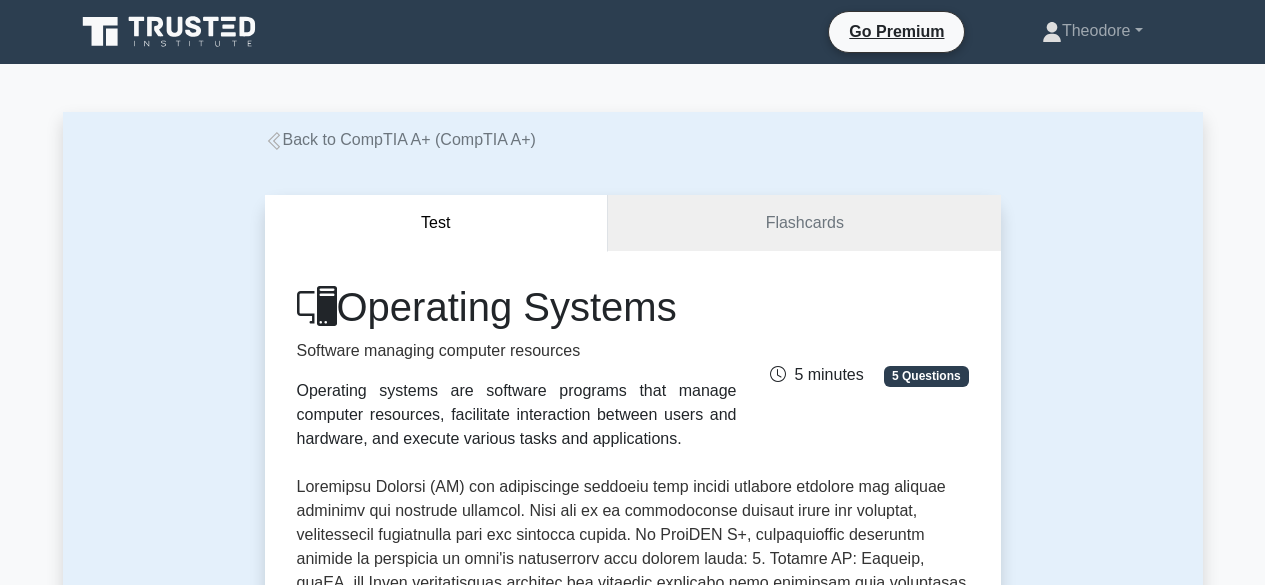 scroll, scrollTop: 0, scrollLeft: 0, axis: both 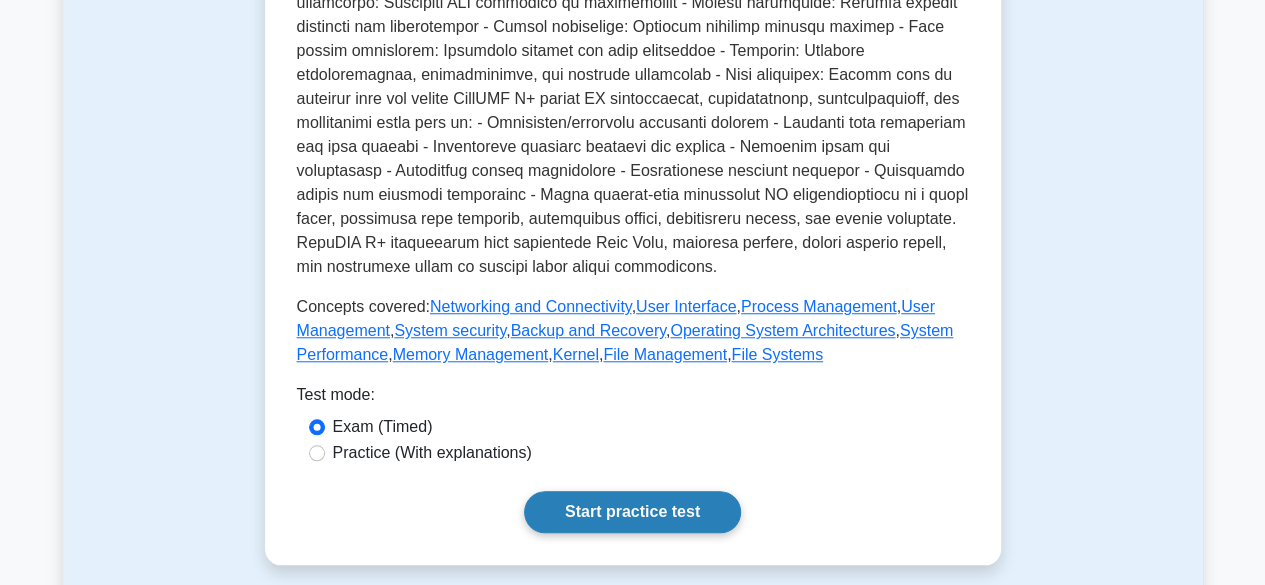 click on "Start practice test" at bounding box center (632, 512) 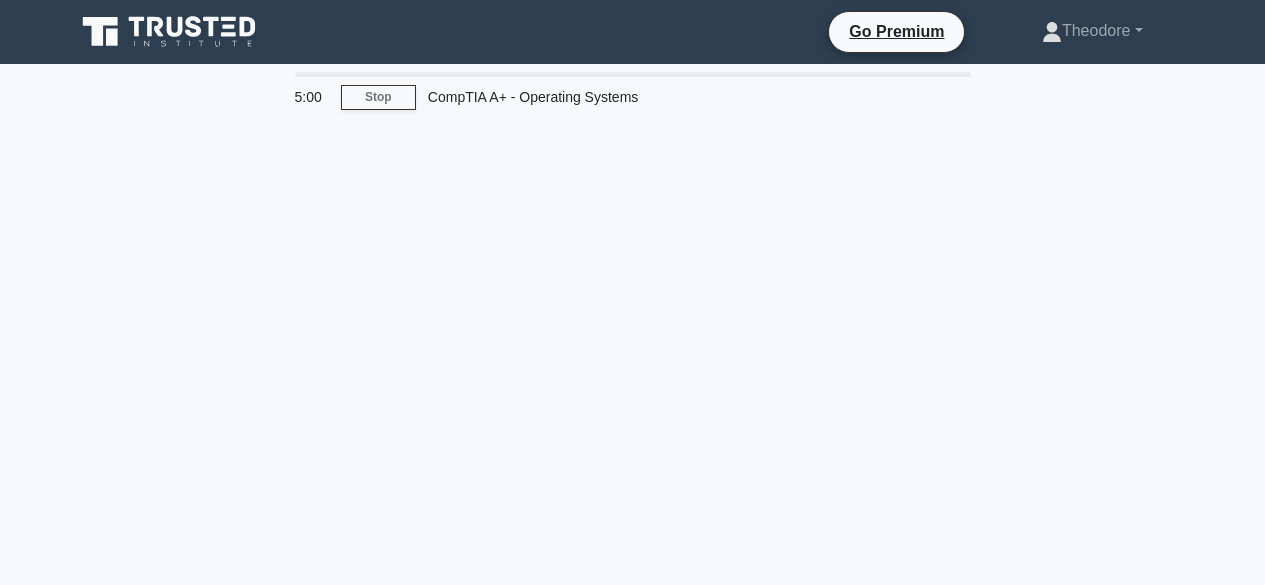 scroll, scrollTop: 0, scrollLeft: 0, axis: both 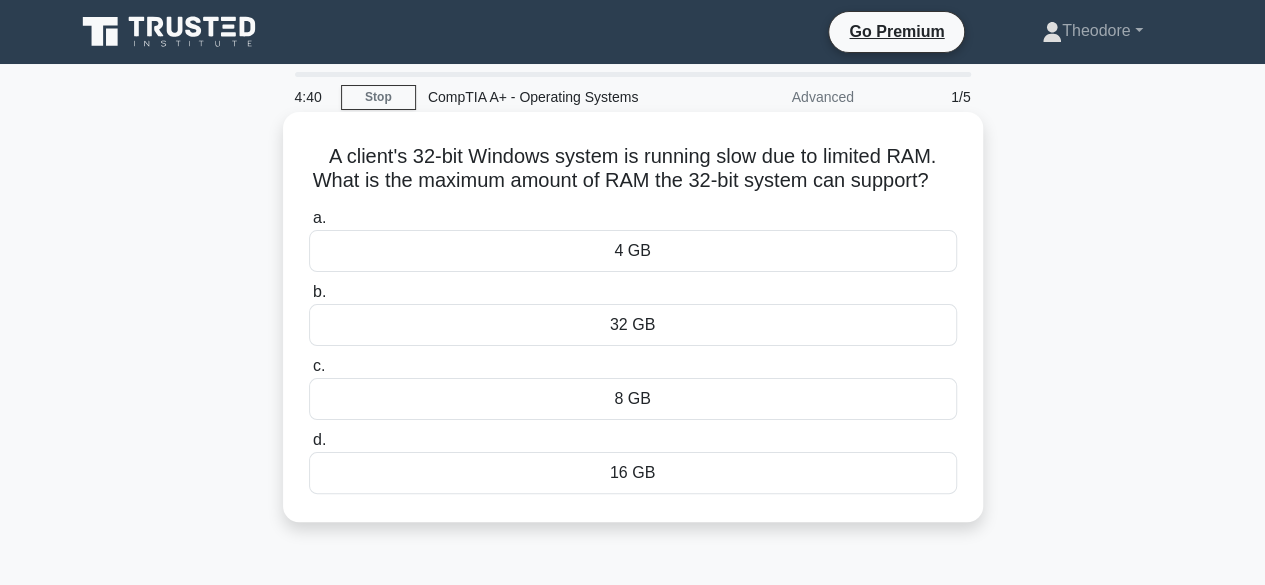 click on "16 GB" at bounding box center [633, 473] 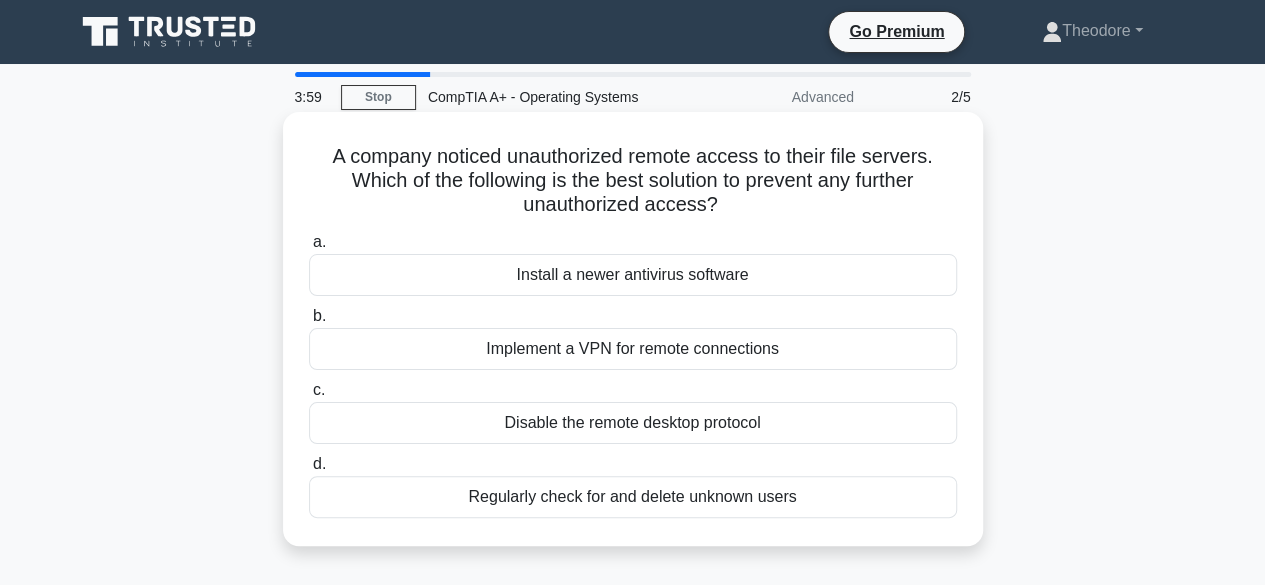 click on "Implement a VPN for remote connections" at bounding box center [633, 349] 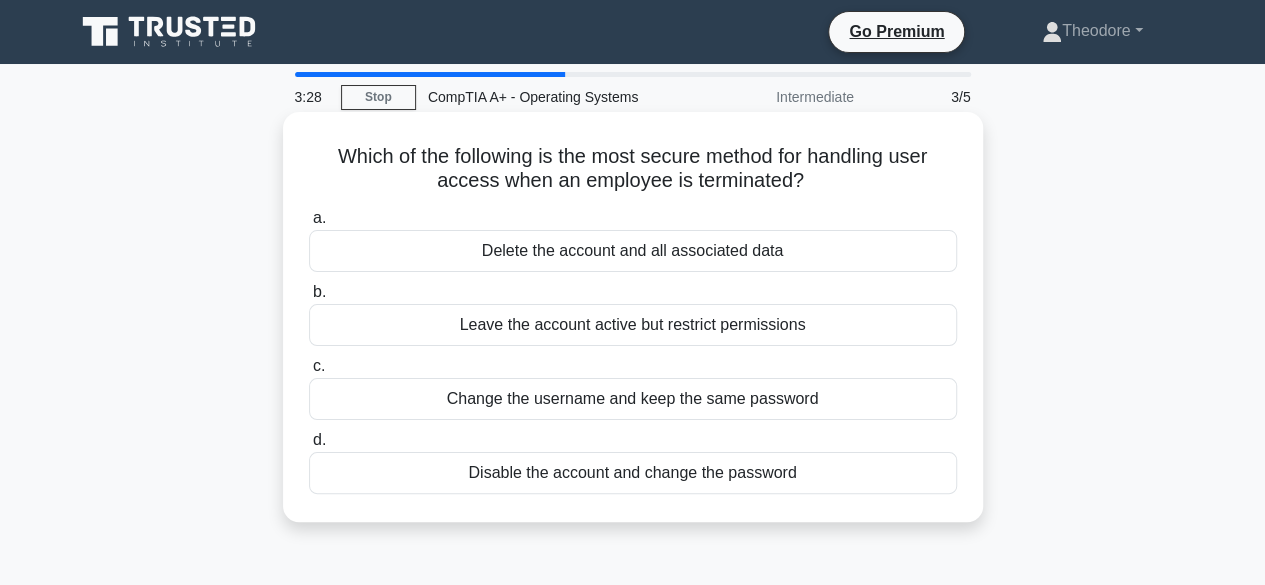 click on "Leave the account active but restrict permissions" at bounding box center (633, 325) 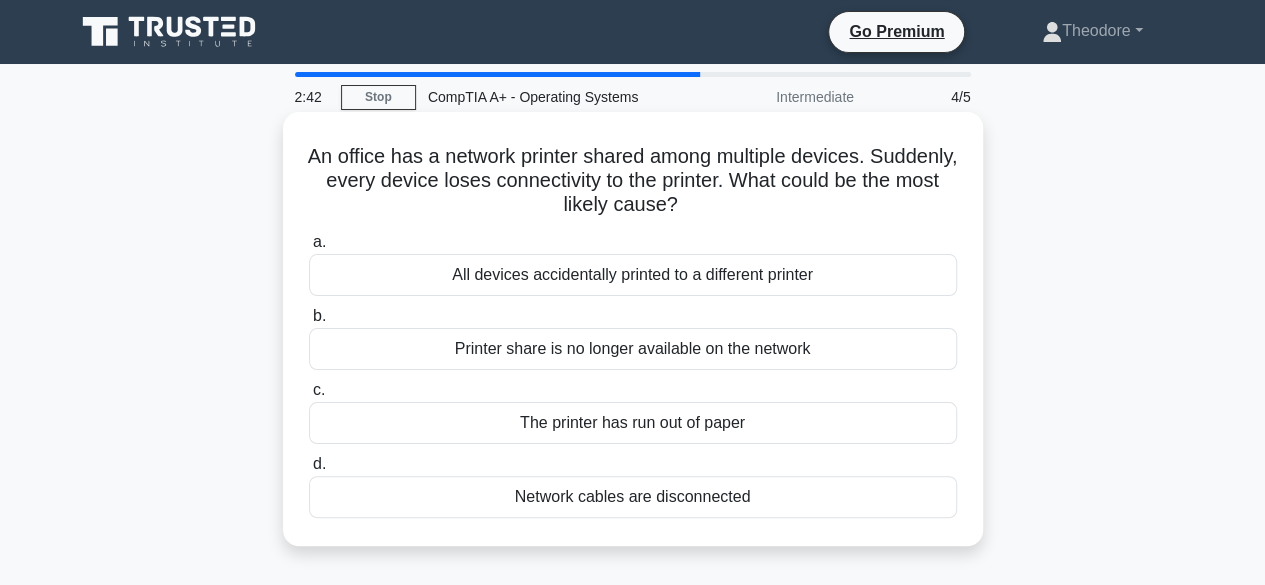 click on "Printer share is no longer available on the network" at bounding box center (633, 349) 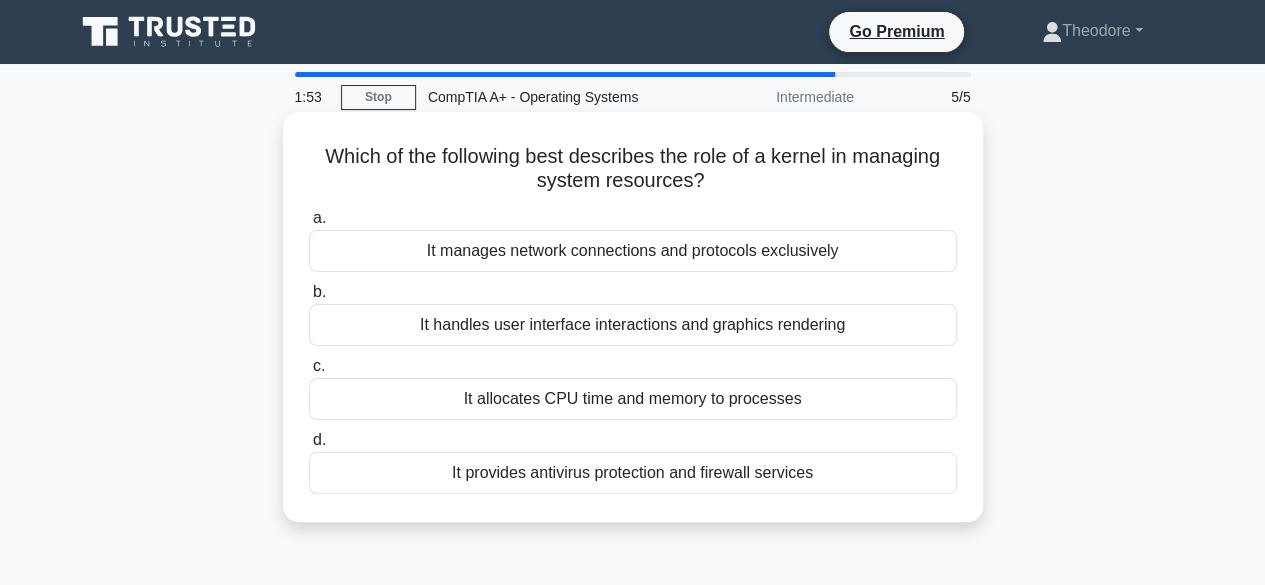 scroll, scrollTop: 100, scrollLeft: 0, axis: vertical 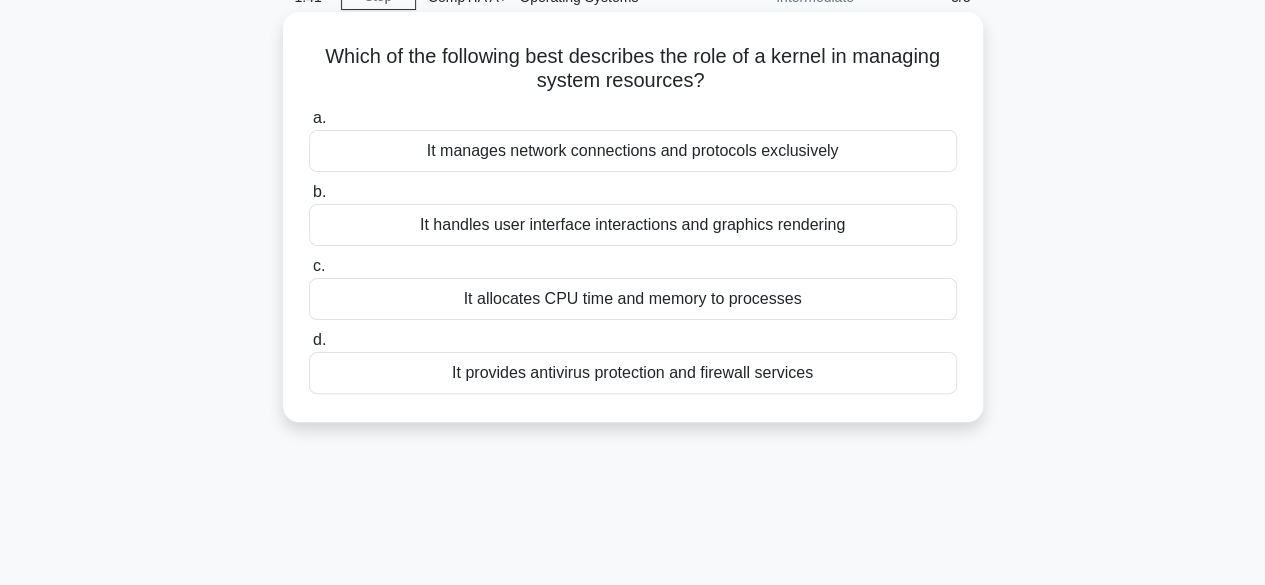 click on "It handles user interface interactions and graphics rendering" at bounding box center [633, 225] 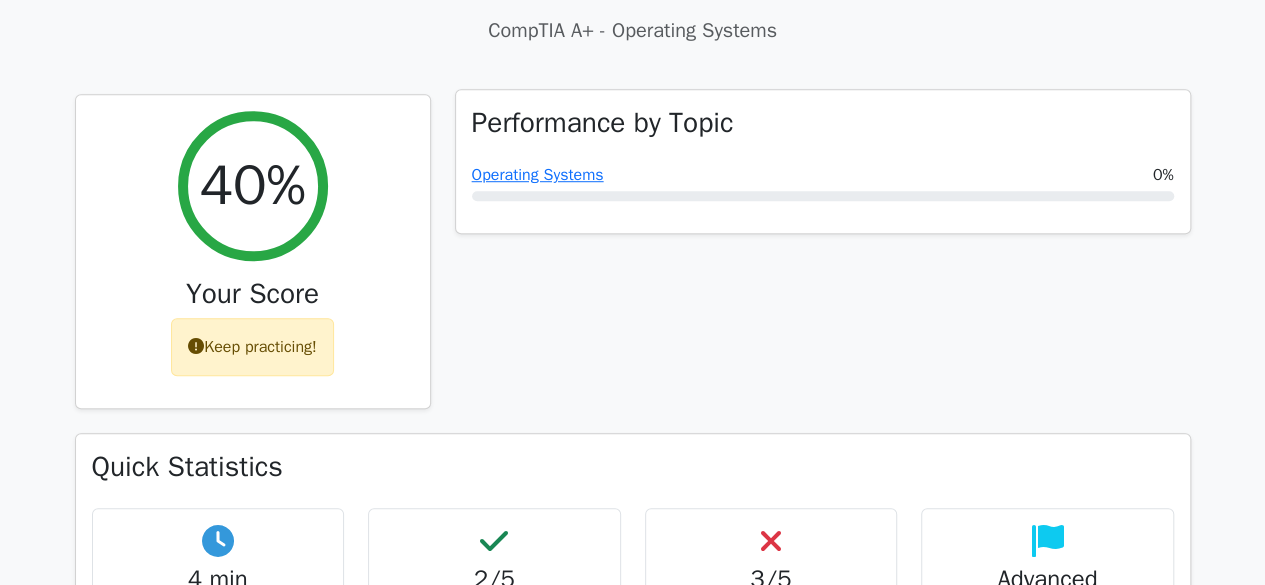 scroll, scrollTop: 0, scrollLeft: 0, axis: both 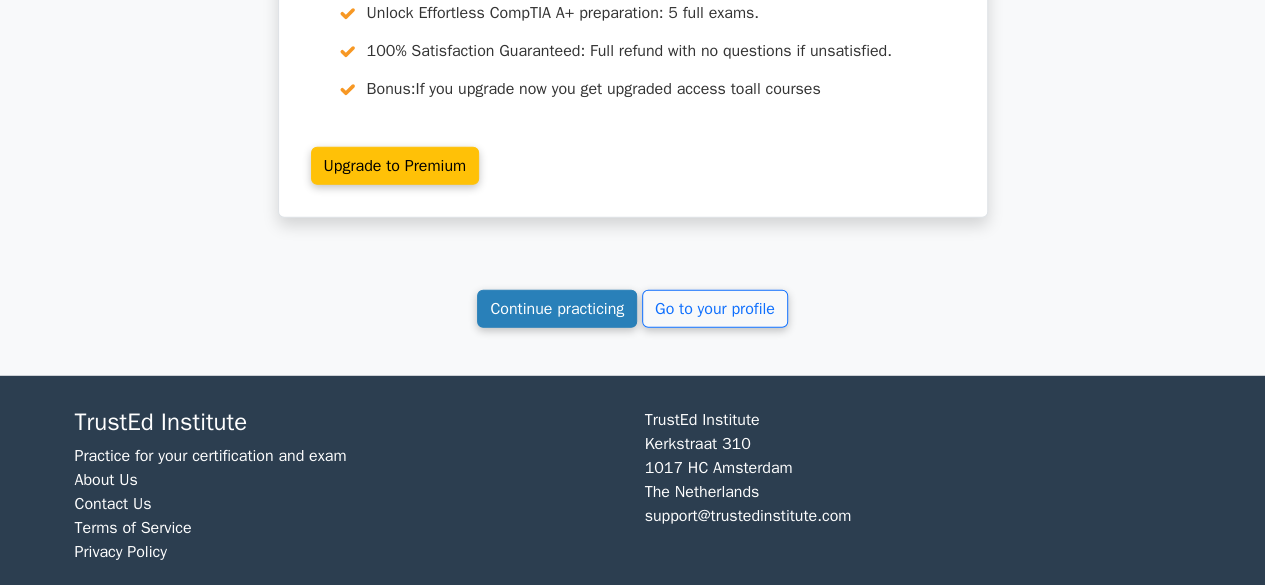 click on "Continue practicing" at bounding box center [557, 309] 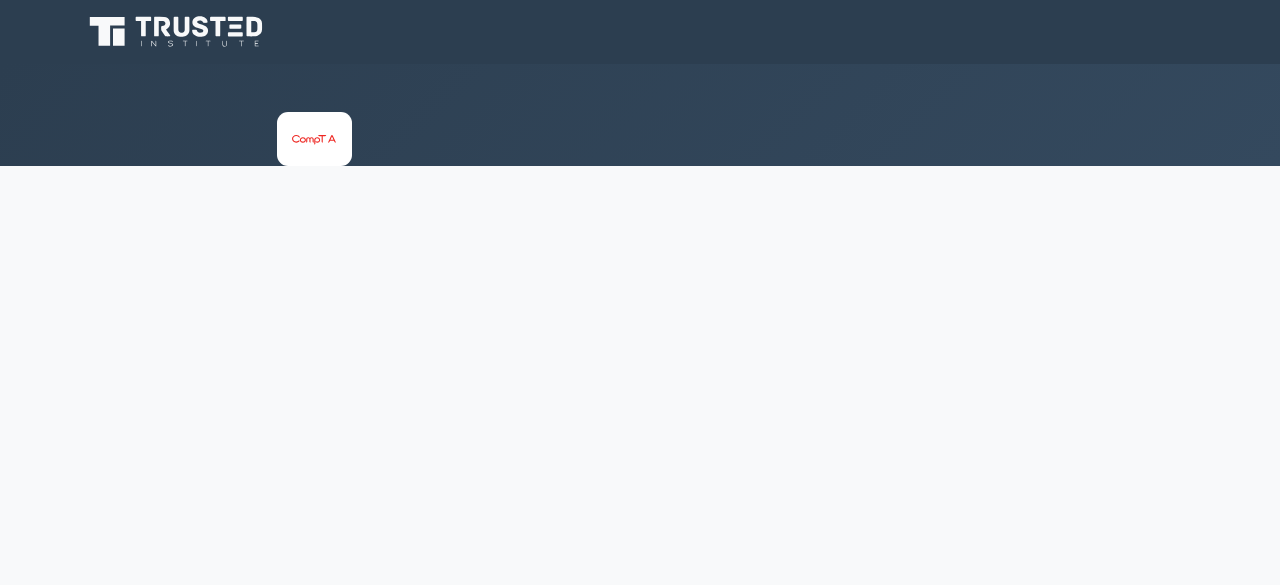 scroll, scrollTop: 0, scrollLeft: 0, axis: both 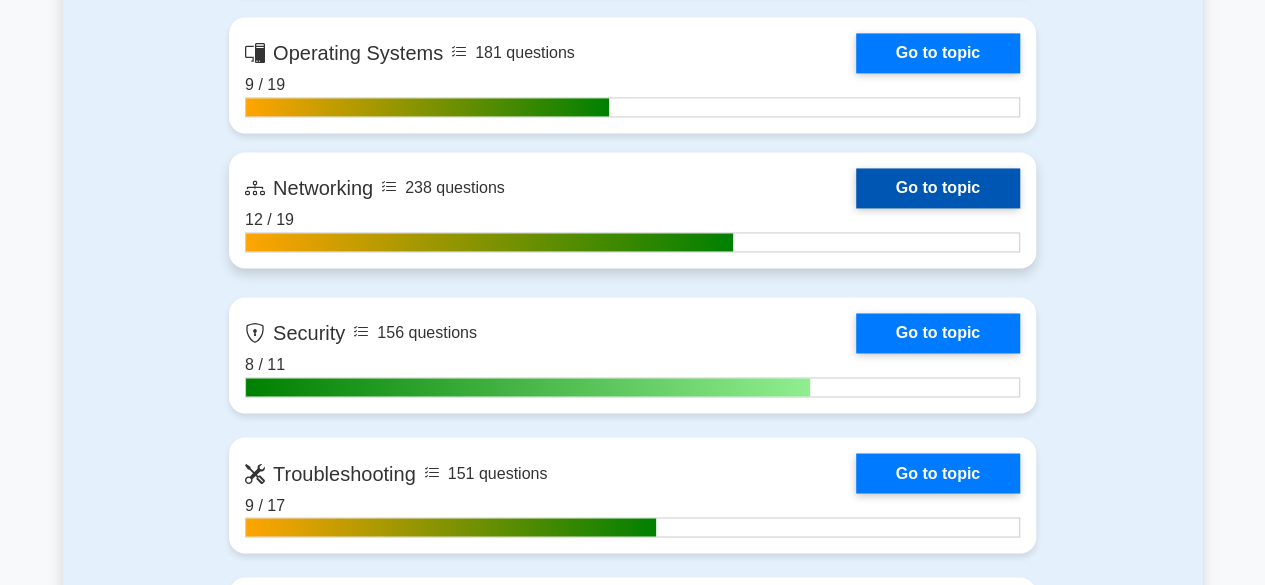 click on "Go to topic" at bounding box center (938, 188) 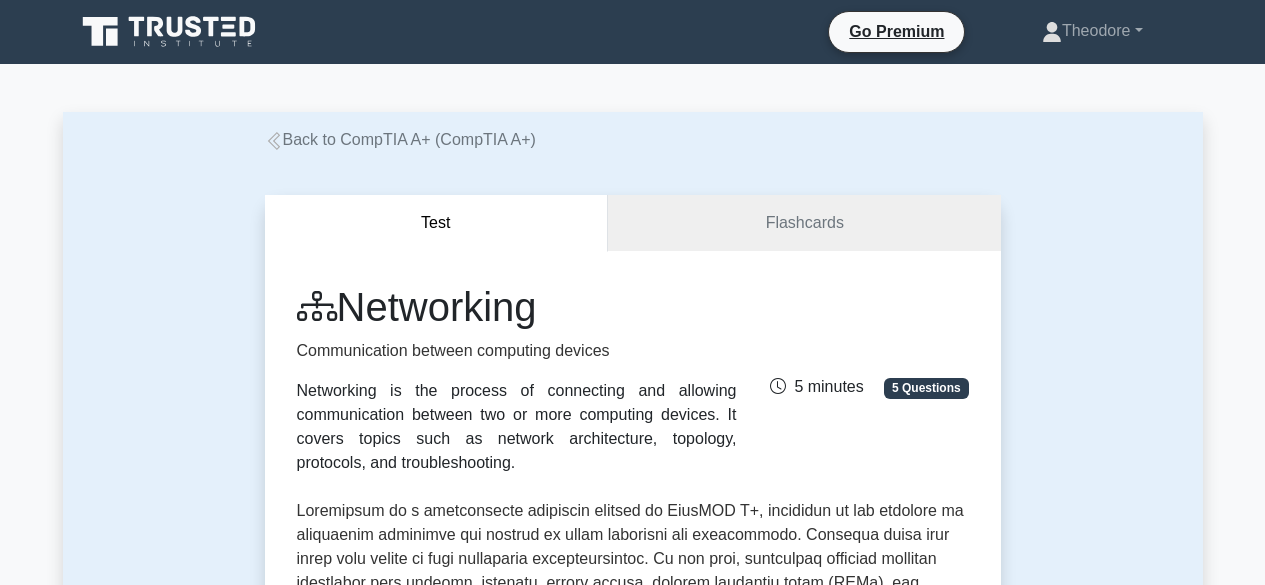 scroll, scrollTop: 0, scrollLeft: 0, axis: both 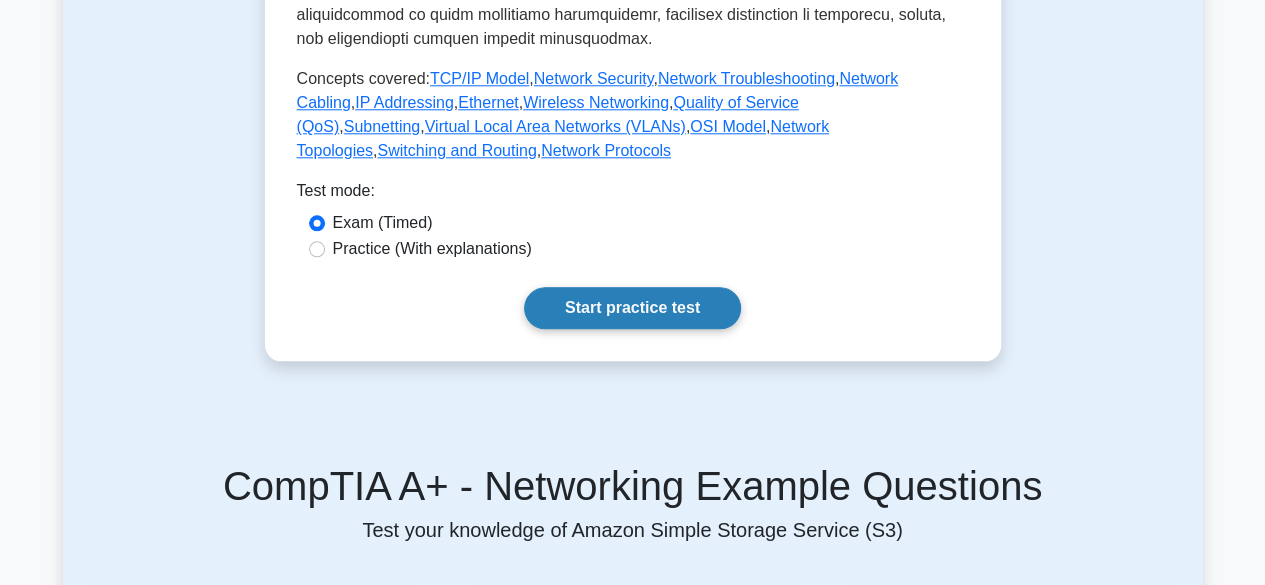 click on "Start practice test" at bounding box center (632, 308) 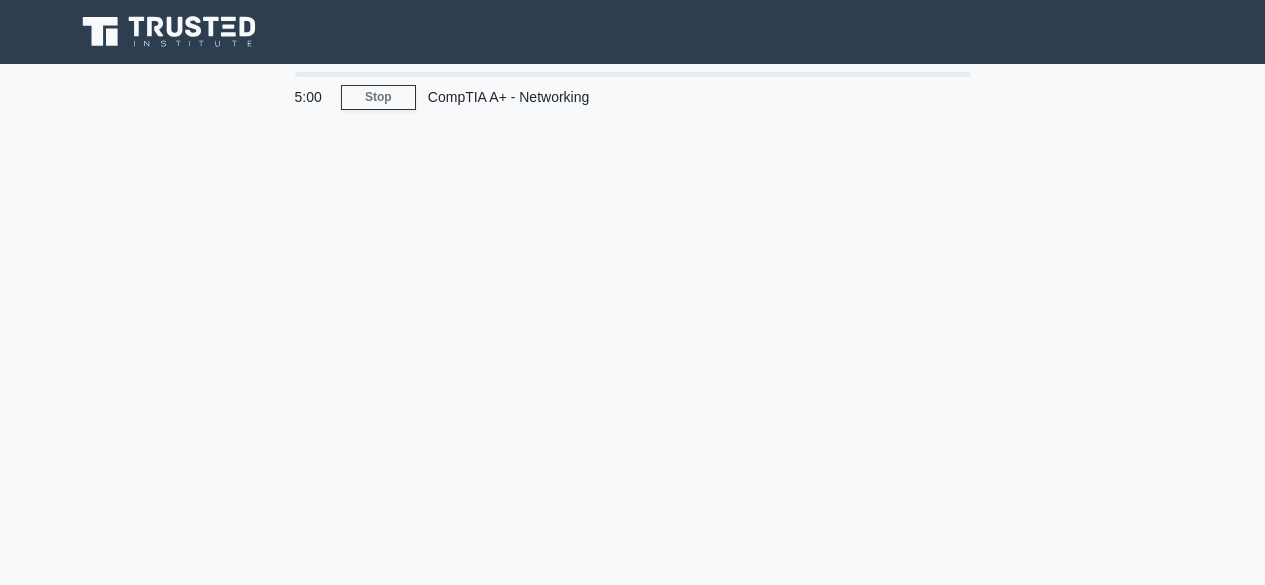 scroll, scrollTop: 0, scrollLeft: 0, axis: both 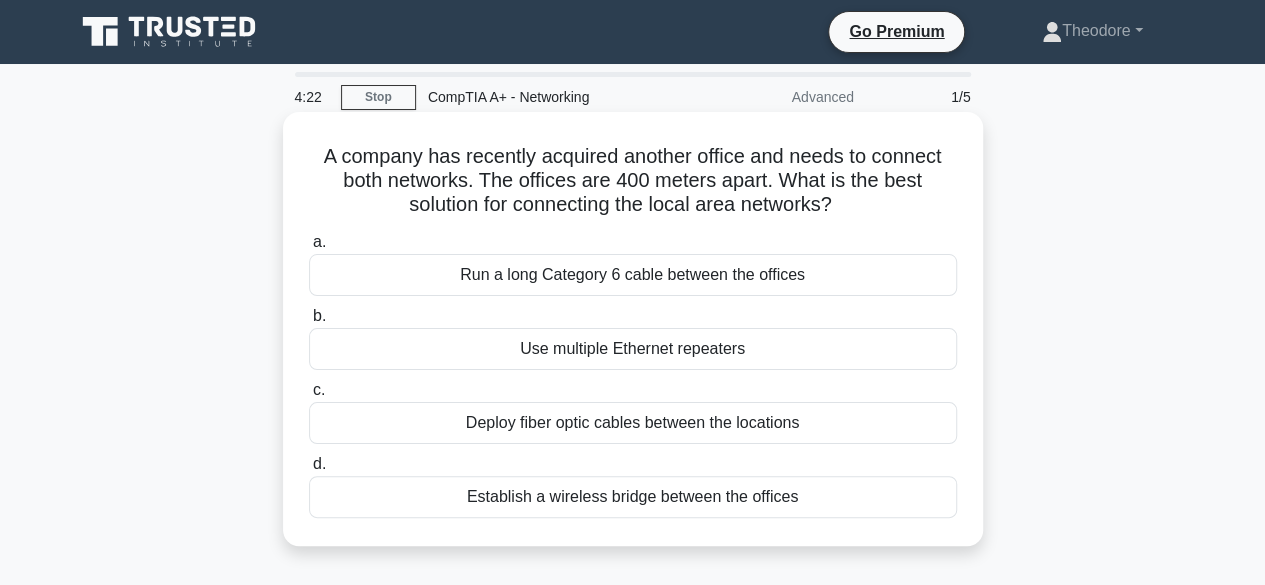 click on "Deploy fiber optic cables between the locations" at bounding box center (633, 423) 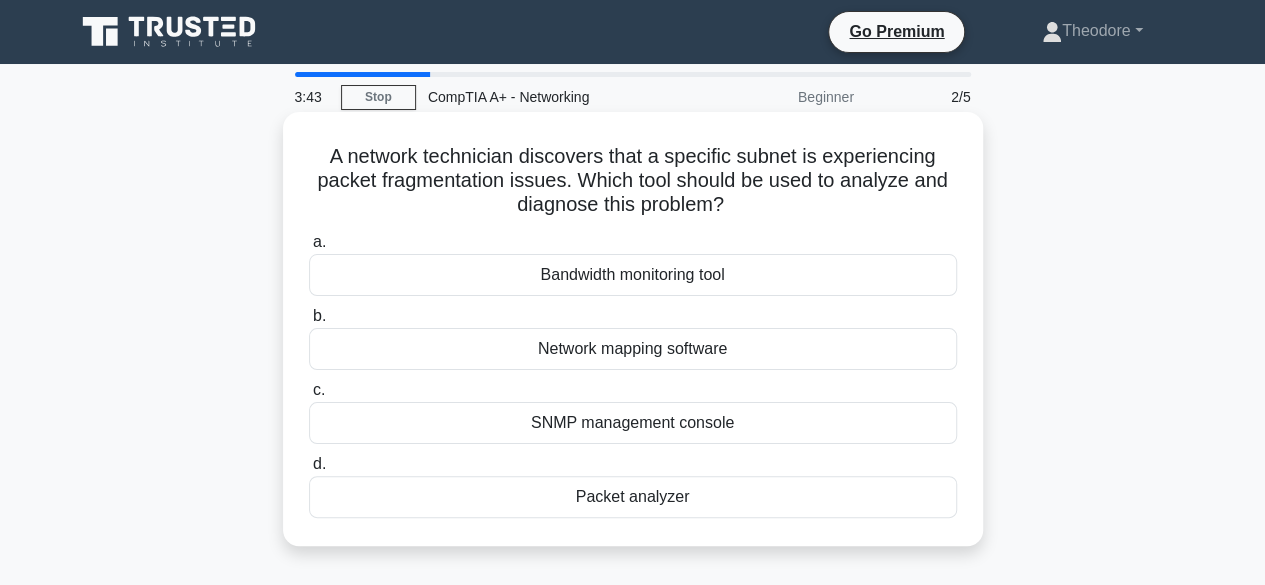 click on "Bandwidth monitoring tool" at bounding box center [633, 275] 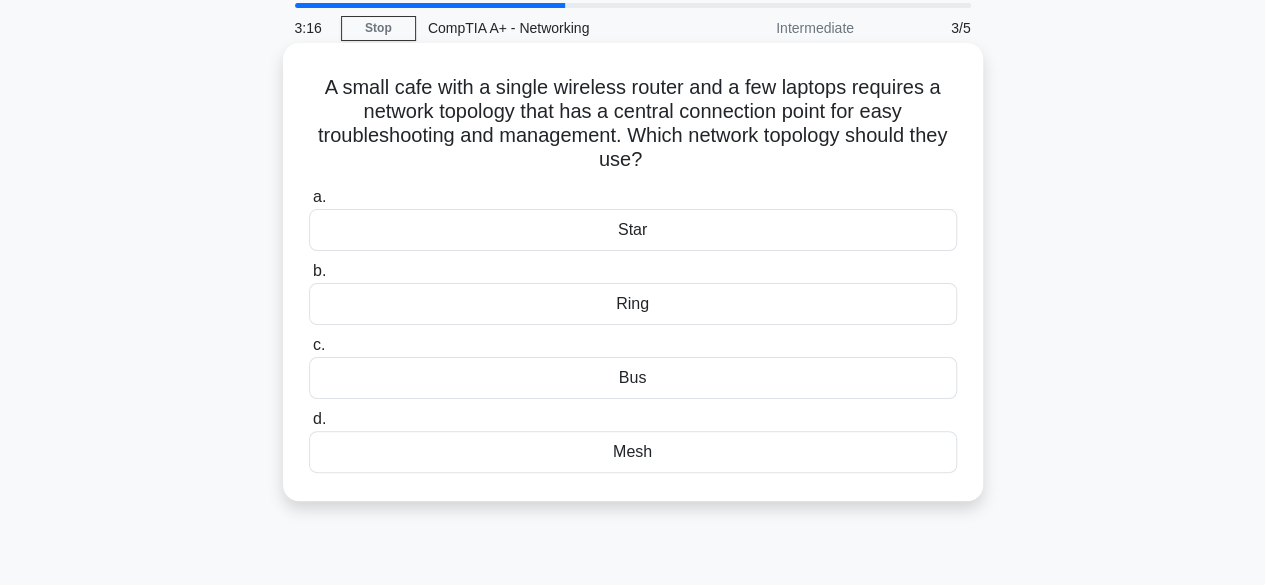 scroll, scrollTop: 100, scrollLeft: 0, axis: vertical 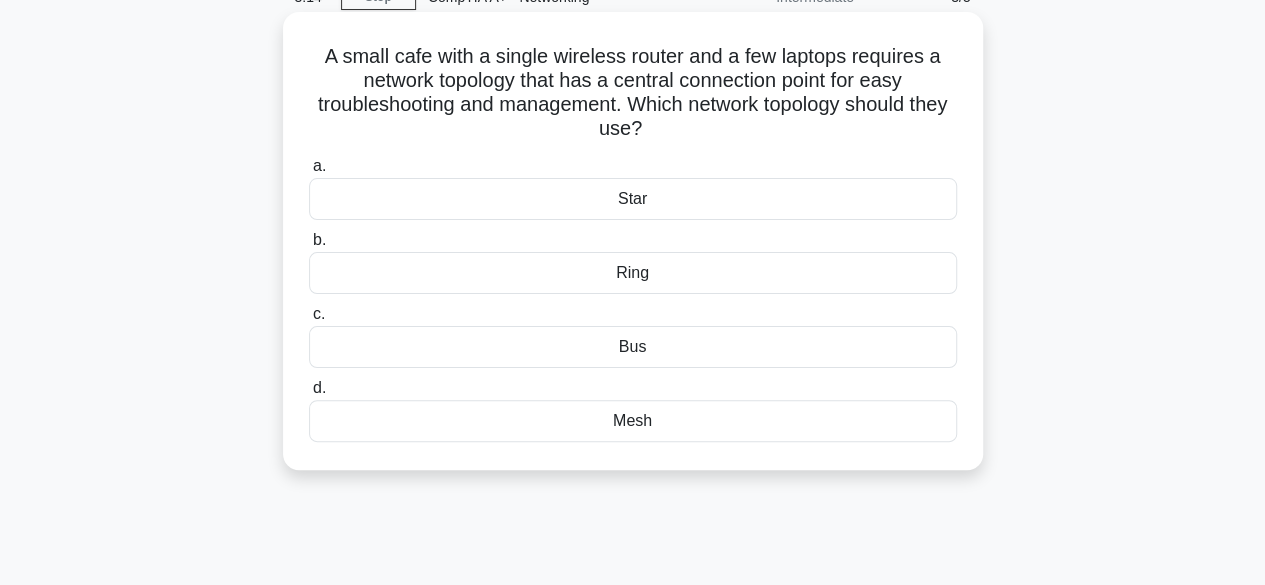 click on "Bus" at bounding box center [633, 347] 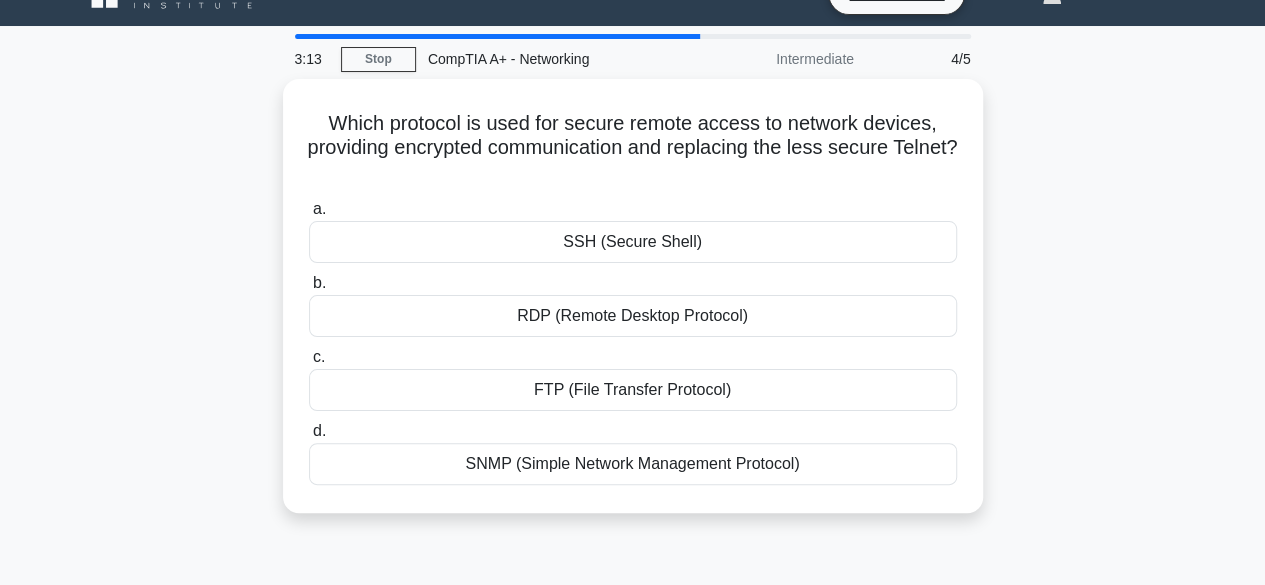 scroll, scrollTop: 0, scrollLeft: 0, axis: both 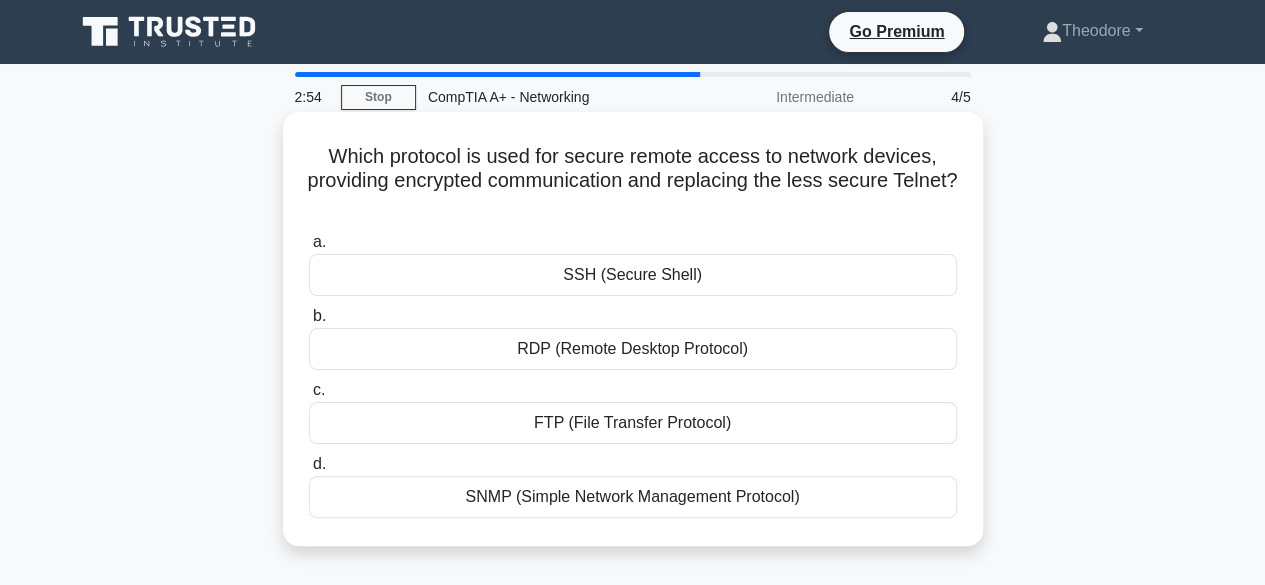 click on "RDP (Remote Desktop Protocol)" at bounding box center [633, 349] 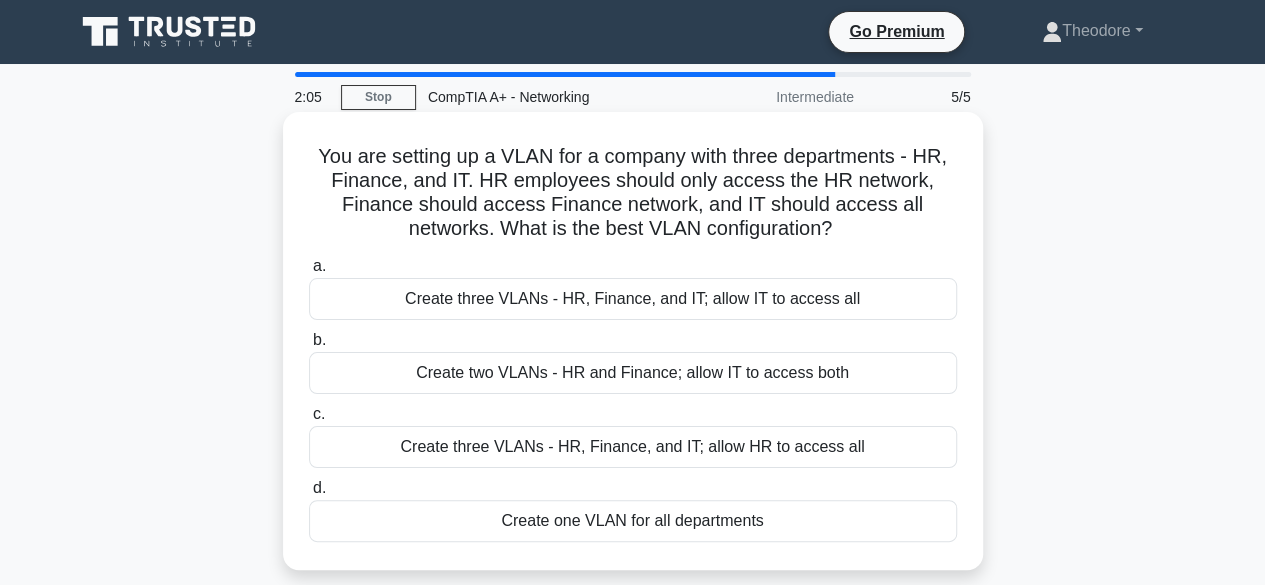 scroll, scrollTop: 100, scrollLeft: 0, axis: vertical 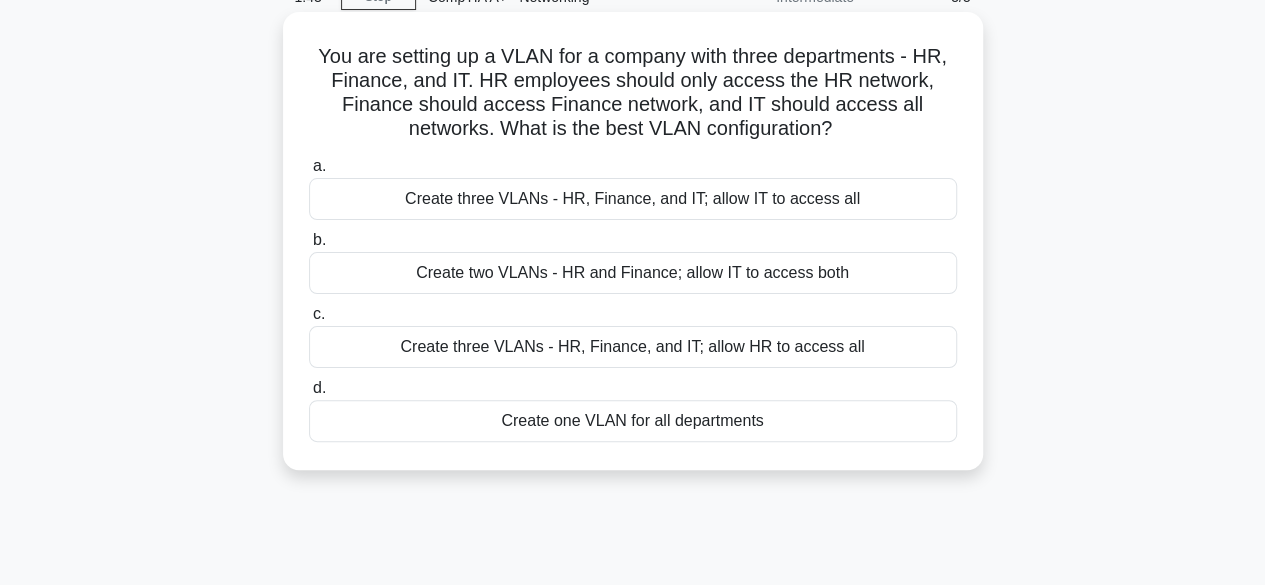 click on "Create three VLANs - HR, Finance, and IT; allow IT to access all" at bounding box center [633, 199] 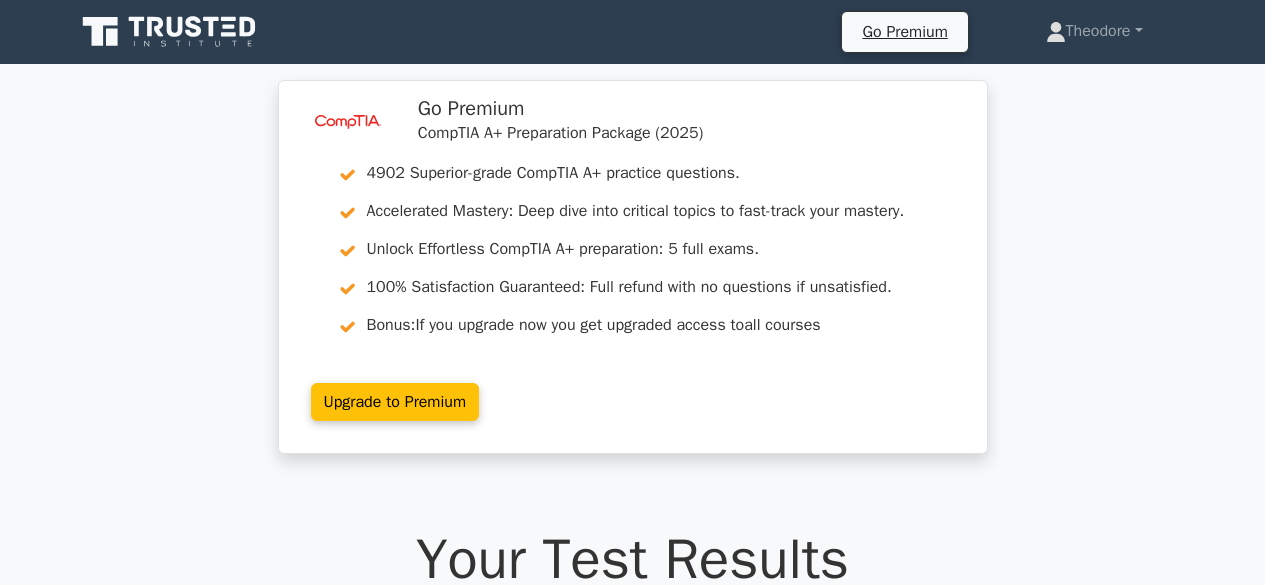 scroll, scrollTop: 0, scrollLeft: 0, axis: both 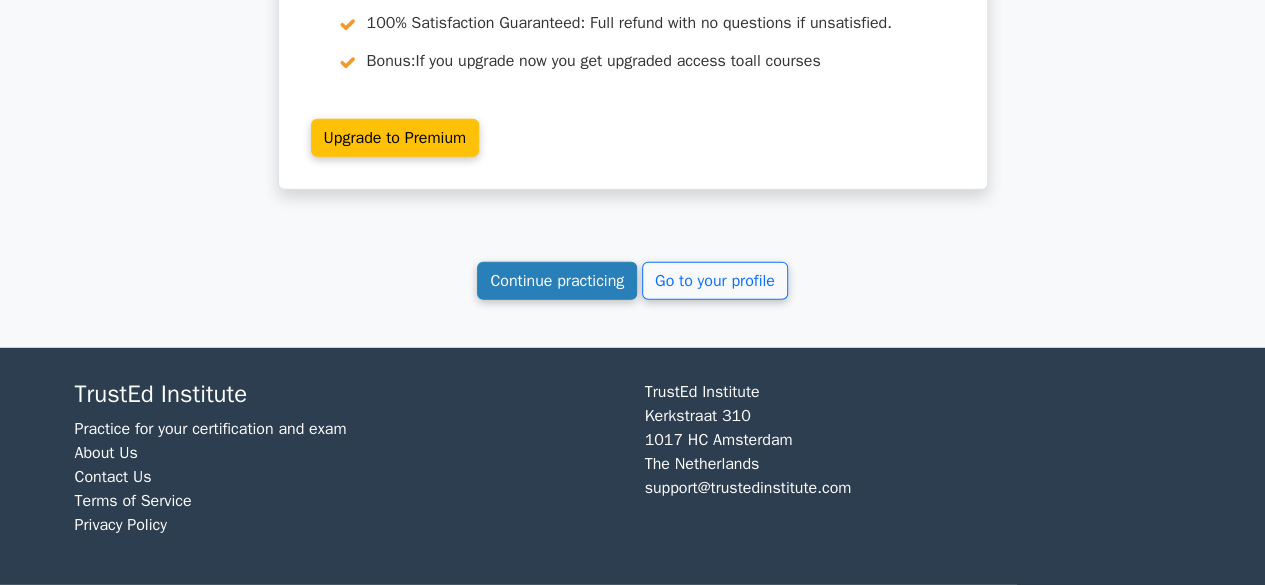 click on "Continue practicing" at bounding box center [557, 281] 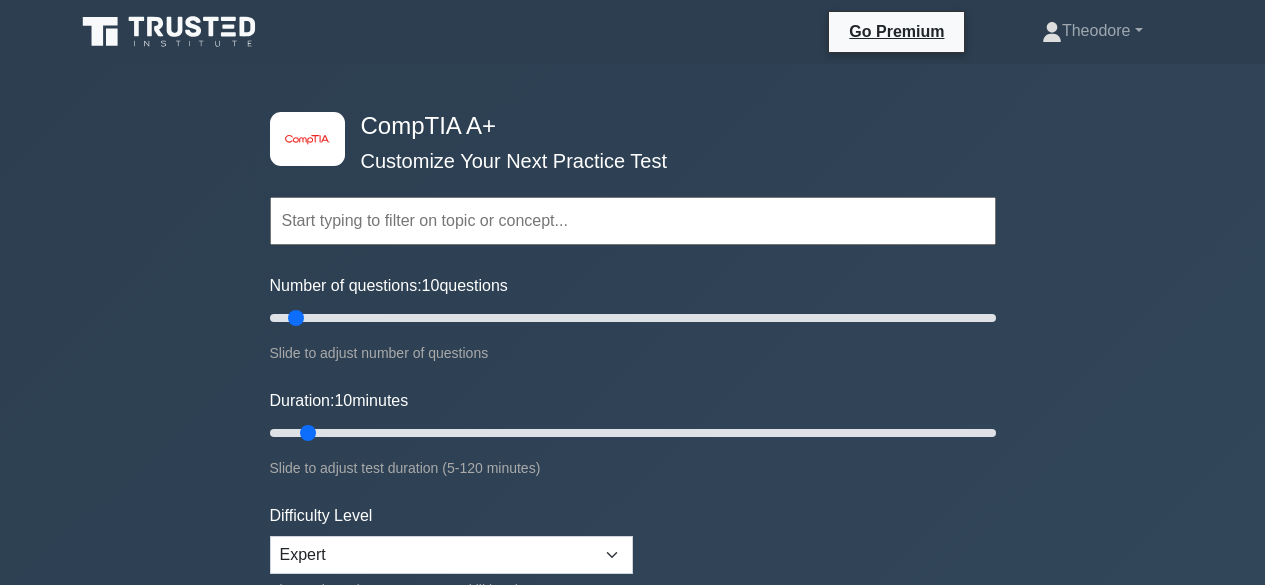 scroll, scrollTop: 0, scrollLeft: 0, axis: both 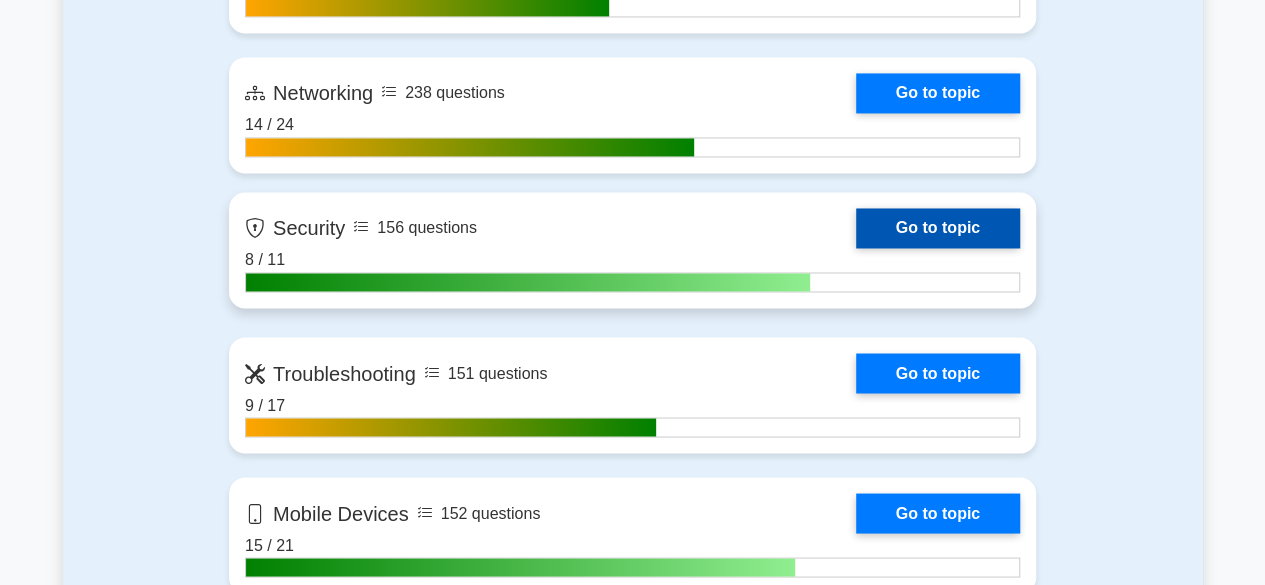 click on "Go to topic" at bounding box center (938, 228) 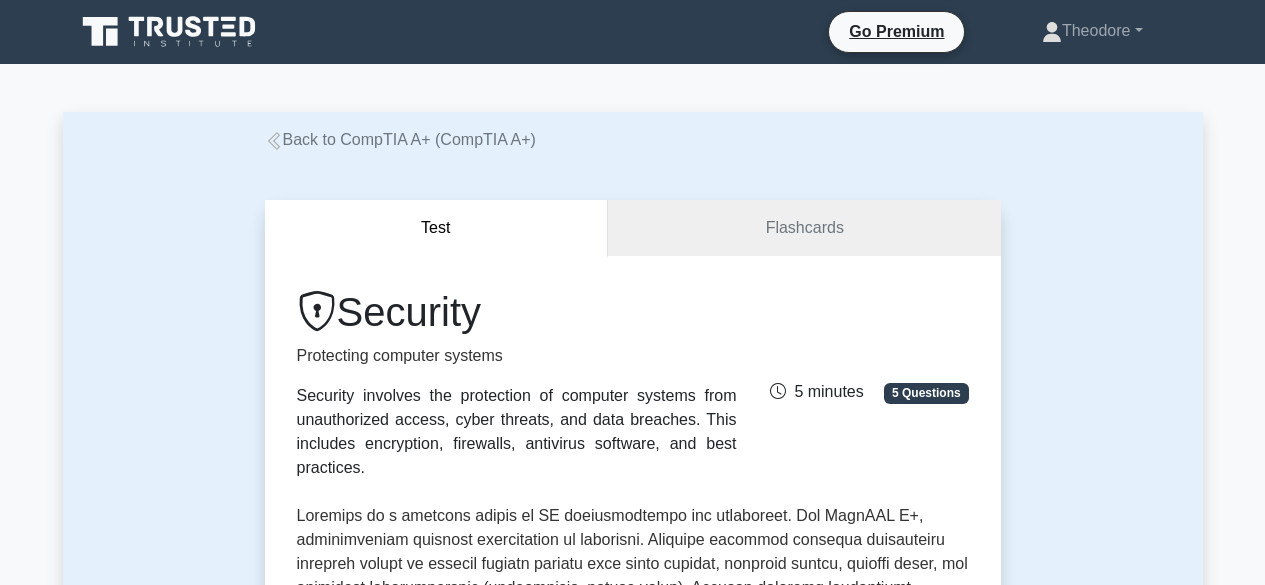scroll, scrollTop: 0, scrollLeft: 0, axis: both 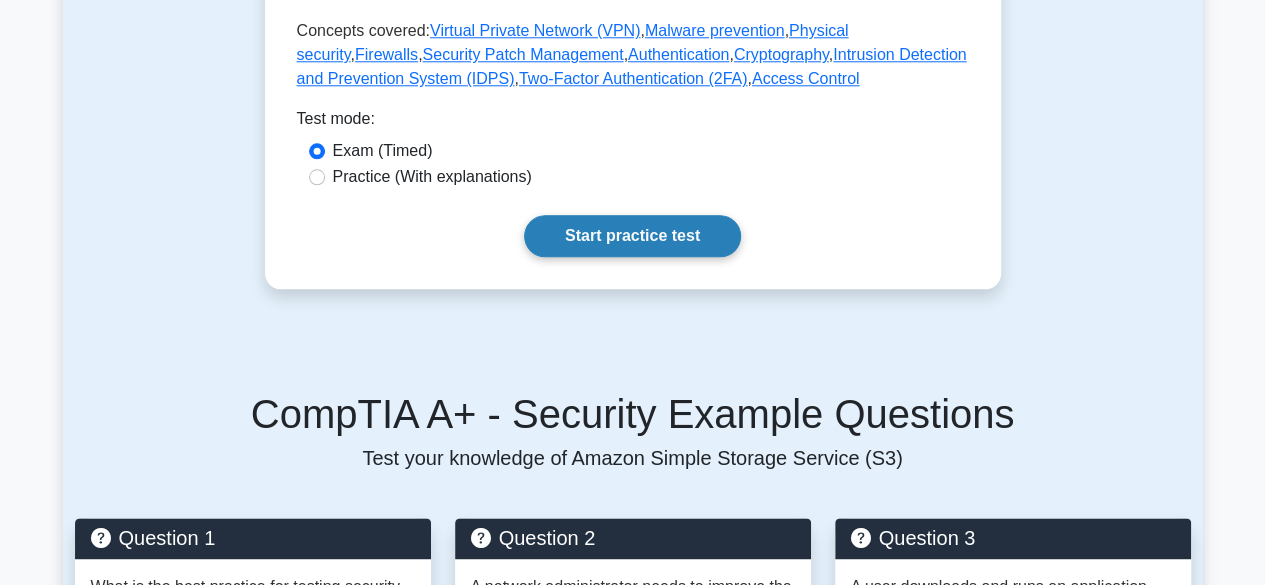 click on "Start practice test" at bounding box center (632, 236) 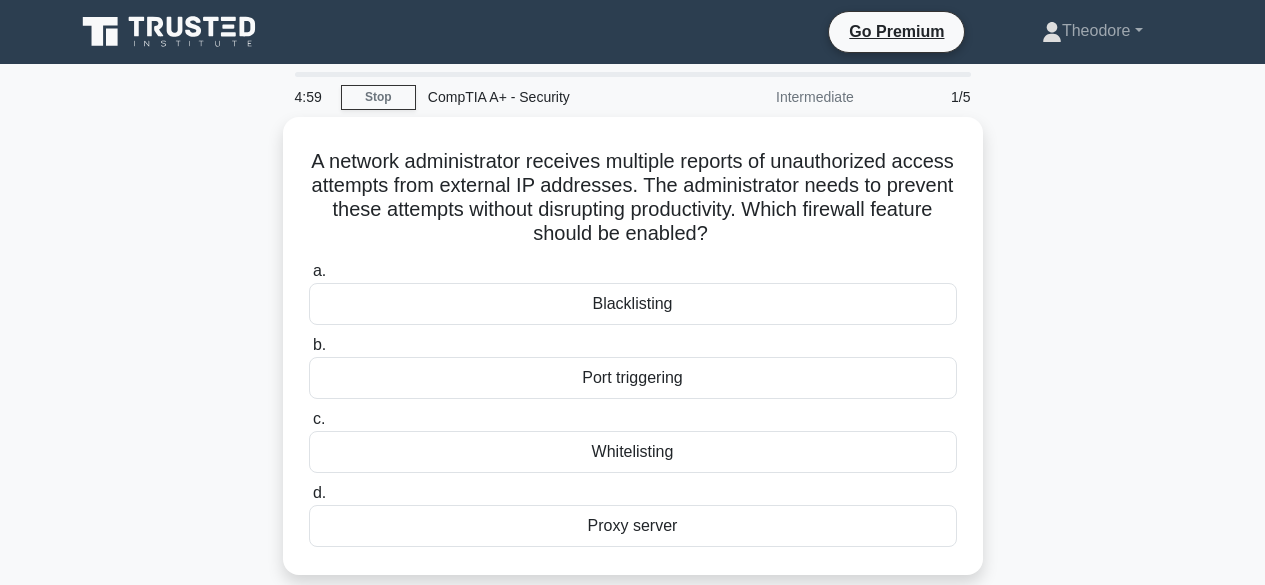 scroll, scrollTop: 0, scrollLeft: 0, axis: both 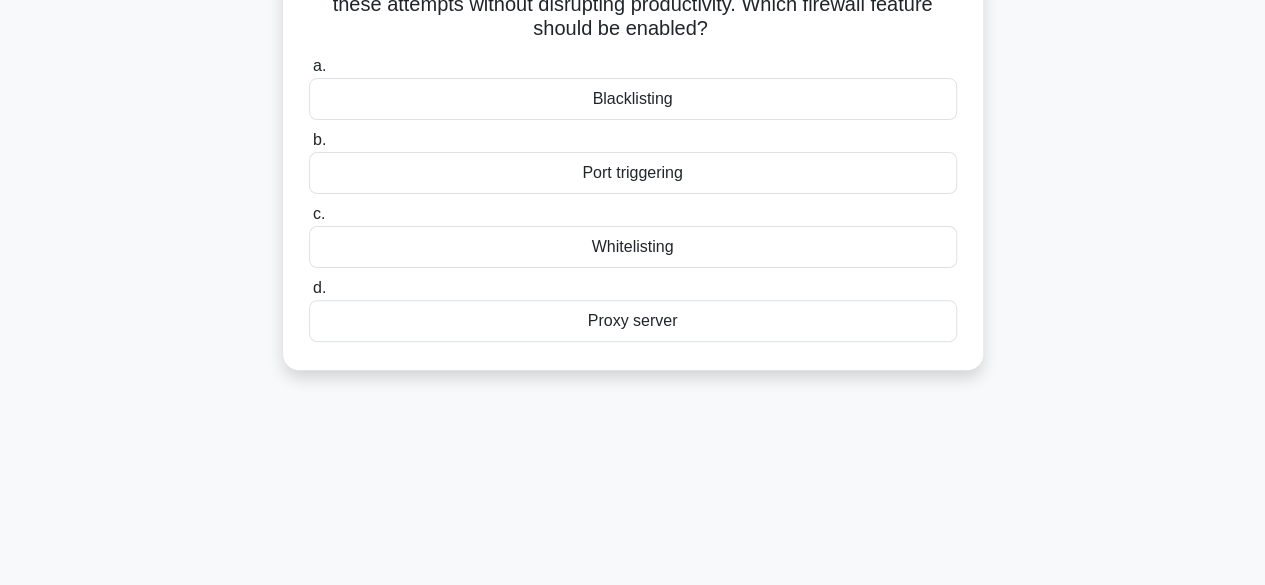 click on "A network administrator receives multiple reports of unauthorized access attempts from external IP addresses. The administrator needs to prevent these attempts without disrupting productivity. Which firewall feature should be enabled?
.spinner_0XTQ{transform-origin:center;animation:spinner_y6GP .75s linear infinite}@keyframes spinner_y6GP{100%{transform:rotate(360deg)}}
a.
Blacklisting
b. c. d." at bounding box center (633, 141) 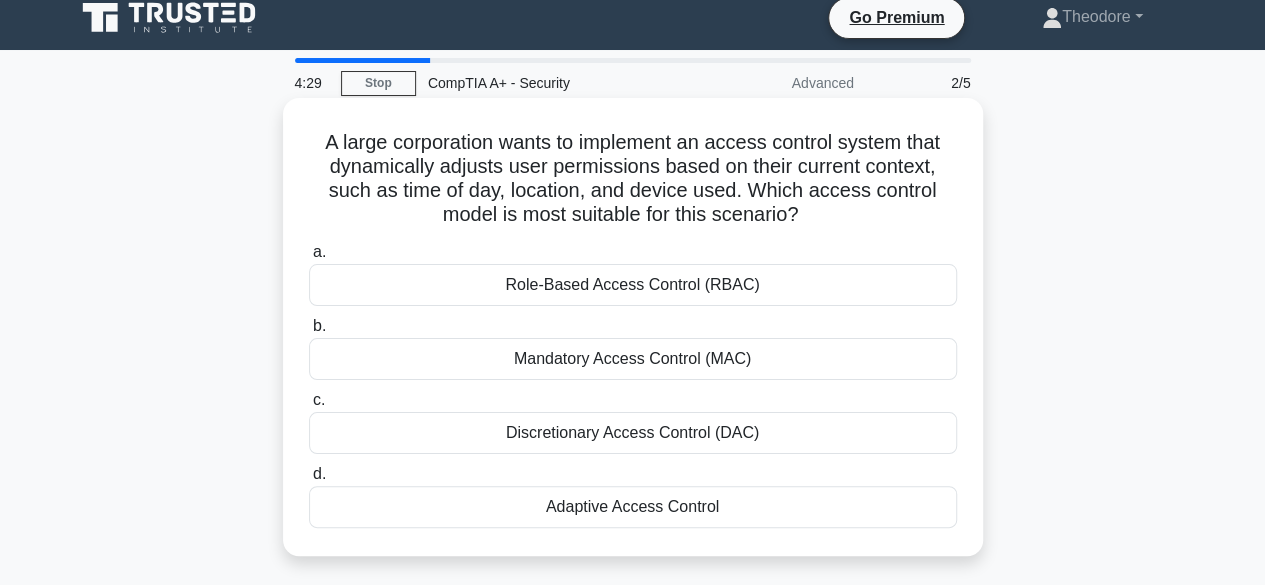 scroll, scrollTop: 0, scrollLeft: 0, axis: both 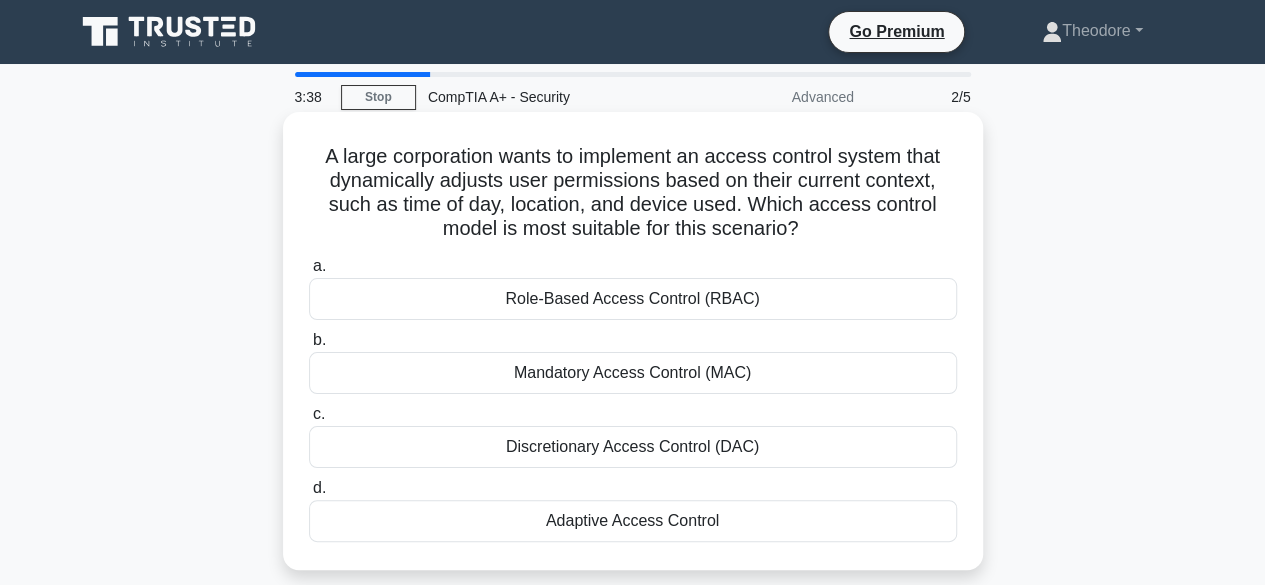 click on "Mandatory Access Control (MAC)" at bounding box center [633, 373] 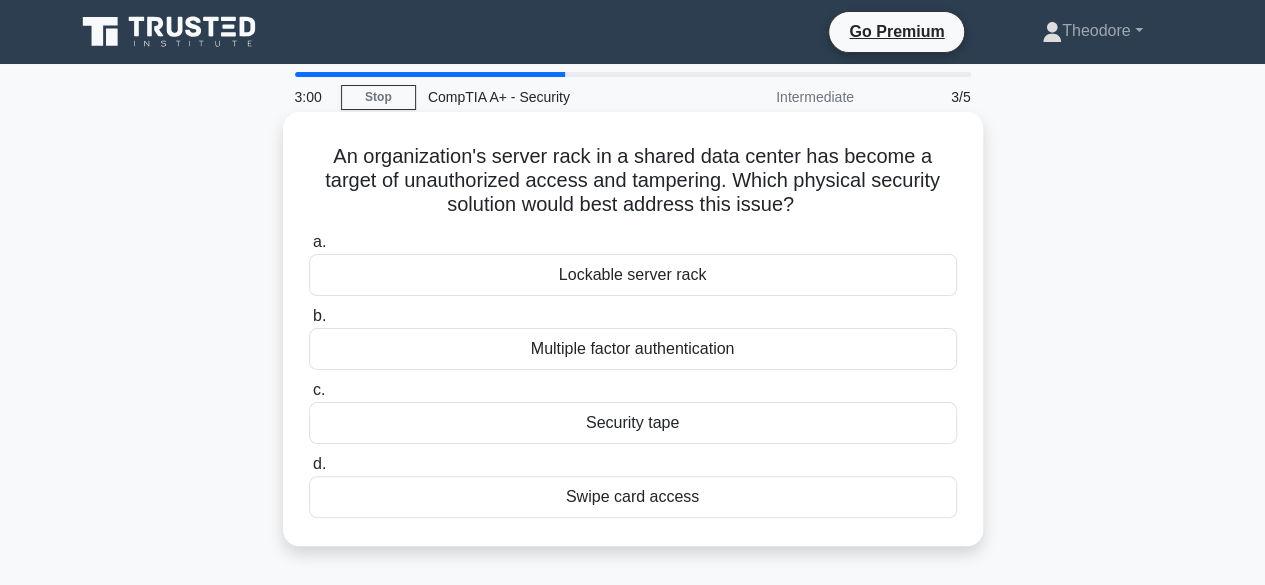 click on "Multiple factor authentication" at bounding box center (633, 349) 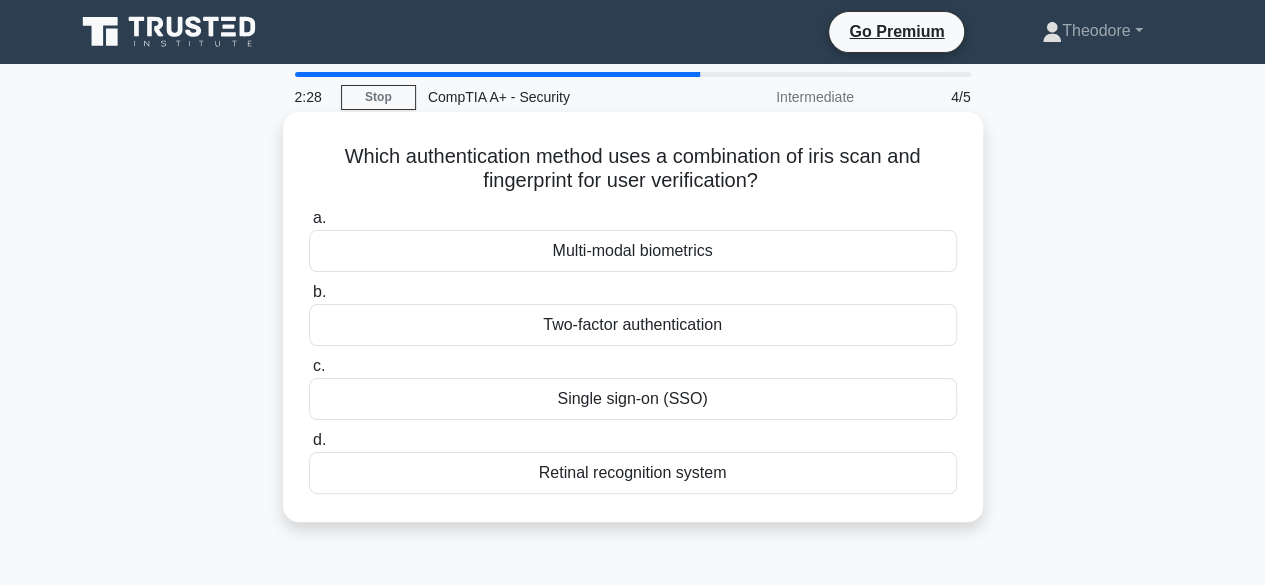 click on "Multi-modal biometrics" at bounding box center (633, 251) 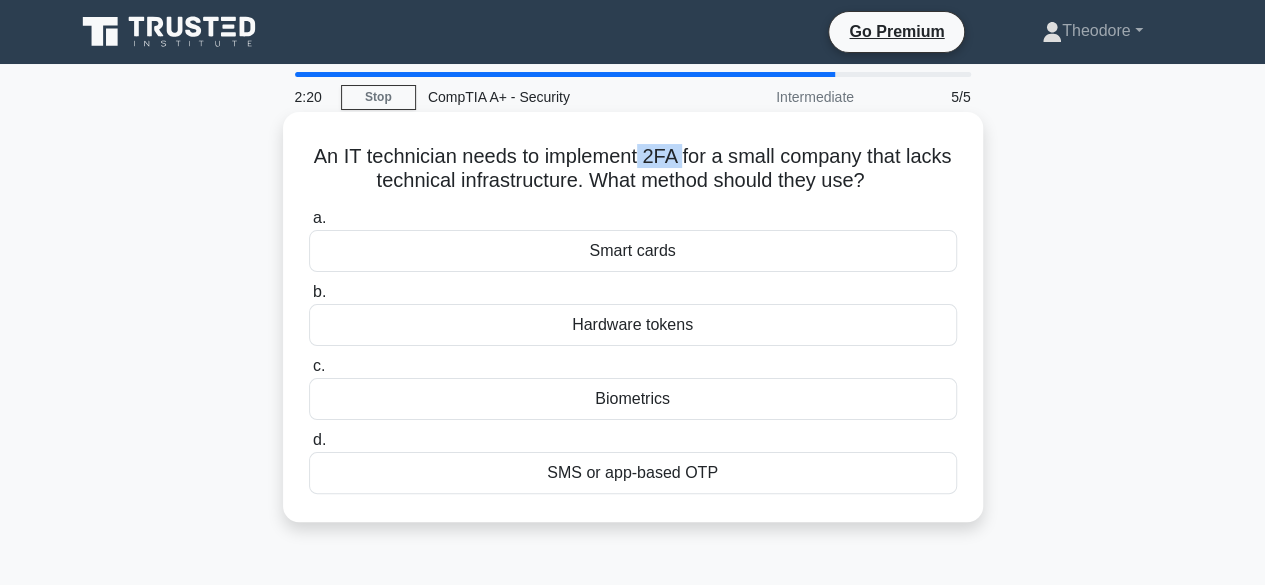 drag, startPoint x: 664, startPoint y: 155, endPoint x: 706, endPoint y: 165, distance: 43.174065 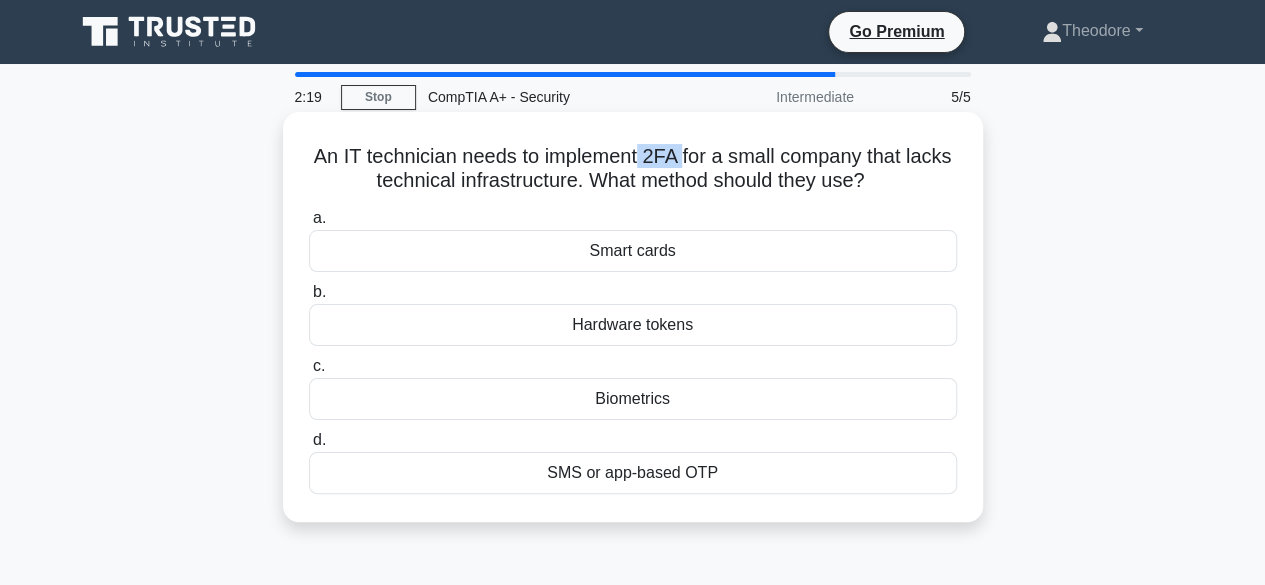 copy on "2FA" 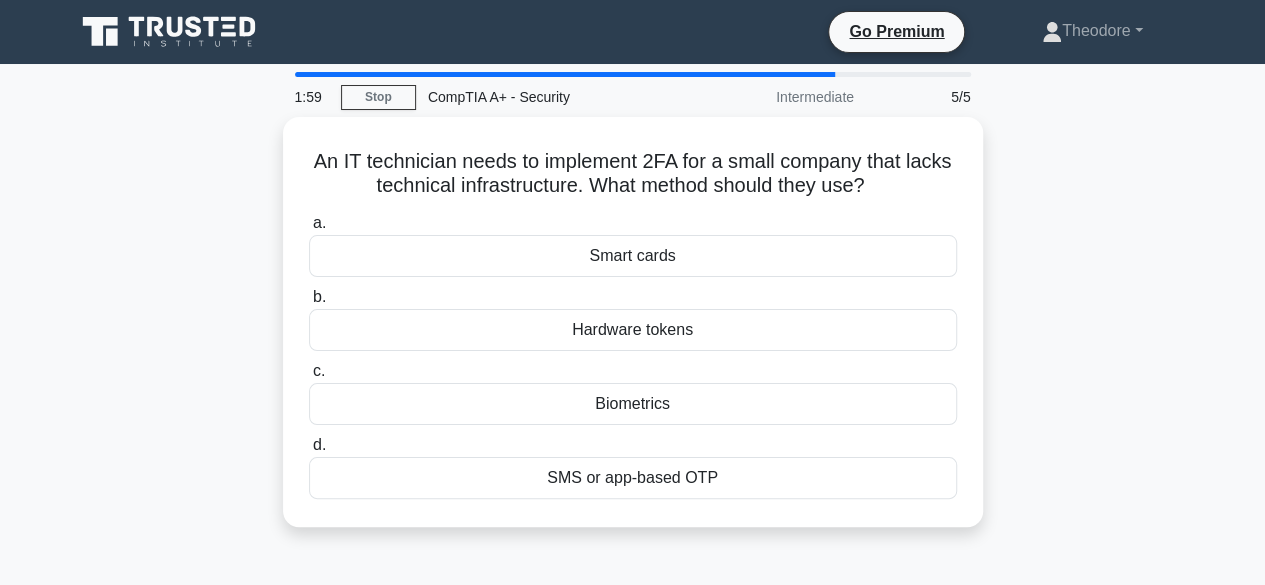 click on "An IT technician needs to implement 2FA for a small company that lacks technical infrastructure. What method should they use?
.spinner_0XTQ{transform-origin:center;animation:spinner_y6GP .75s linear infinite}@keyframes spinner_y6GP{100%{transform:rotate(360deg)}}
a.
Smart cards
b. c. d." at bounding box center [633, 334] 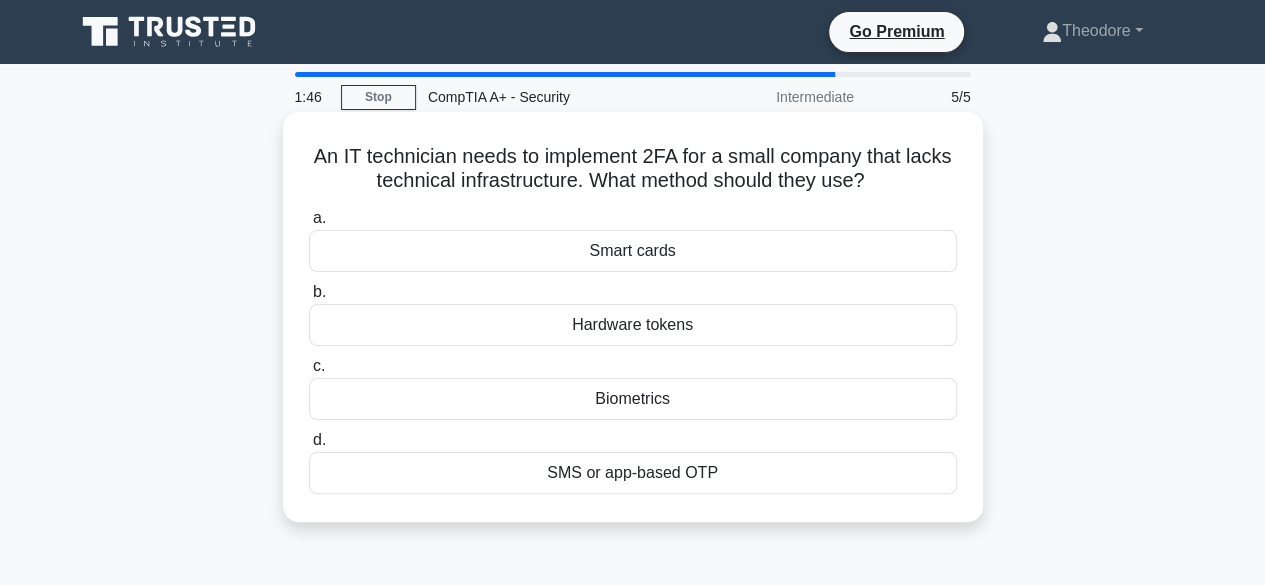 click on "SMS or app-based OTP" at bounding box center [633, 473] 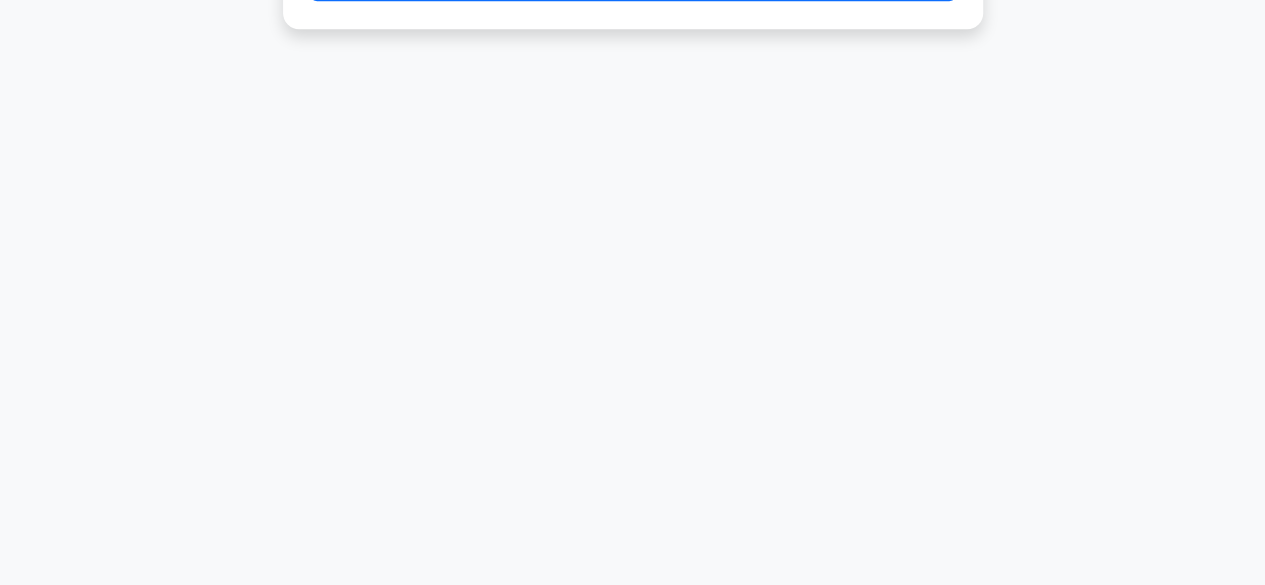 scroll, scrollTop: 95, scrollLeft: 0, axis: vertical 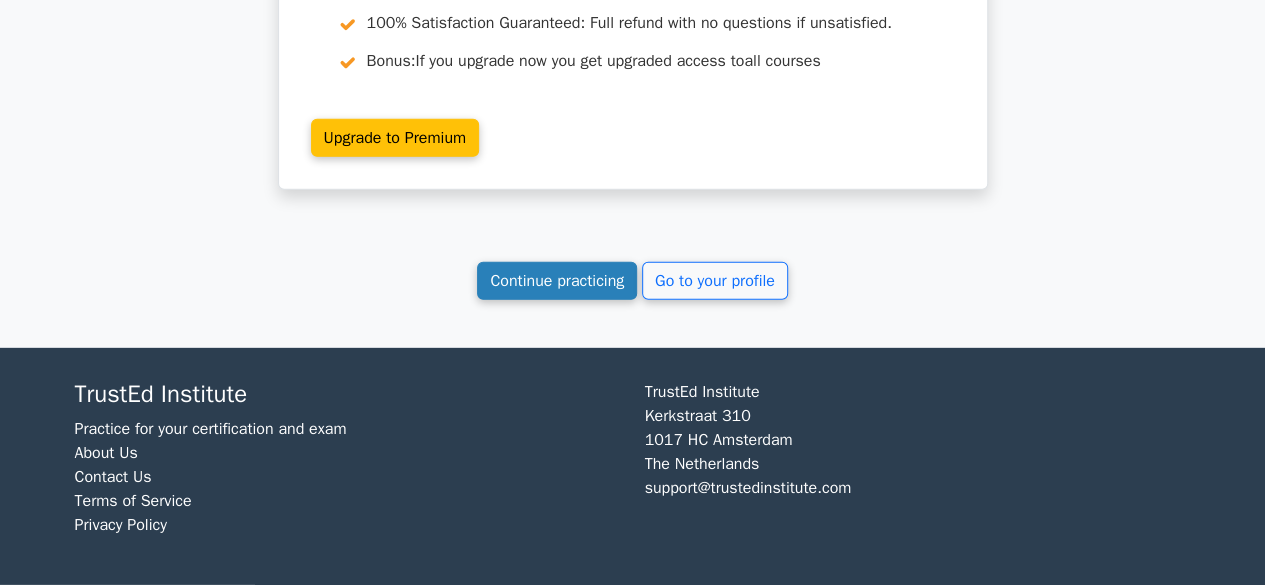 click on "Continue practicing" at bounding box center (557, 281) 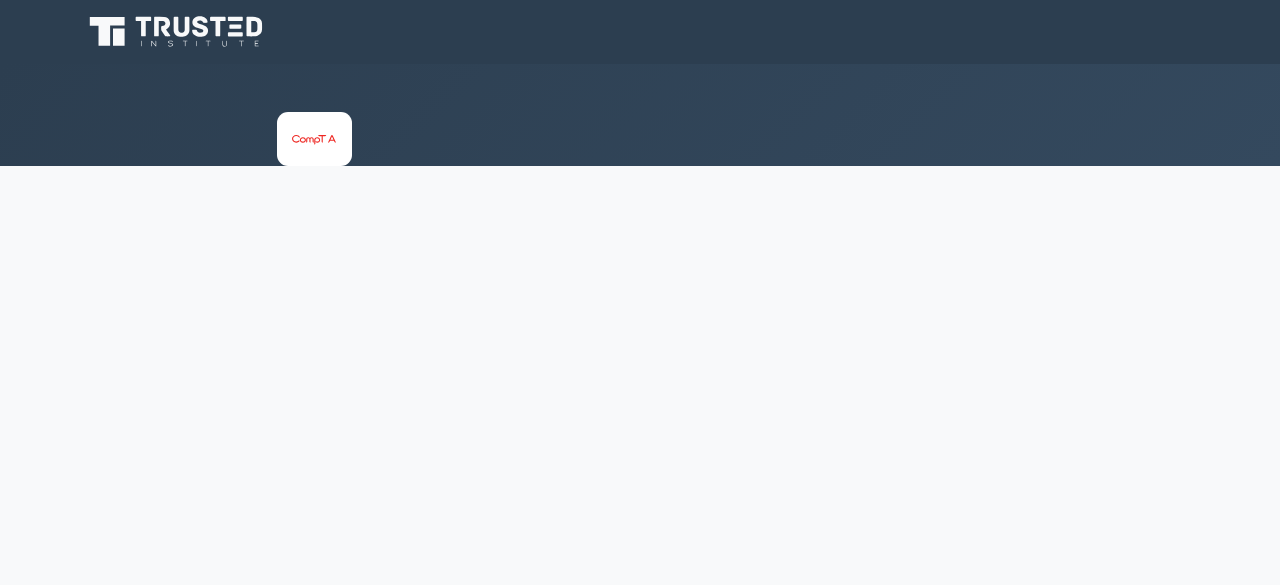 scroll, scrollTop: 0, scrollLeft: 0, axis: both 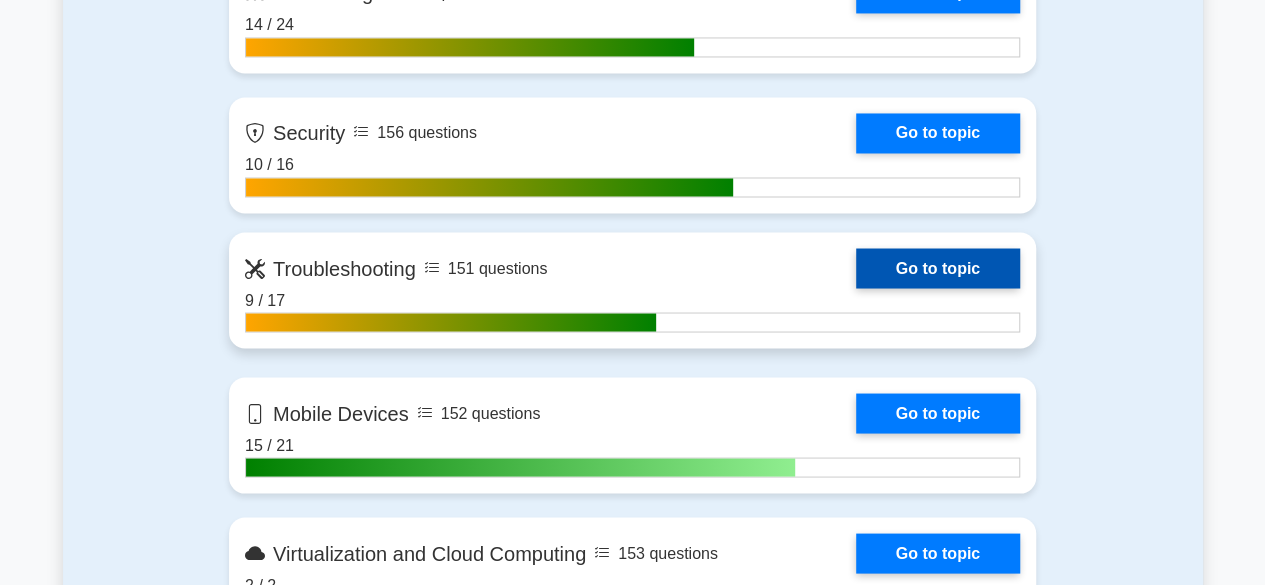 click on "Go to topic" at bounding box center (938, 268) 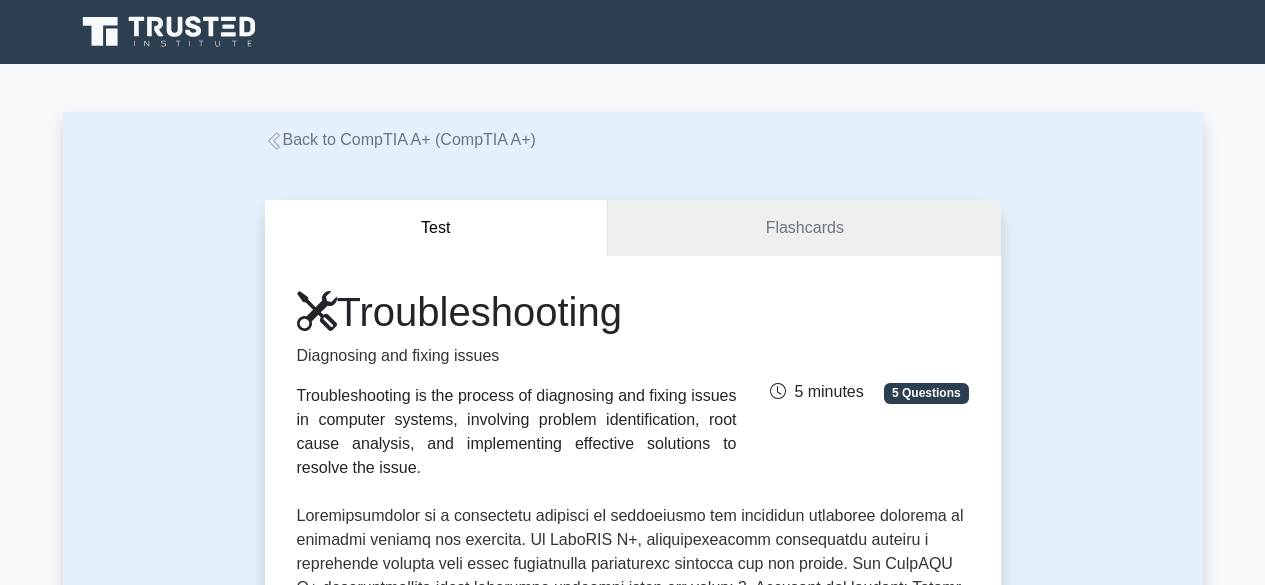 scroll, scrollTop: 0, scrollLeft: 0, axis: both 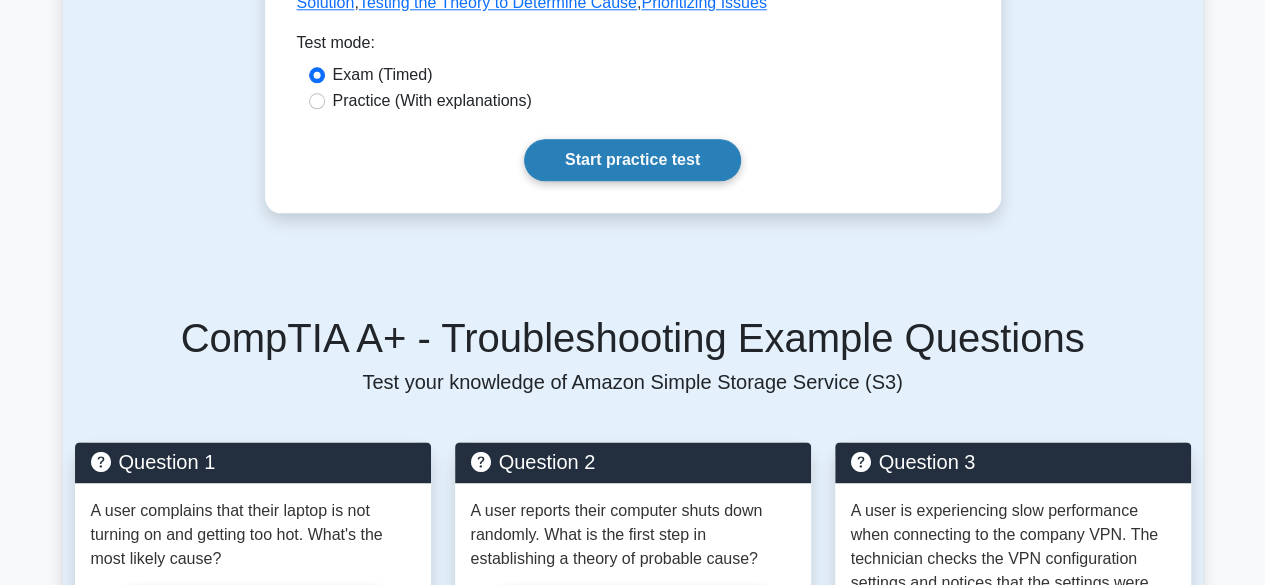 click on "Start practice test" at bounding box center [632, 160] 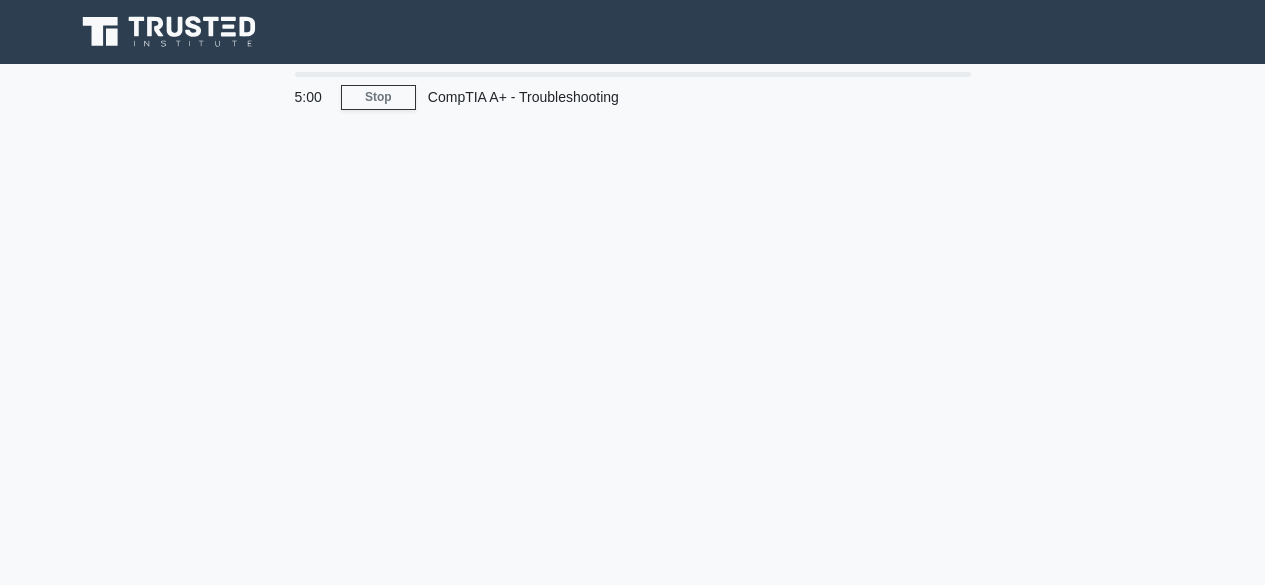 scroll, scrollTop: 0, scrollLeft: 0, axis: both 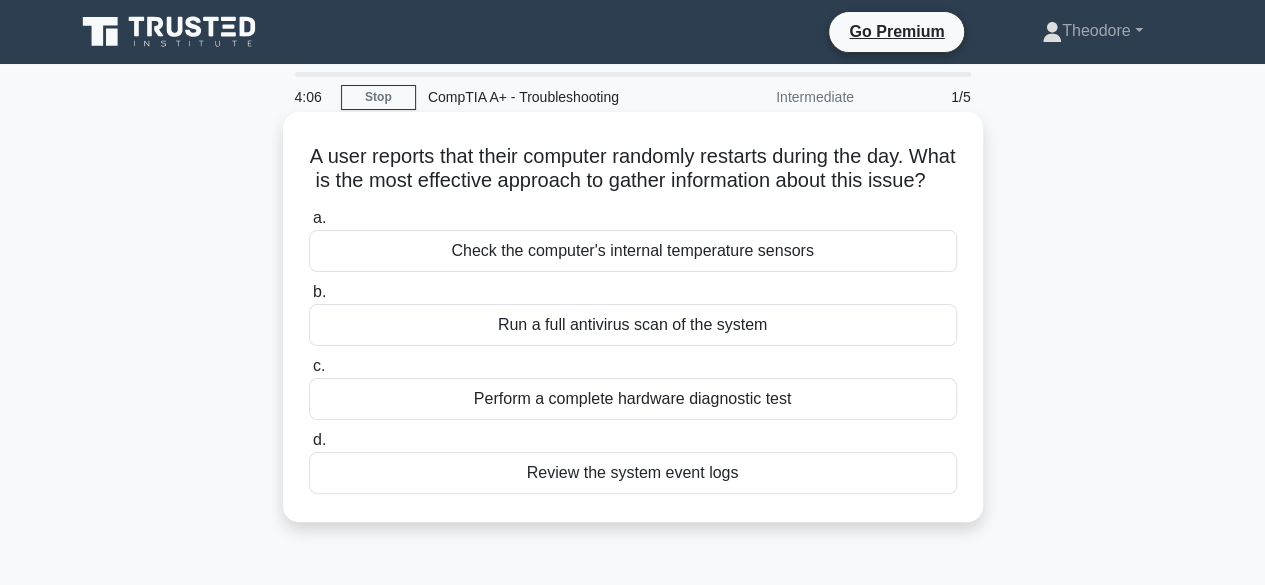 click on "Perform a complete hardware diagnostic test" at bounding box center (633, 399) 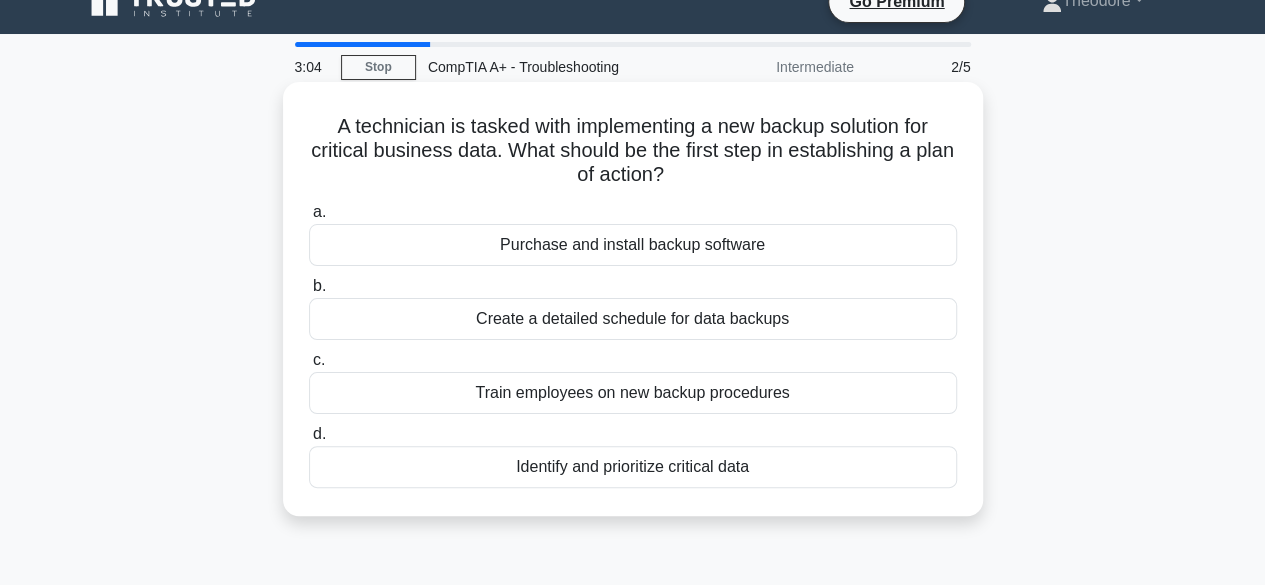 scroll, scrollTop: 0, scrollLeft: 0, axis: both 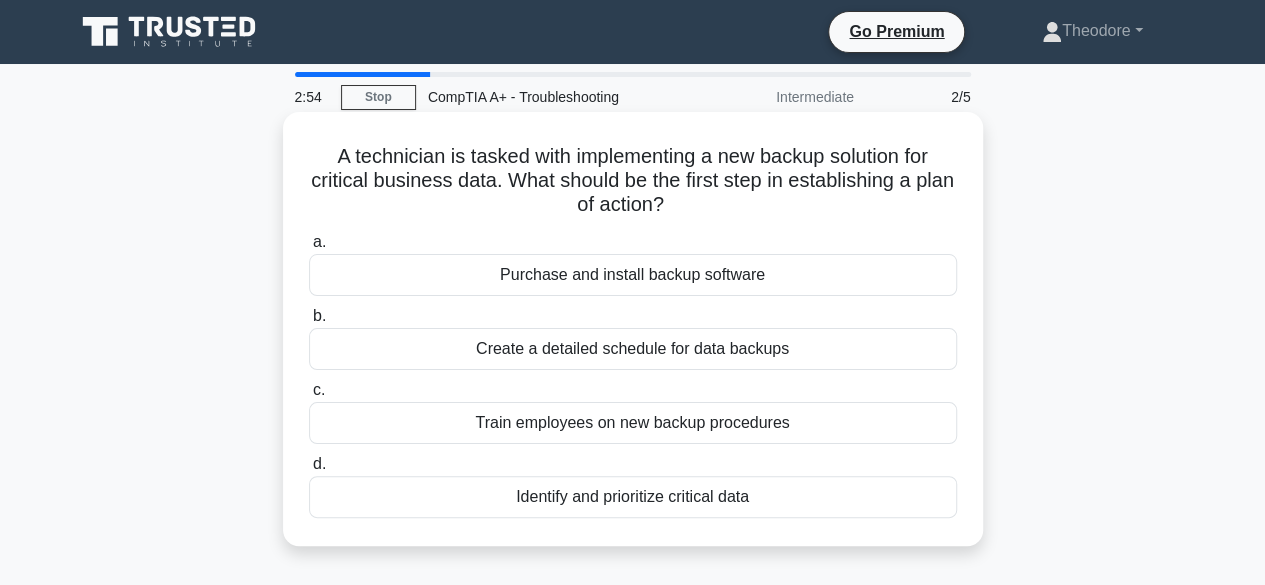 click on "Purchase and install backup software" at bounding box center [633, 275] 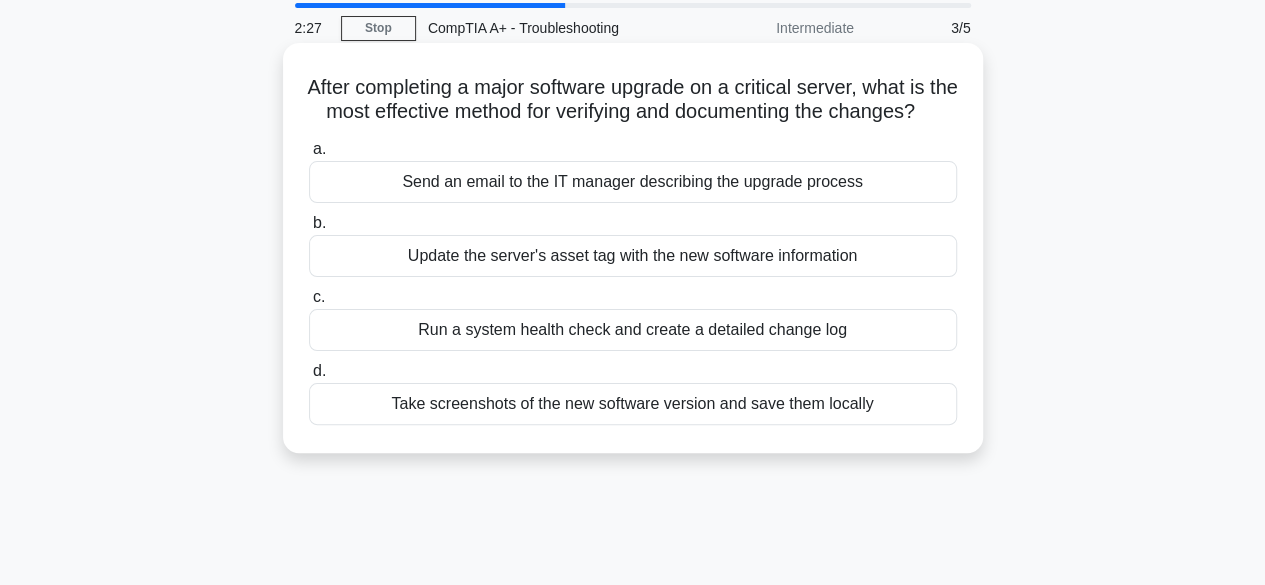 scroll, scrollTop: 100, scrollLeft: 0, axis: vertical 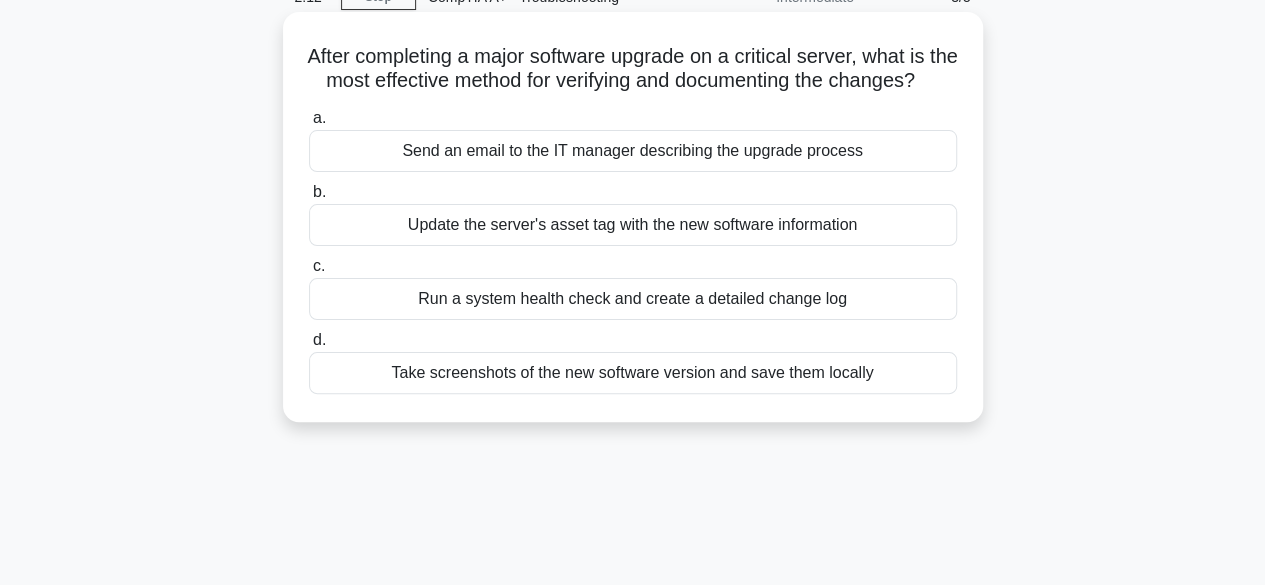 click on "Update the server's asset tag with the new software information" at bounding box center (633, 225) 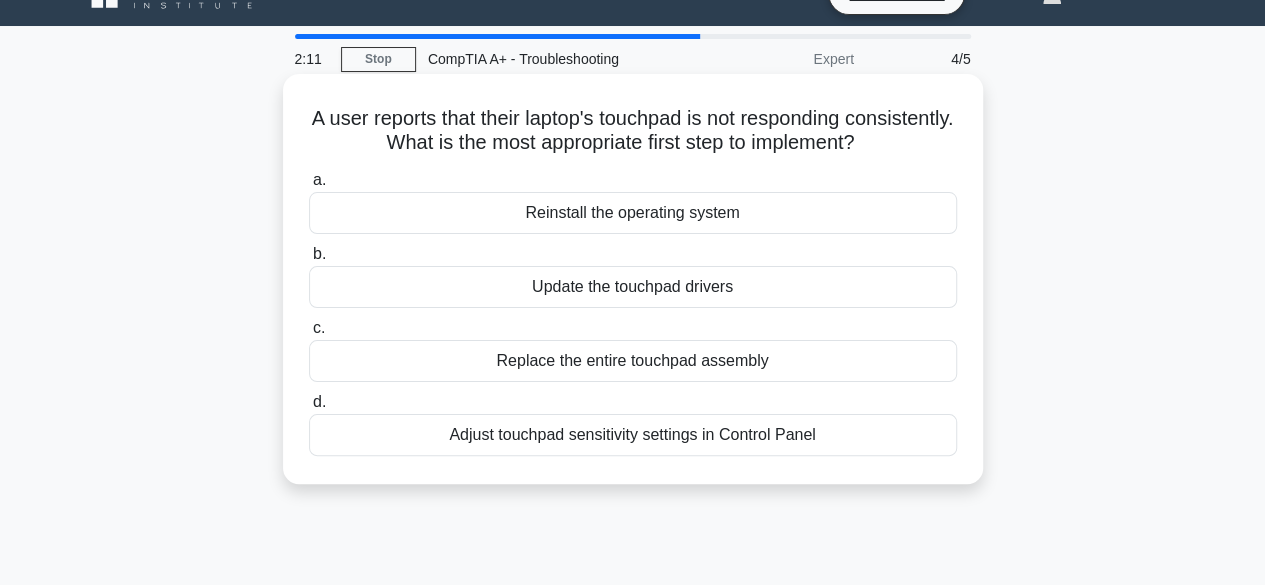 scroll, scrollTop: 0, scrollLeft: 0, axis: both 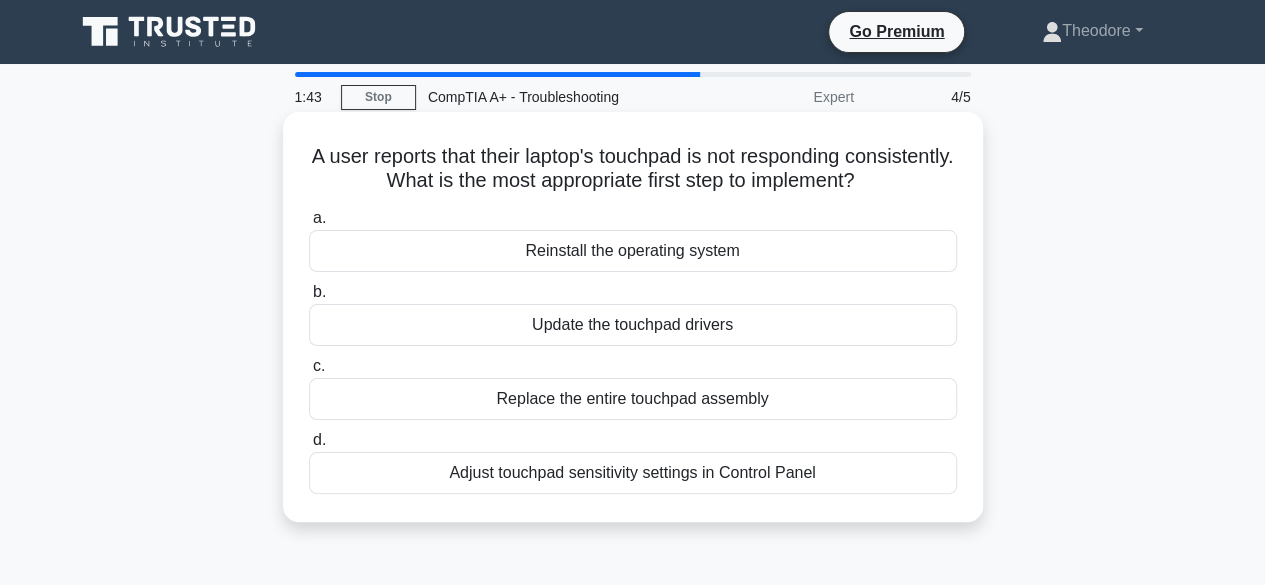click on "Update the touchpad drivers" at bounding box center (633, 325) 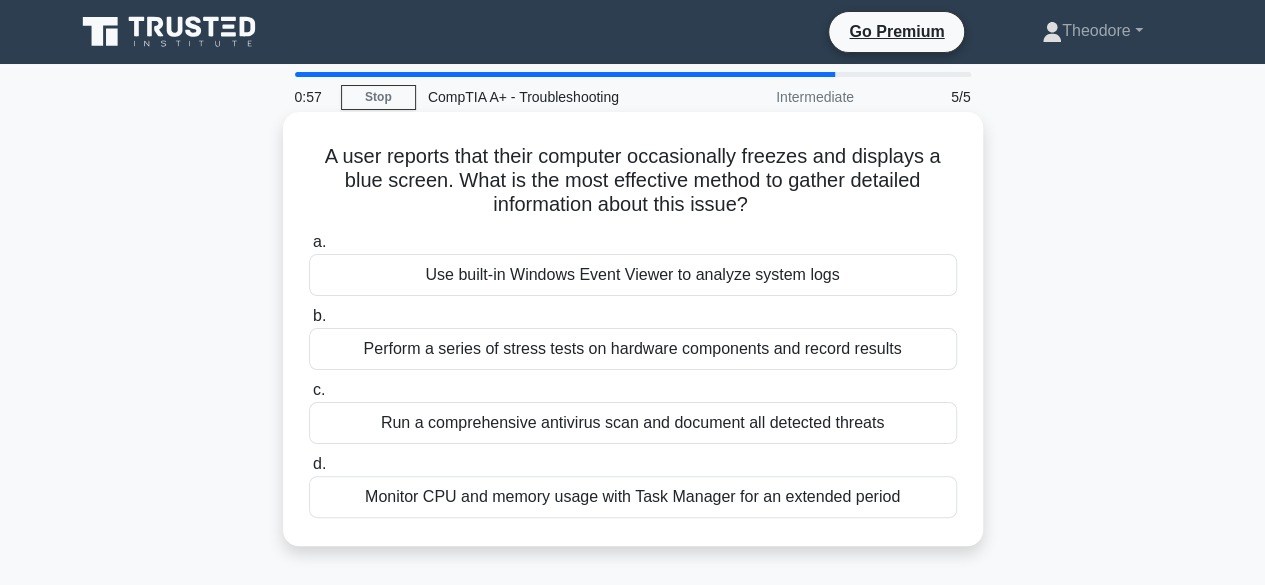 click on "Monitor CPU and memory usage with Task Manager for an extended period" at bounding box center (633, 497) 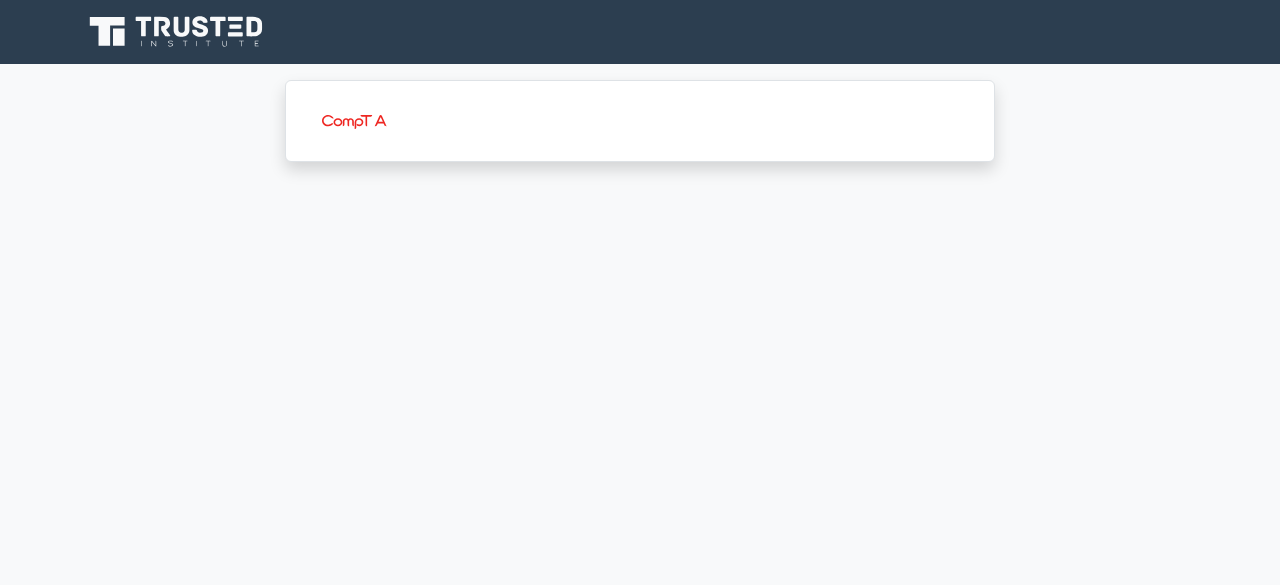 scroll, scrollTop: 0, scrollLeft: 0, axis: both 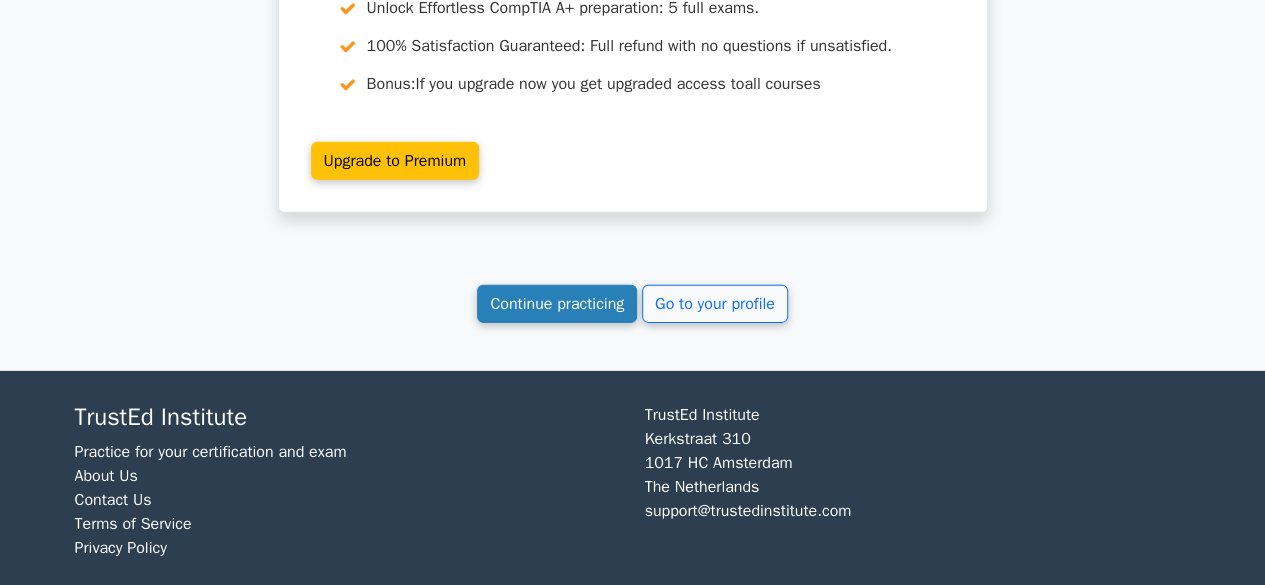 click on "Continue practicing" at bounding box center [557, 304] 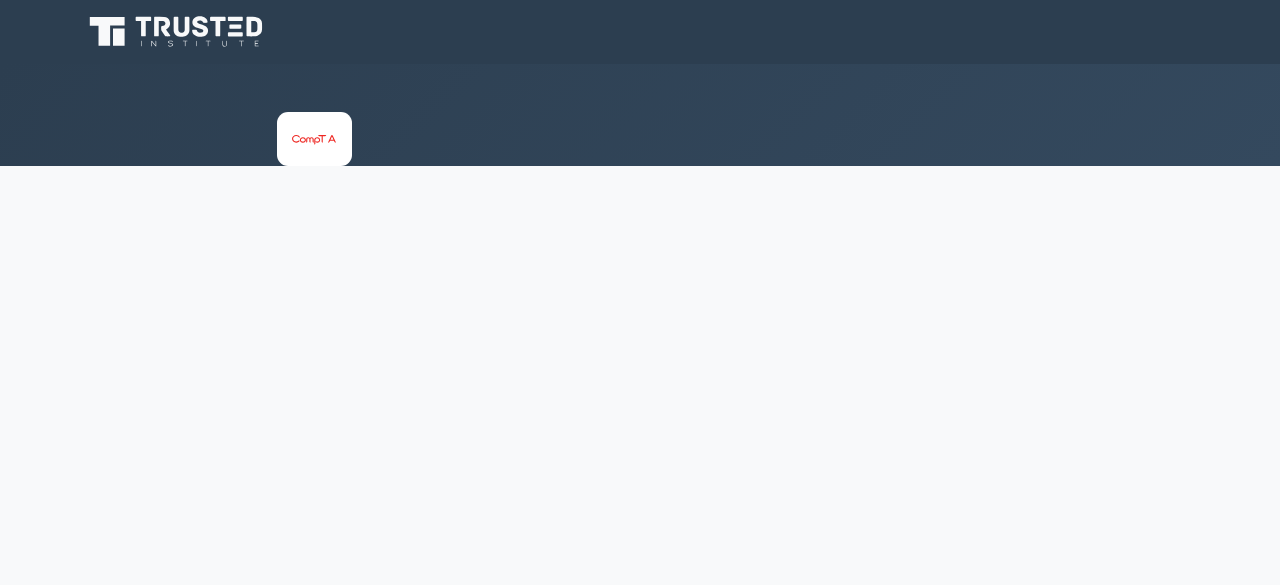 scroll, scrollTop: 0, scrollLeft: 0, axis: both 